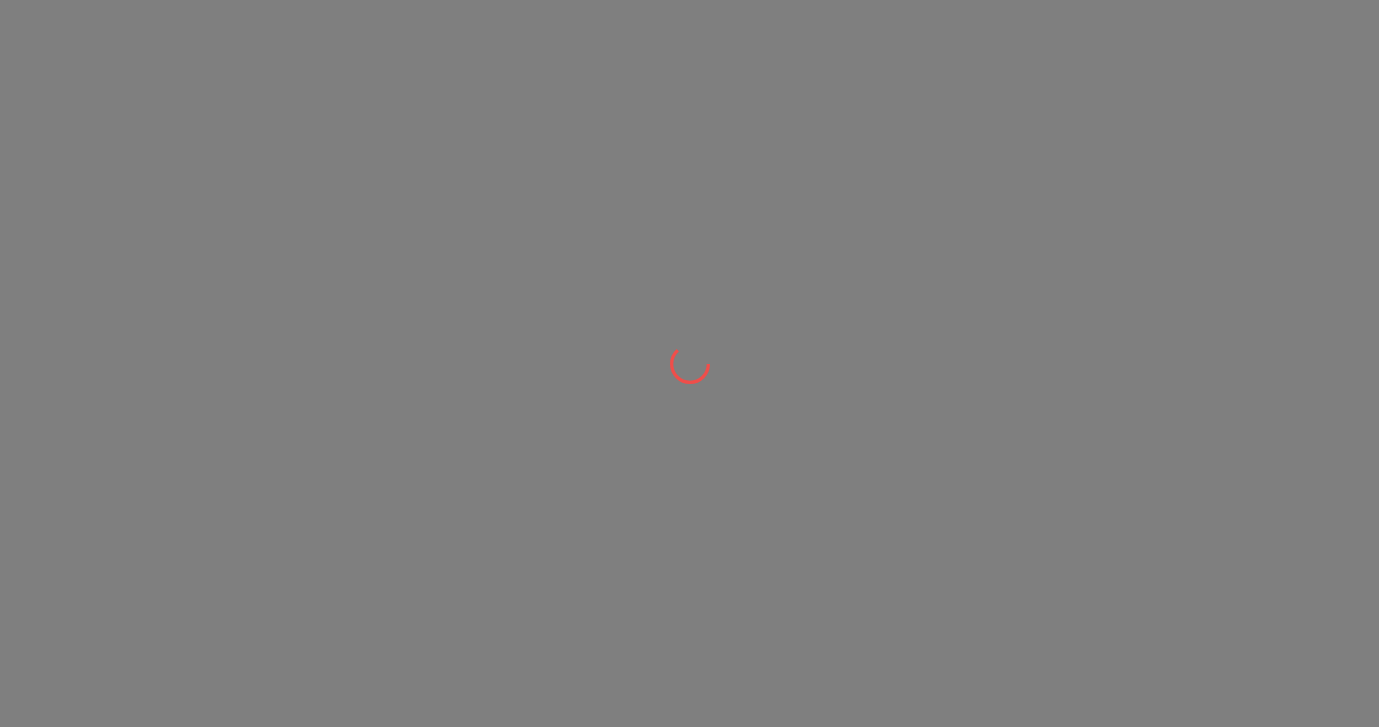 scroll, scrollTop: 0, scrollLeft: 0, axis: both 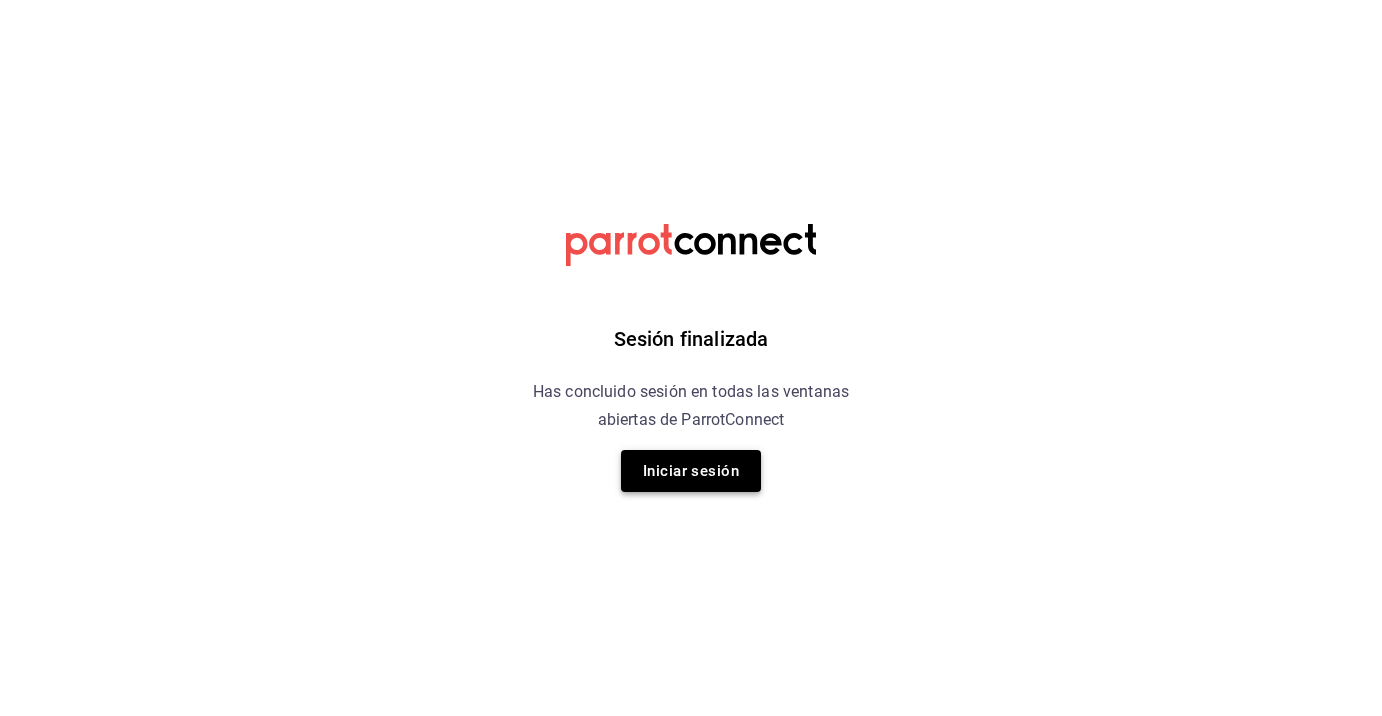 click on "Iniciar sesión" at bounding box center (691, 471) 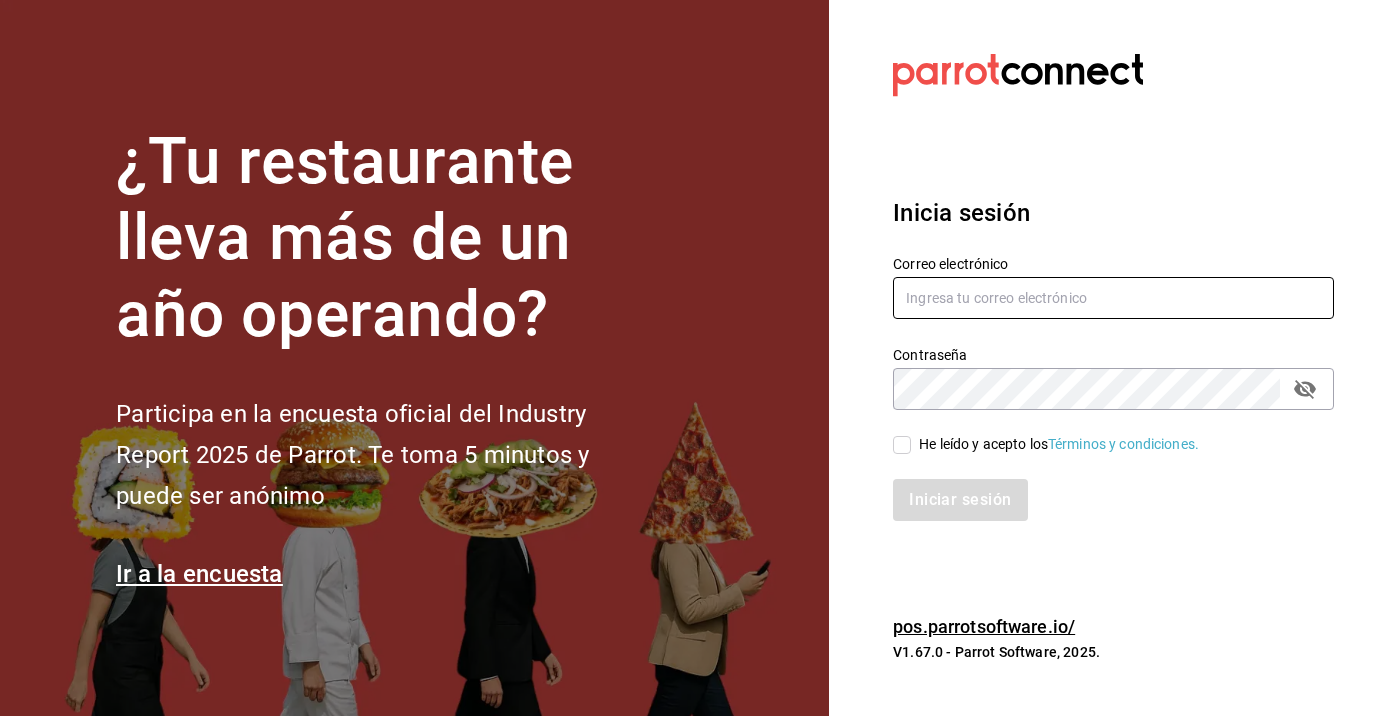 click at bounding box center (1113, 298) 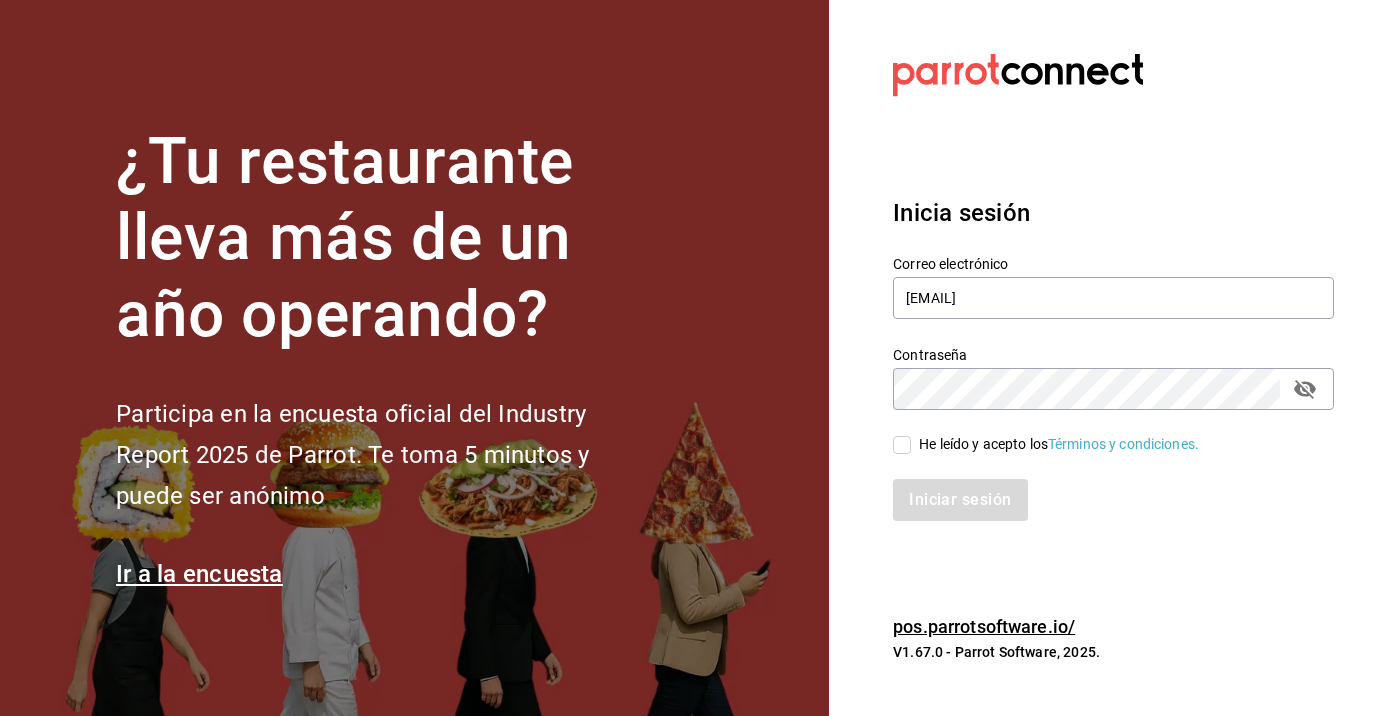 click on "He leído y acepto los  Términos y condiciones." at bounding box center (1055, 444) 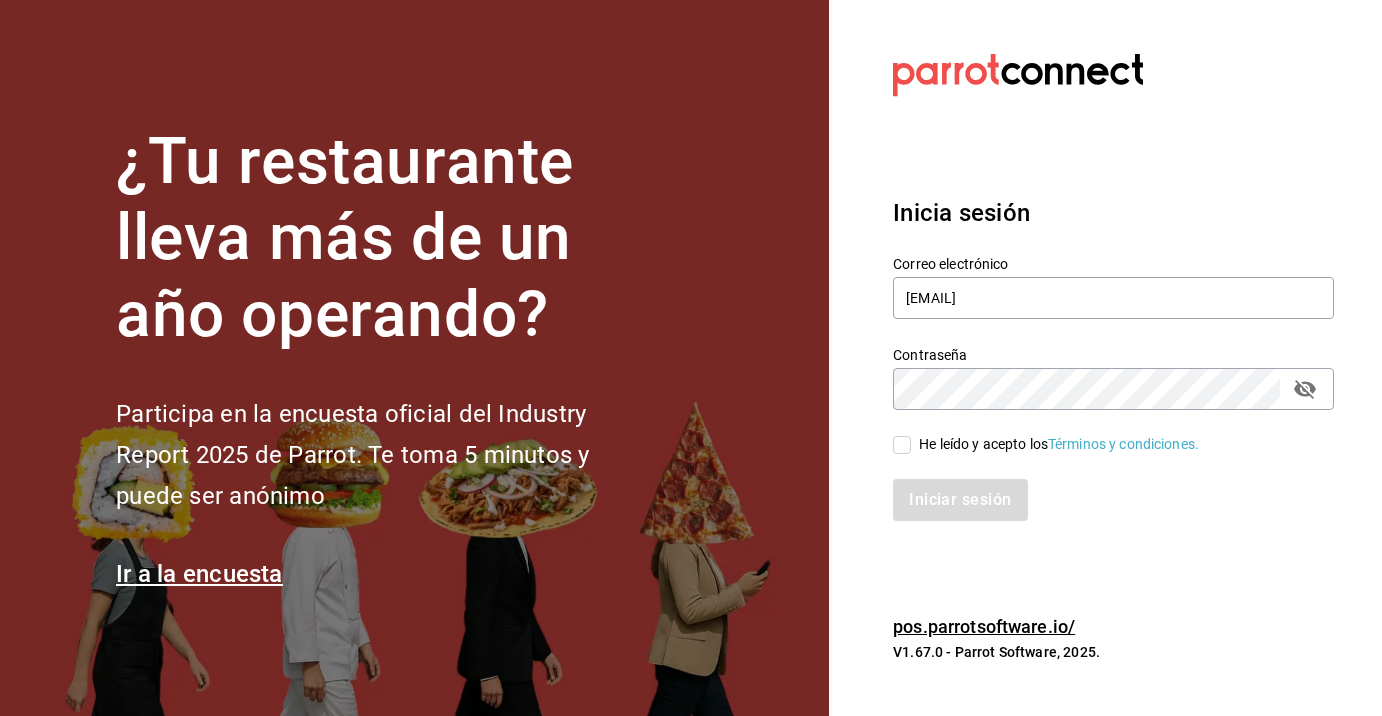 checkbox on "true" 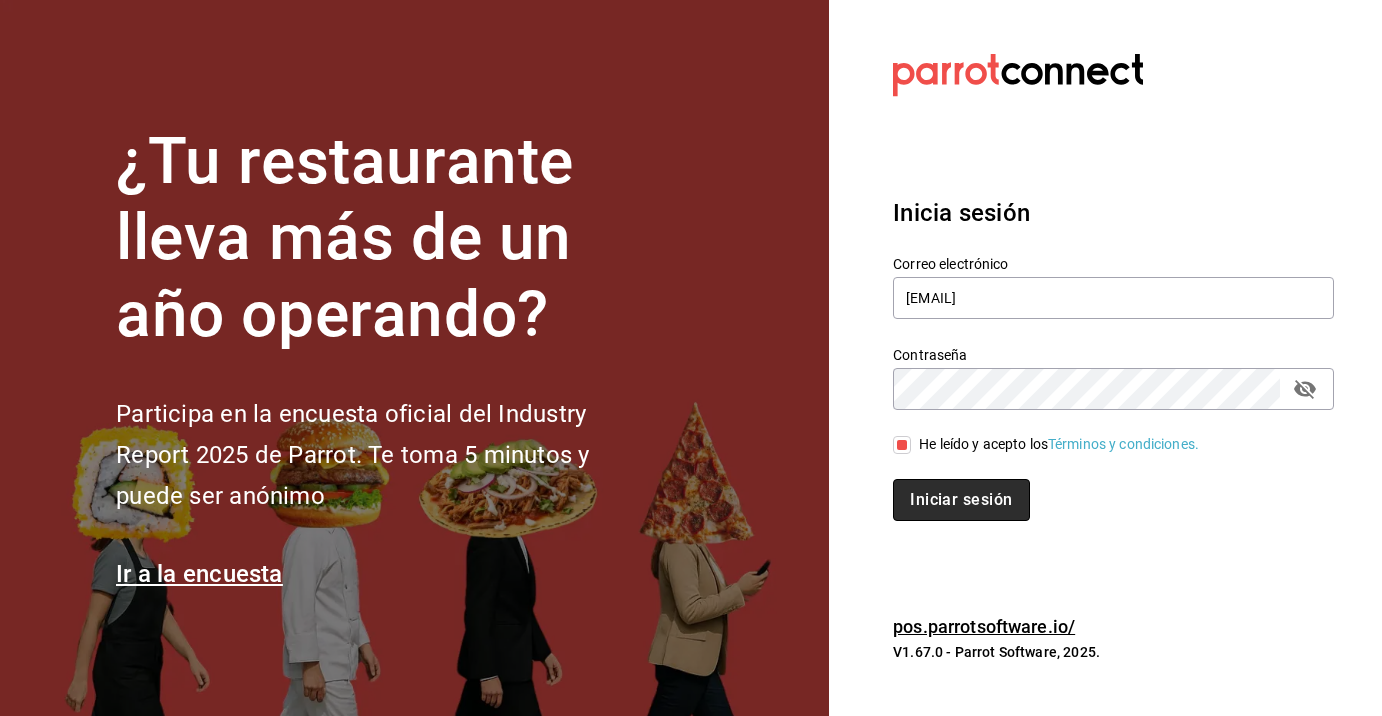 click on "Iniciar sesión" at bounding box center (961, 500) 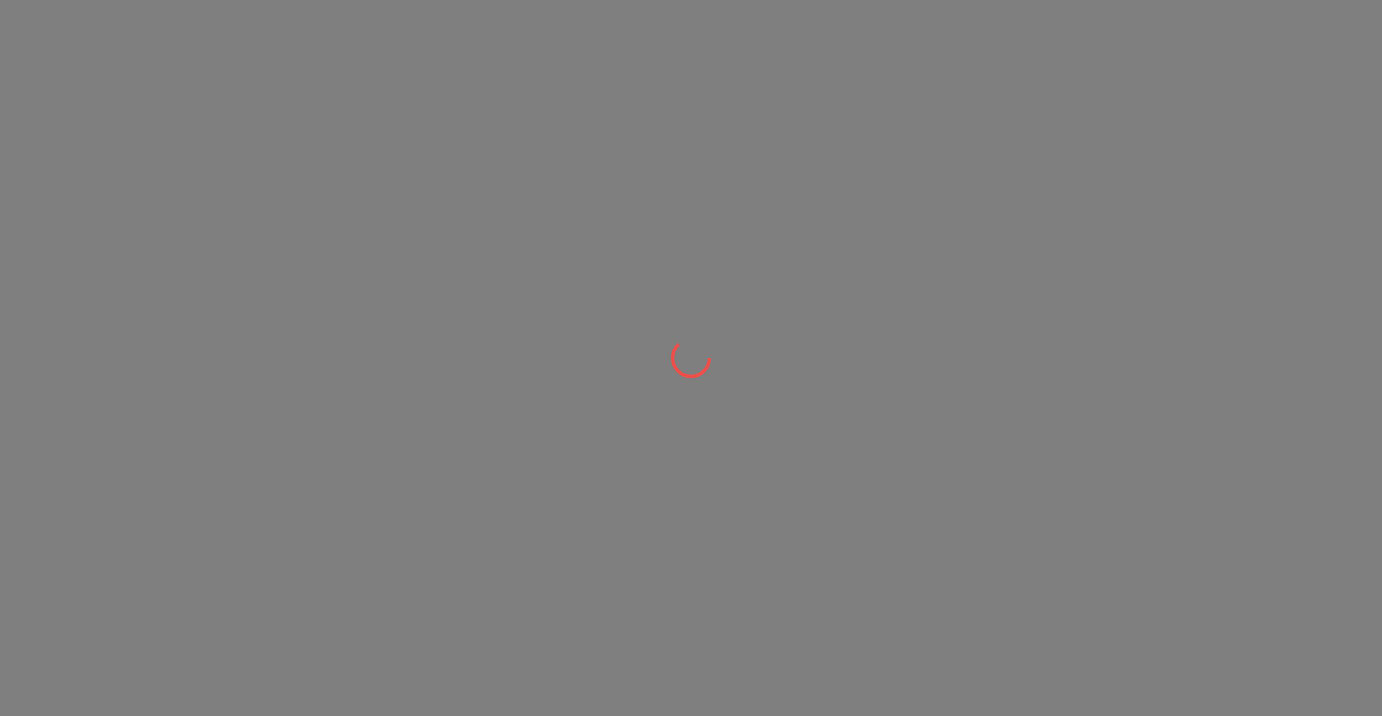 scroll, scrollTop: 0, scrollLeft: 0, axis: both 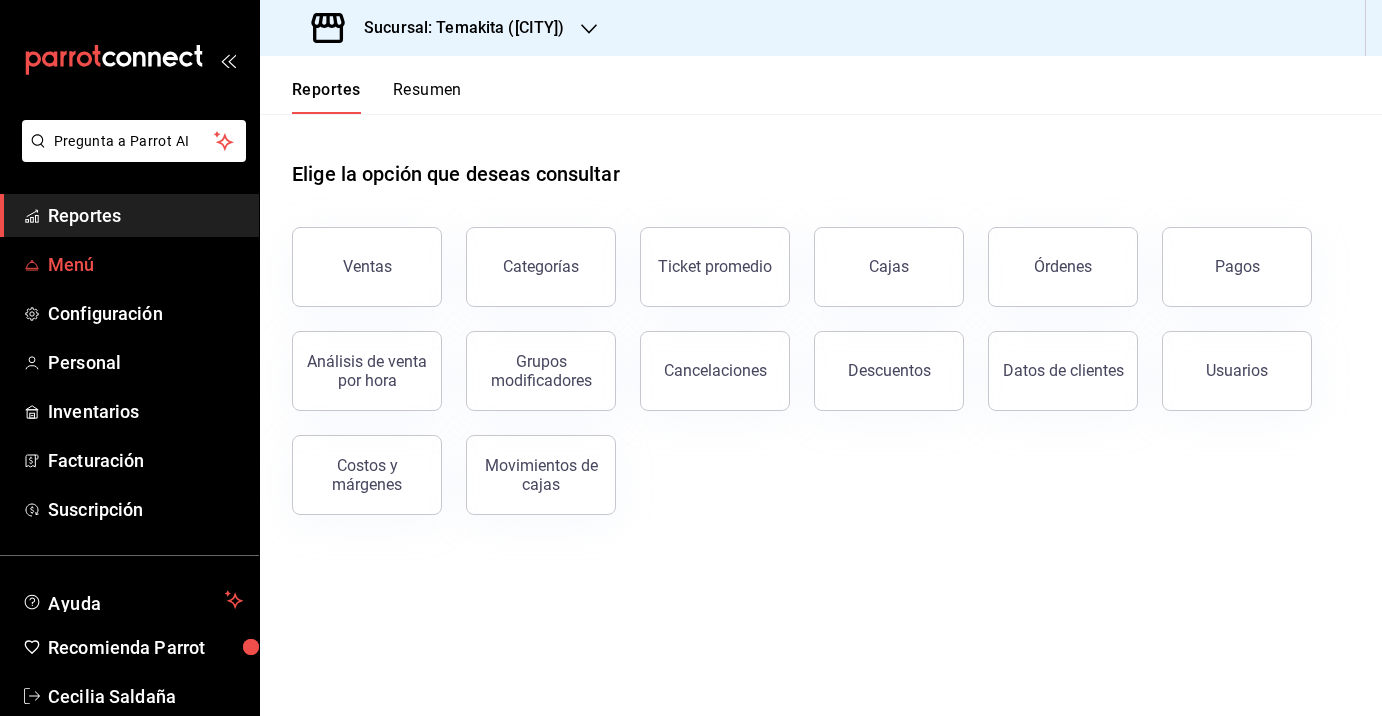 click on "Menú" at bounding box center [145, 264] 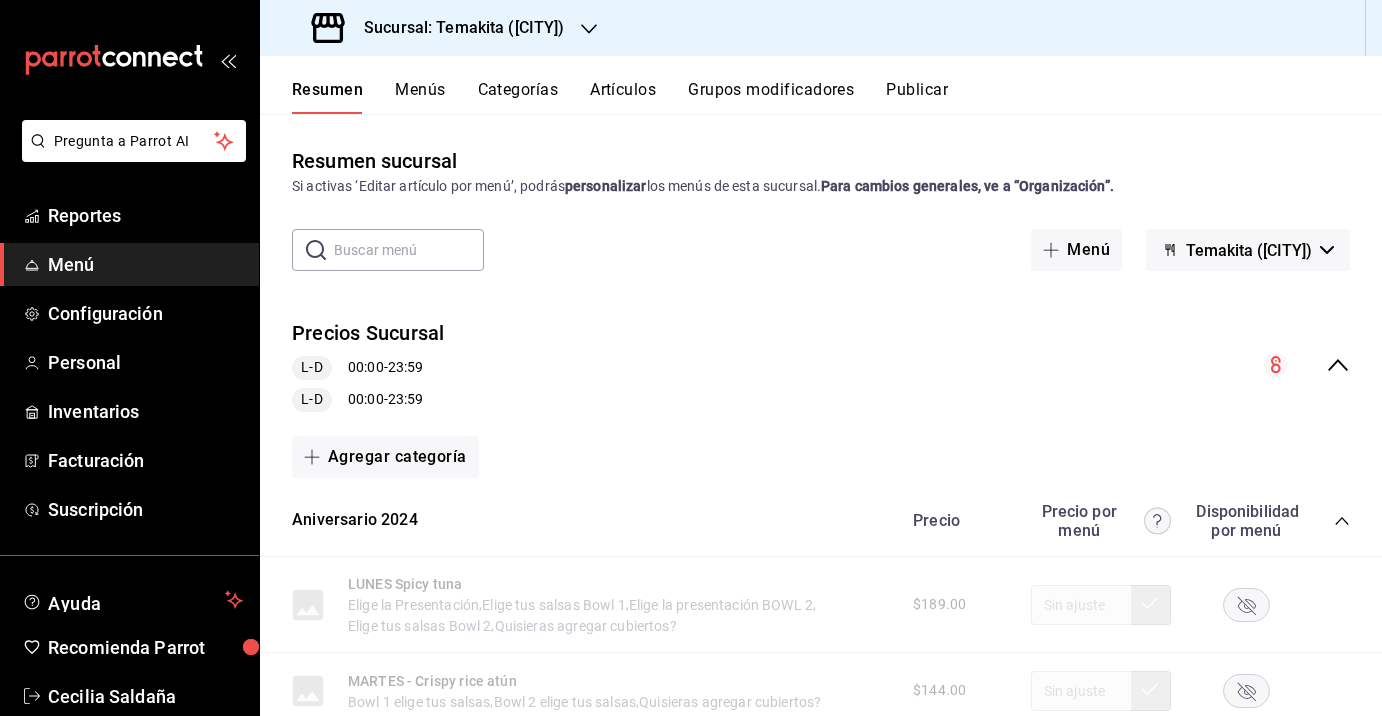 click on "Menús" at bounding box center [420, 97] 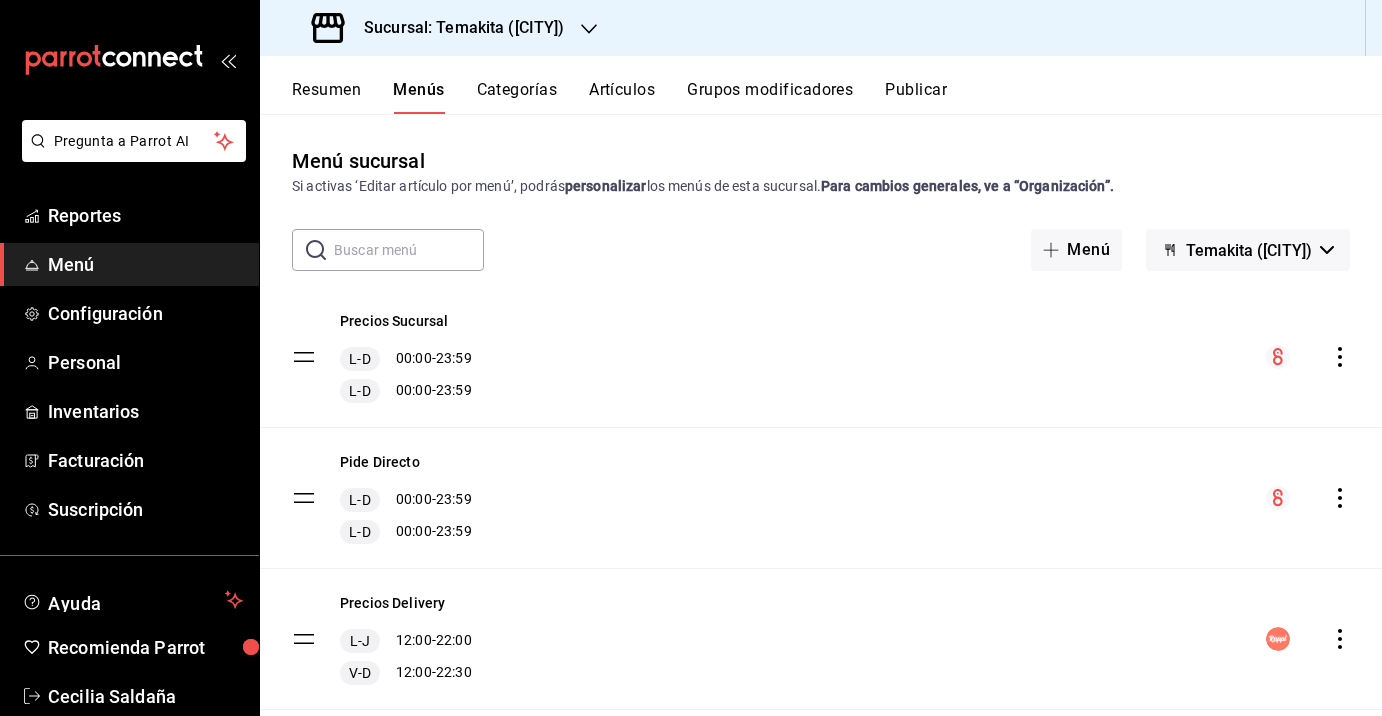 click 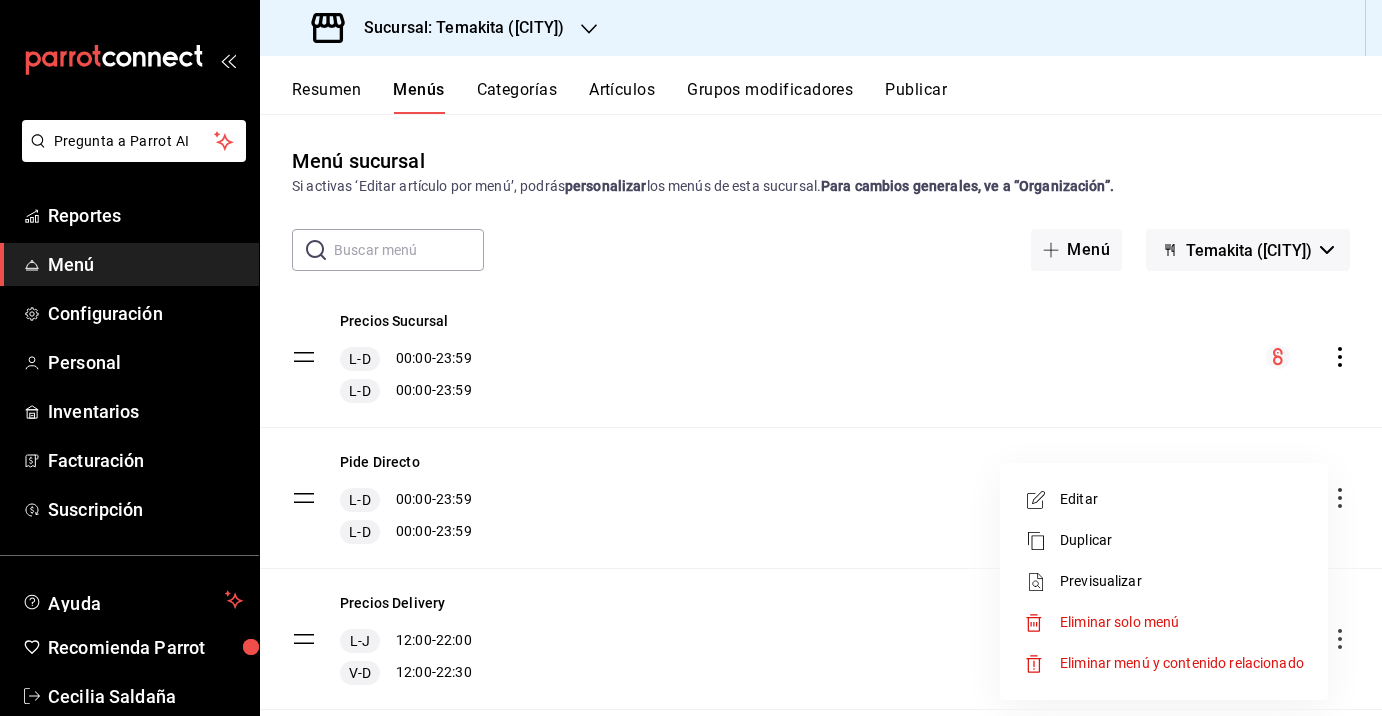 click on "Duplicar" at bounding box center [1182, 540] 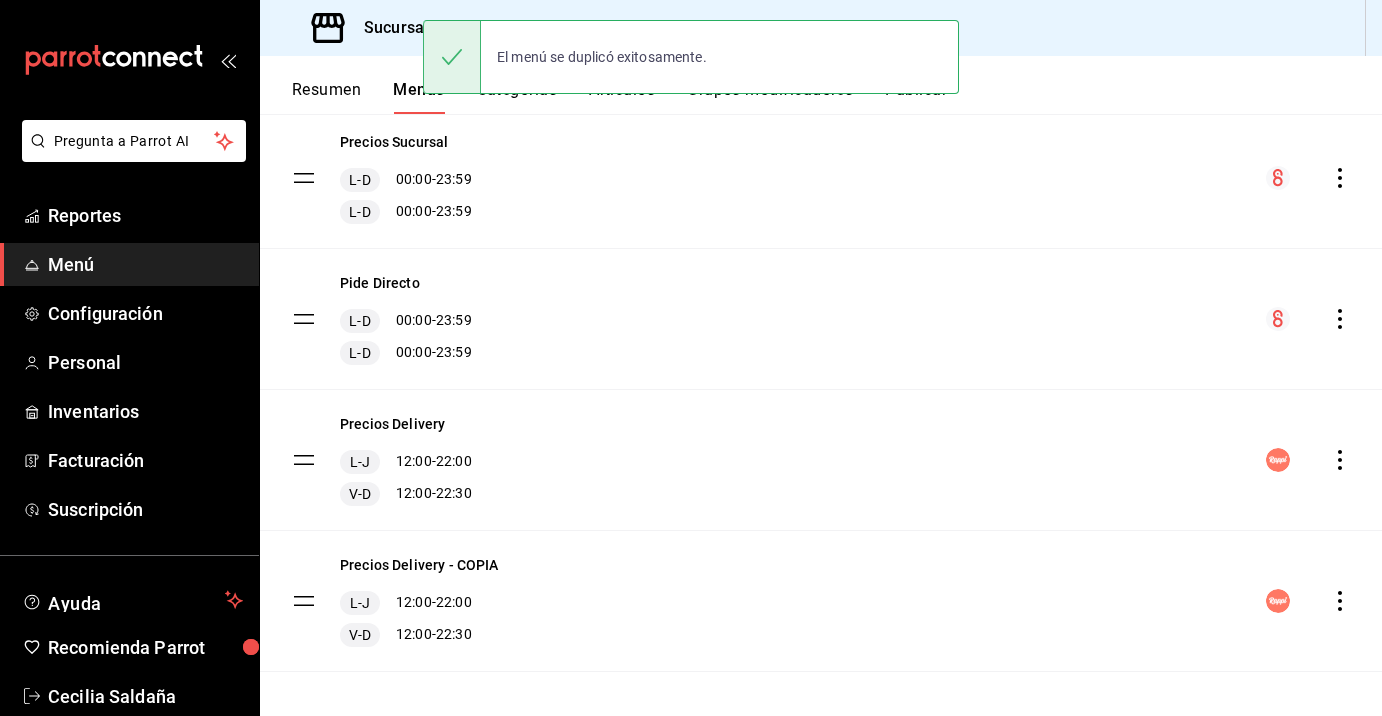 scroll, scrollTop: 192, scrollLeft: 0, axis: vertical 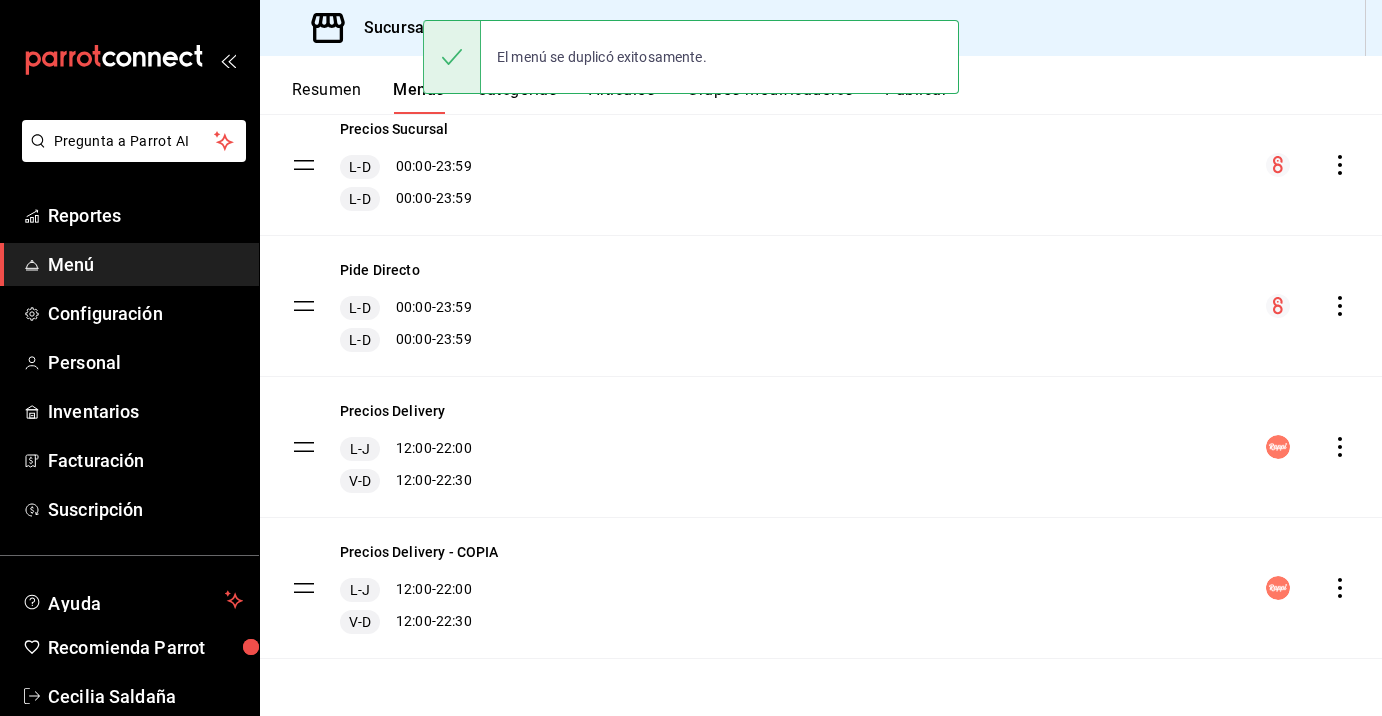 click 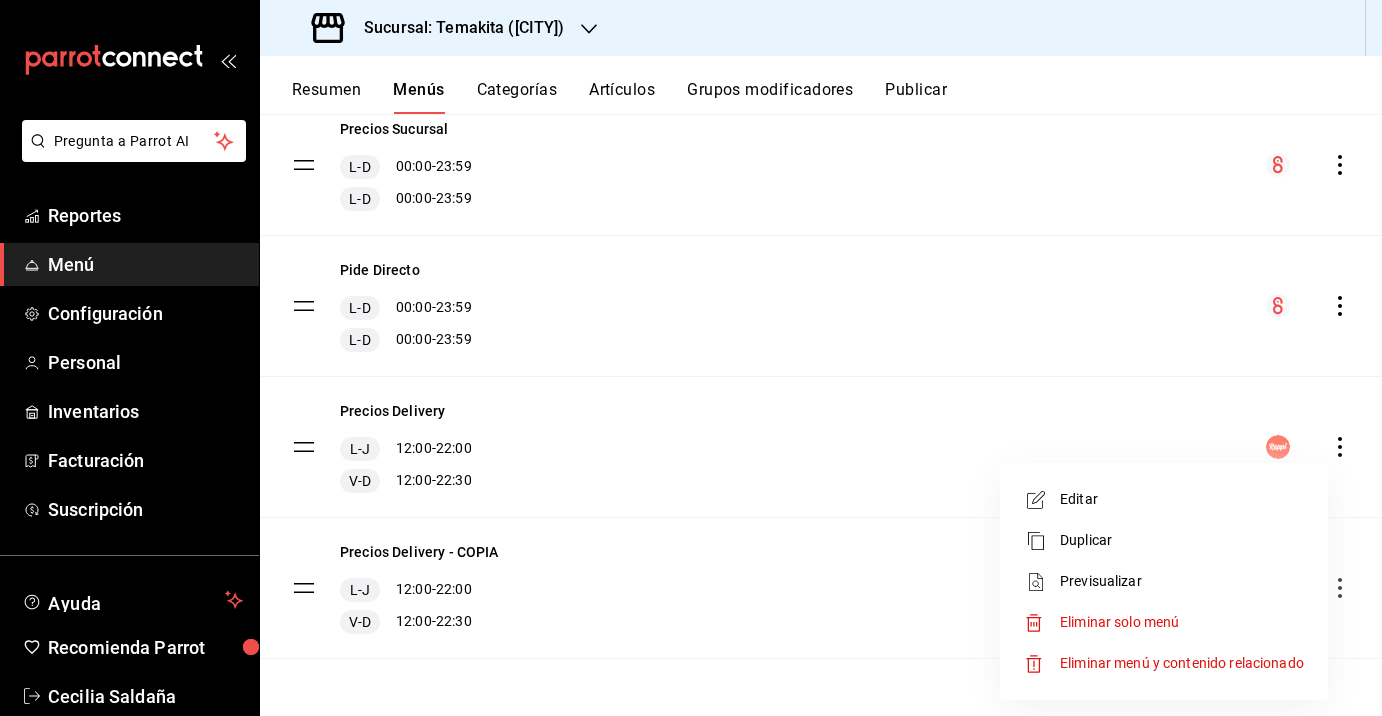 click on "Eliminar solo menú" at bounding box center (1164, 622) 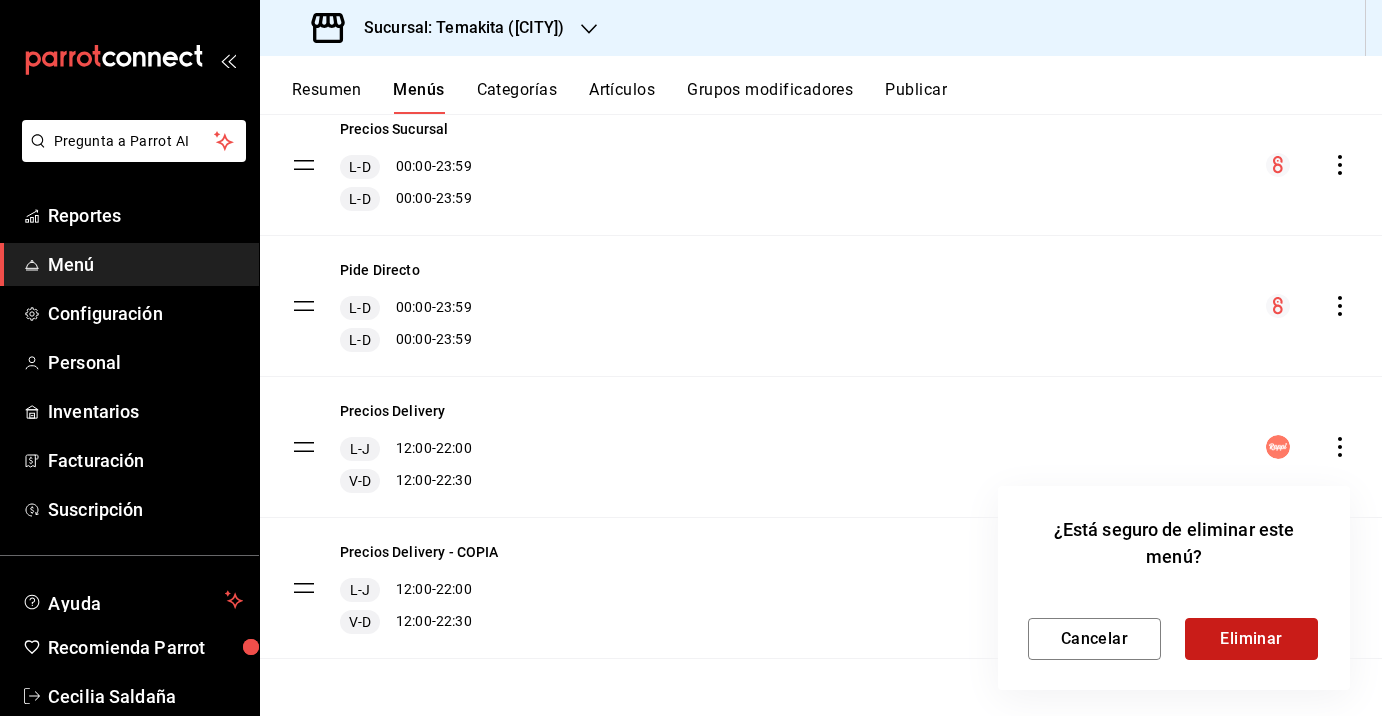 click on "Eliminar" at bounding box center (1251, 639) 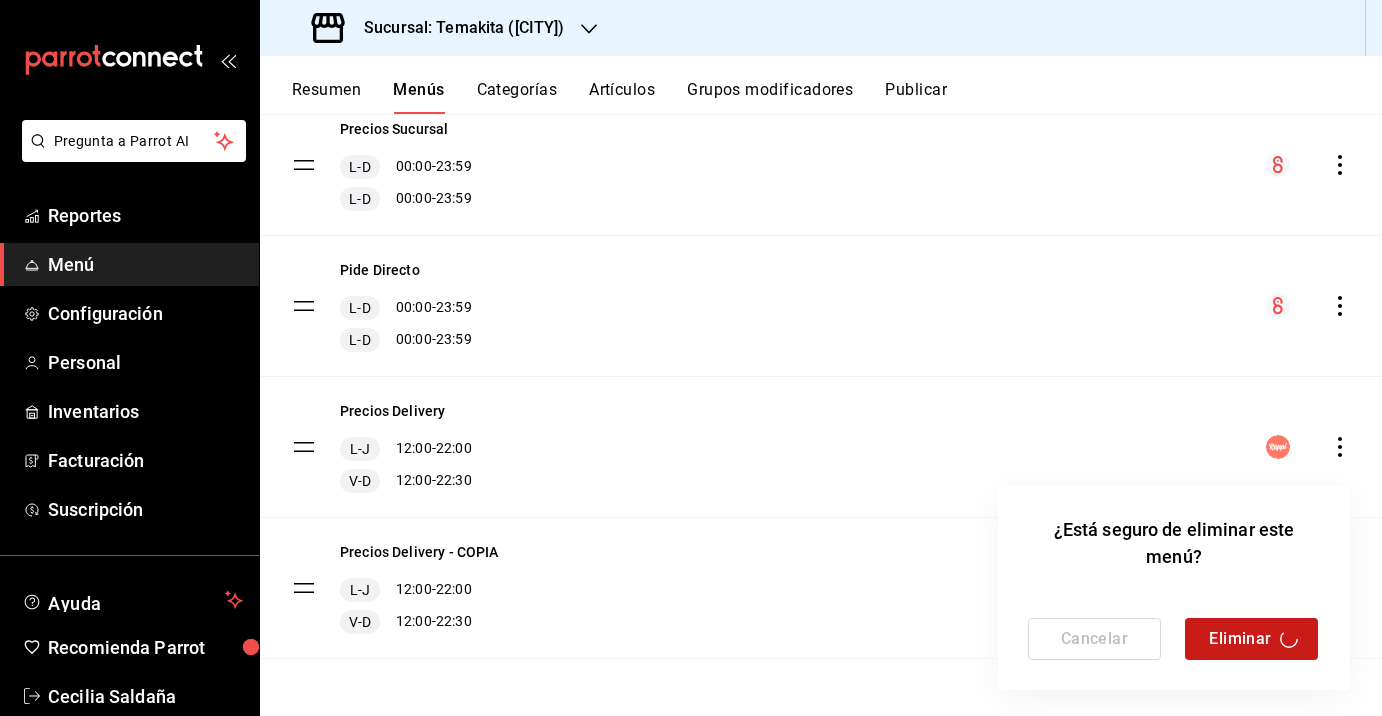 scroll, scrollTop: 51, scrollLeft: 0, axis: vertical 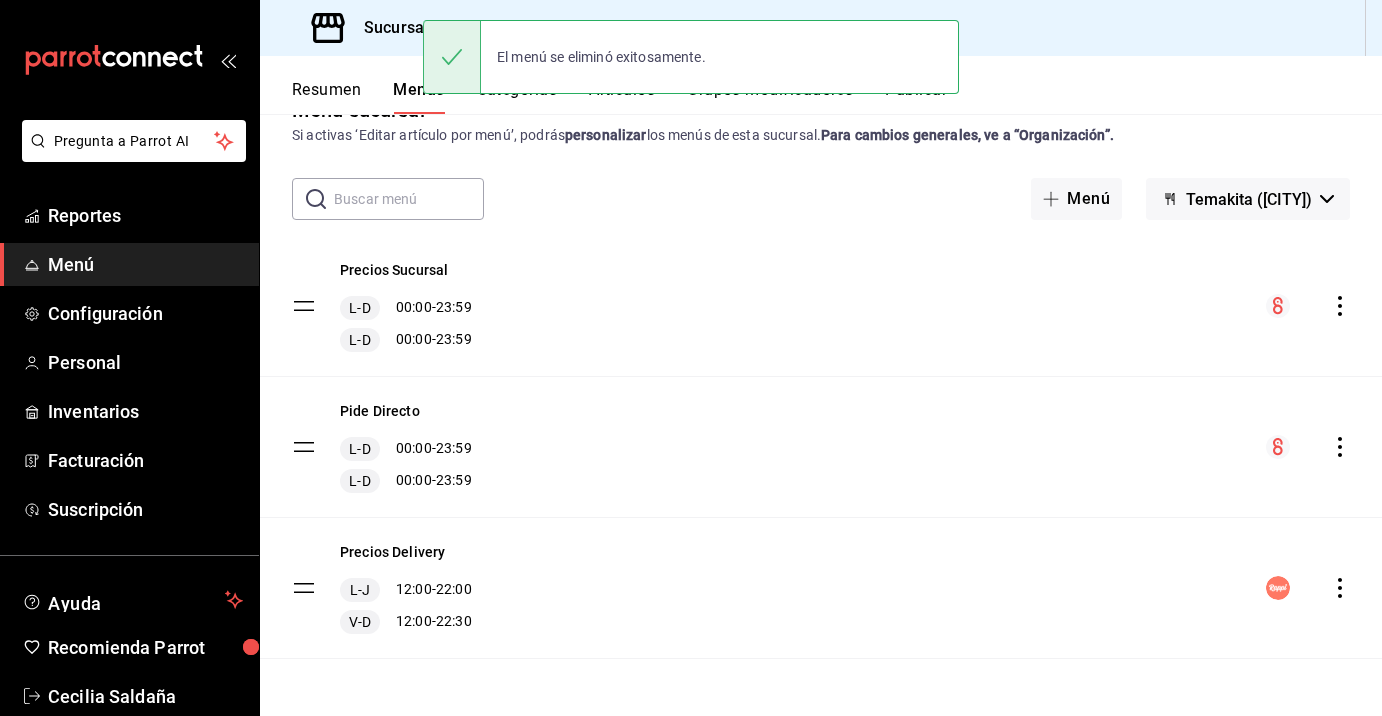 click 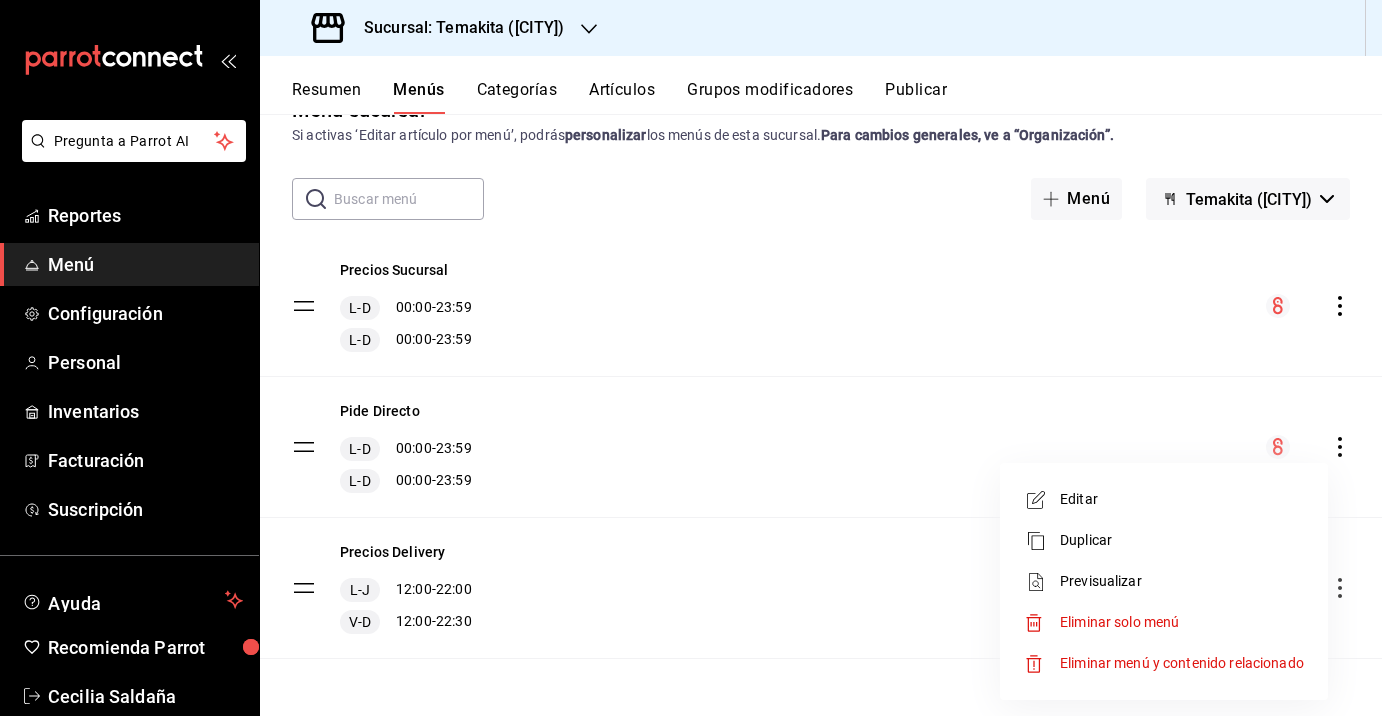 click on "Previsualizar" at bounding box center [1182, 581] 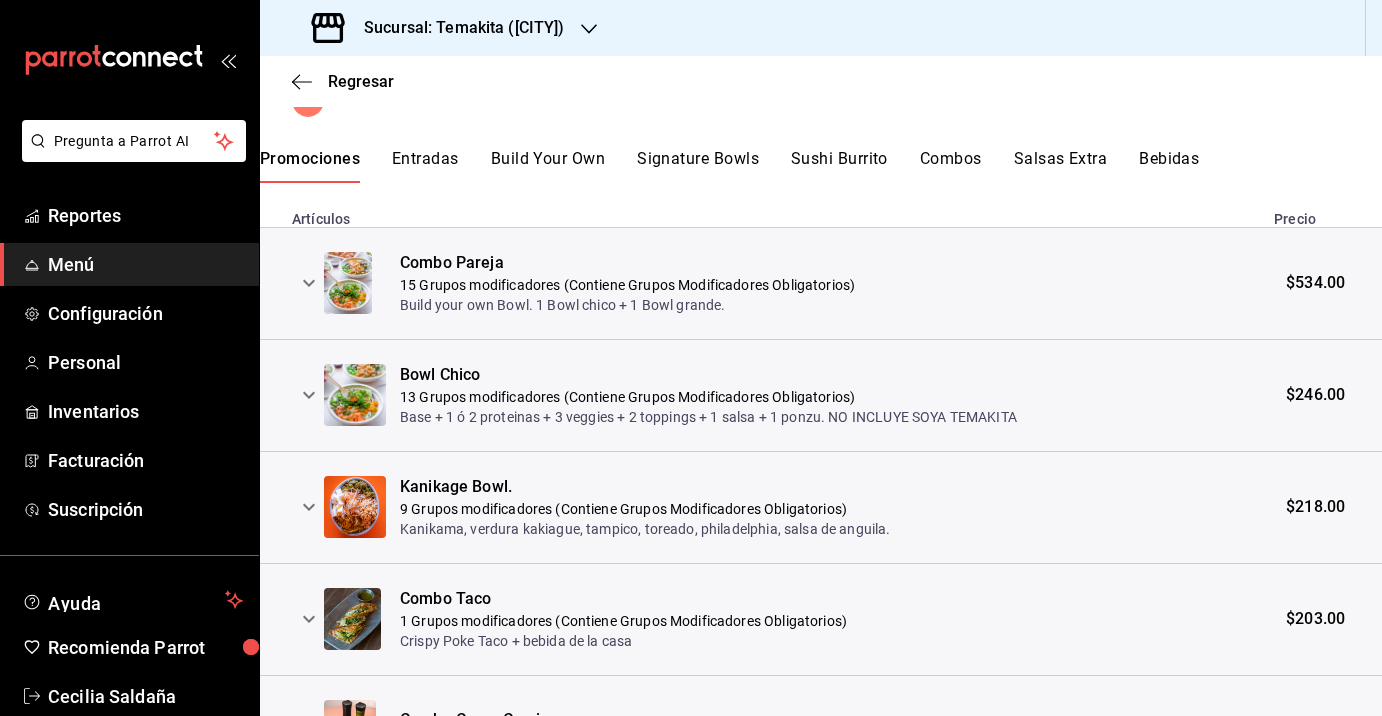 scroll, scrollTop: 631, scrollLeft: 0, axis: vertical 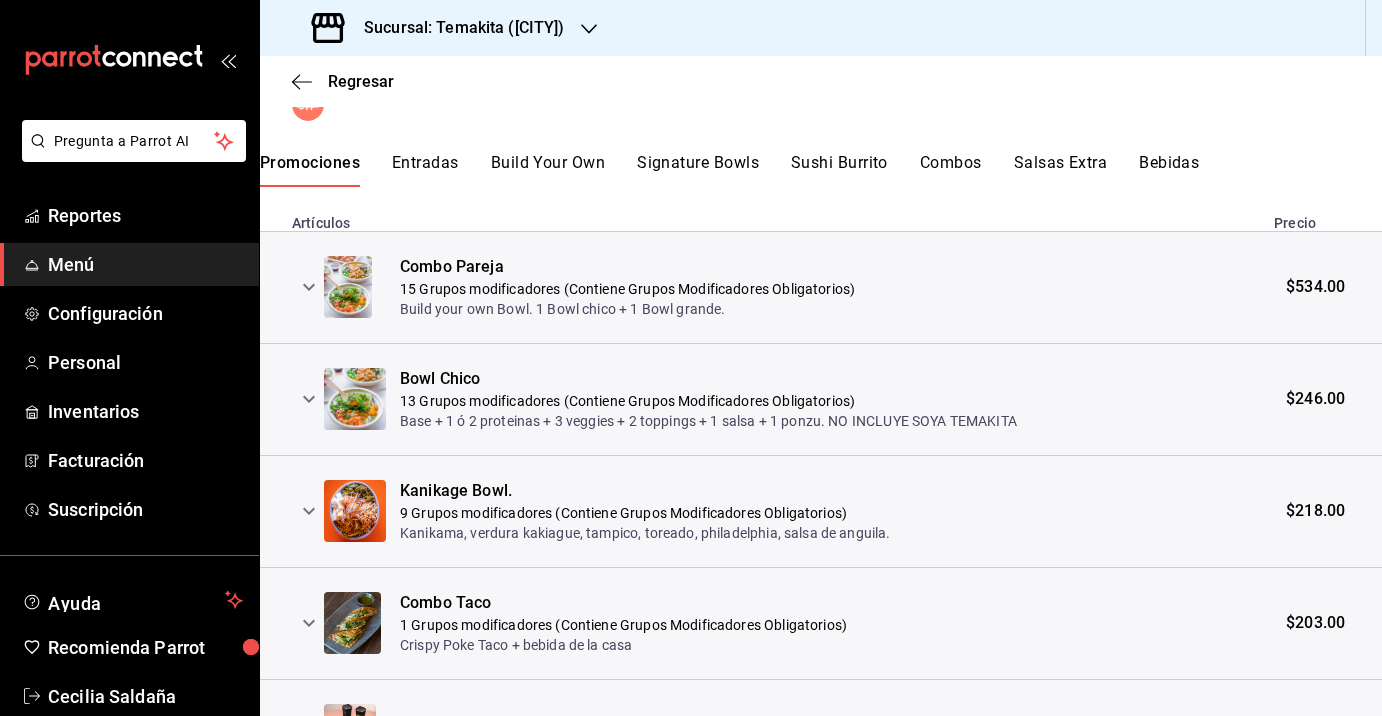 click on "Entradas" at bounding box center [425, 170] 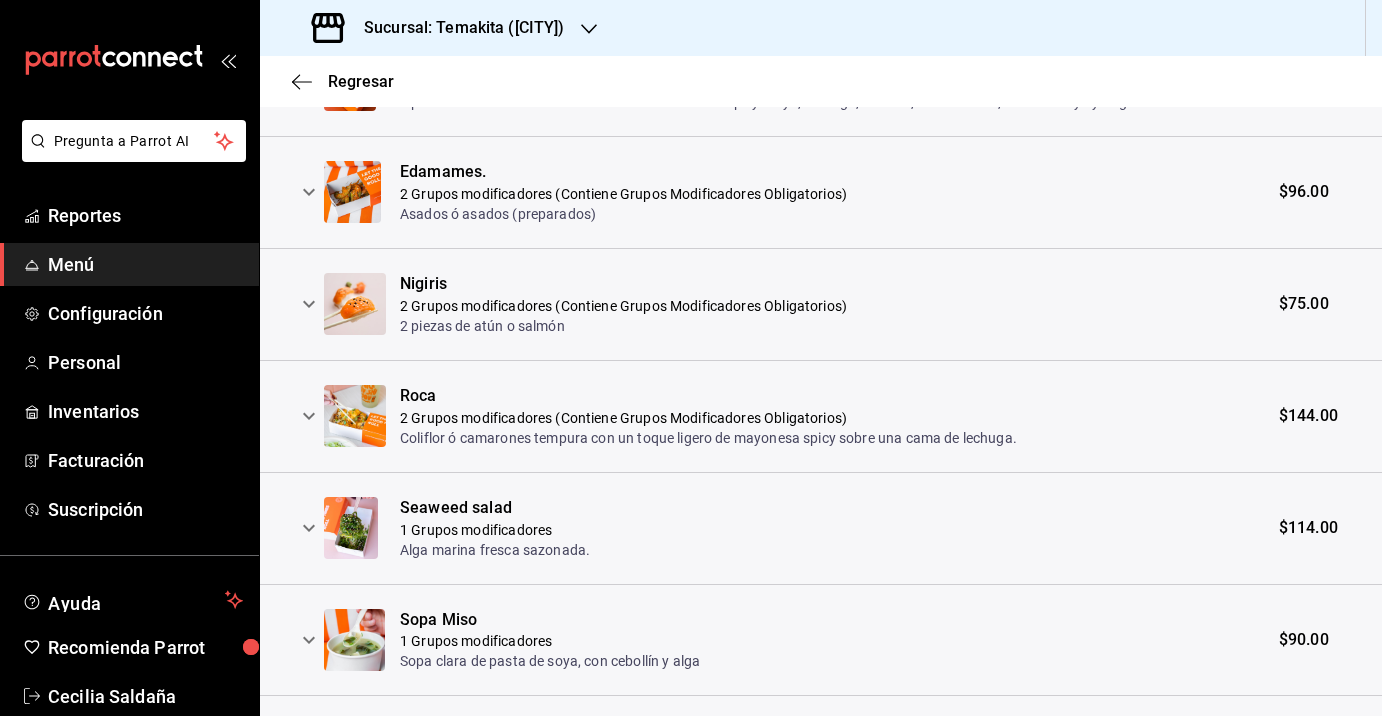 scroll, scrollTop: 705, scrollLeft: 0, axis: vertical 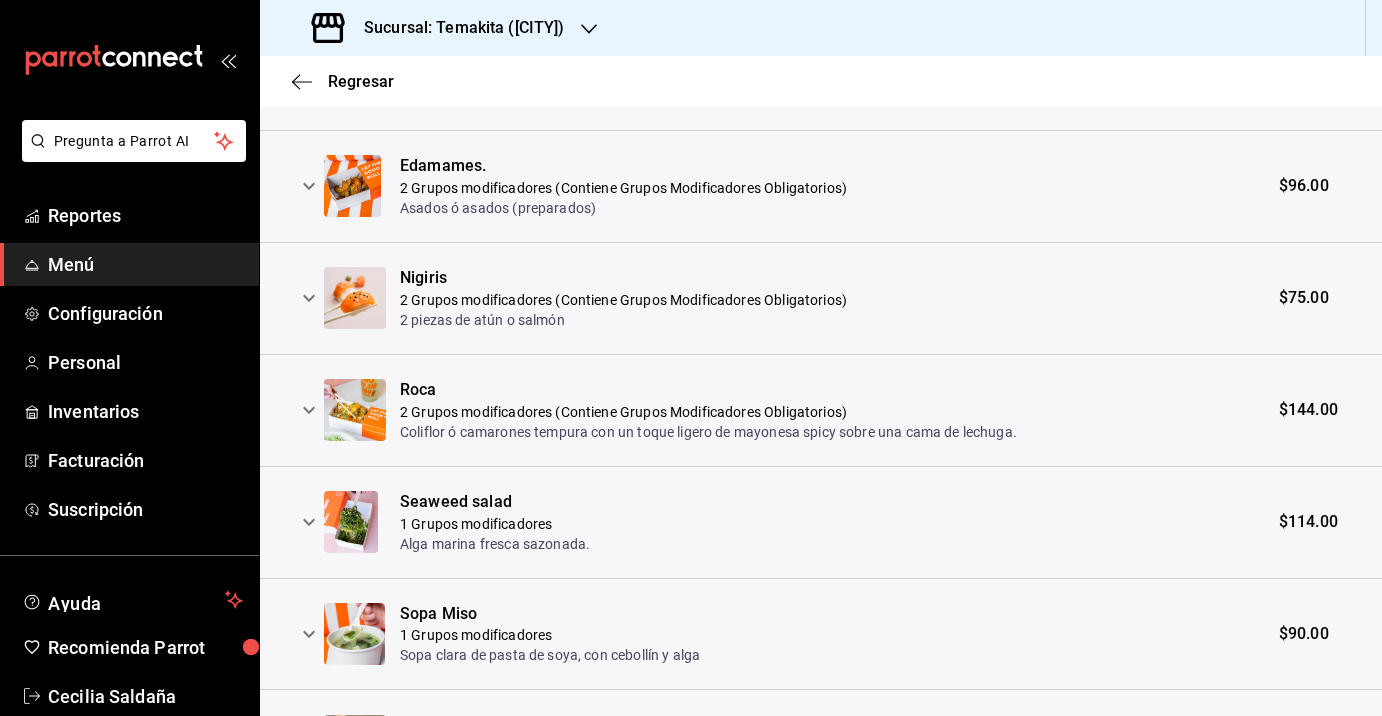 click 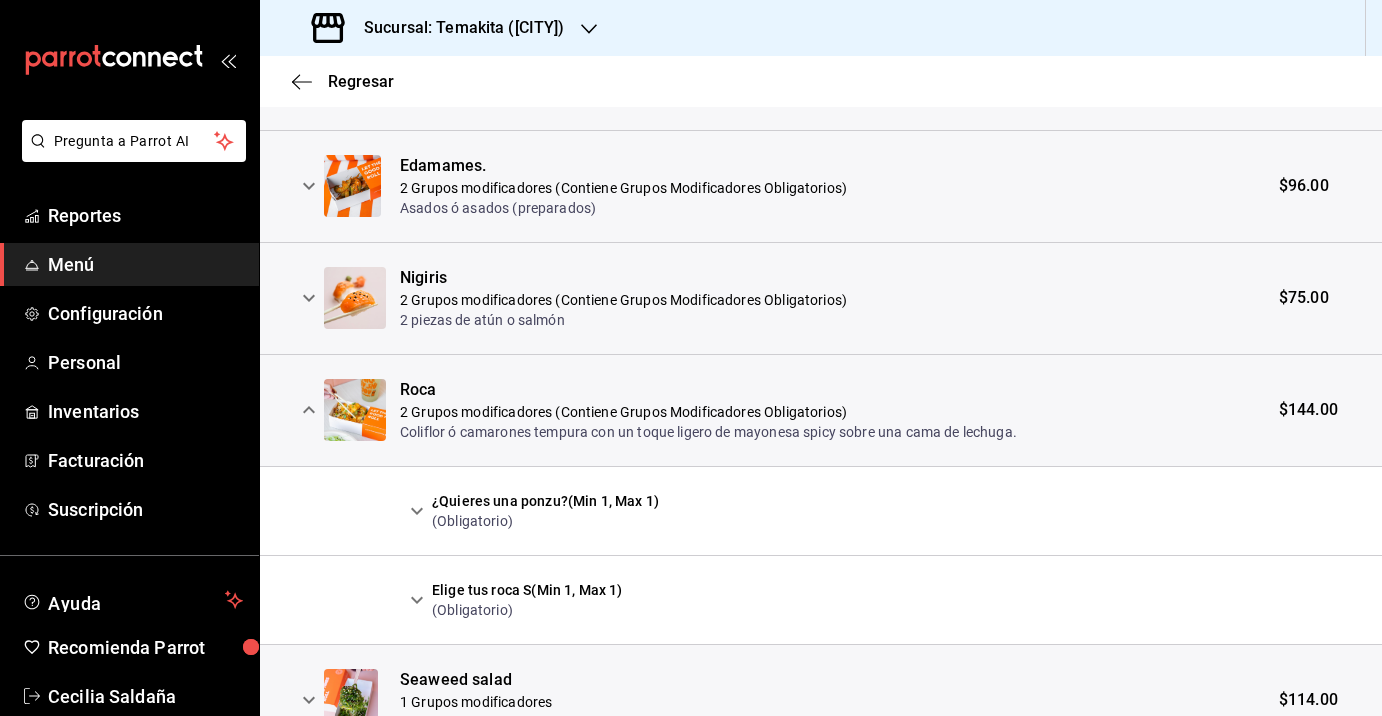 click 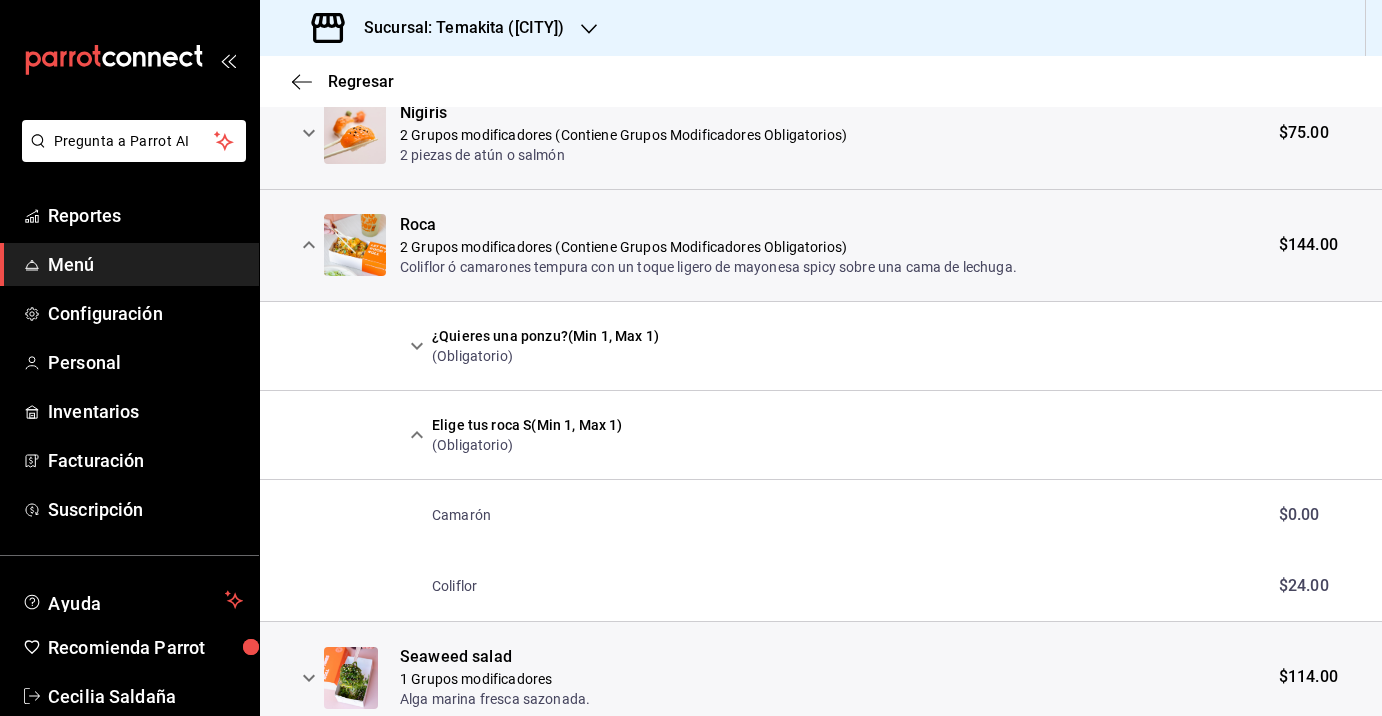 scroll, scrollTop: 868, scrollLeft: 0, axis: vertical 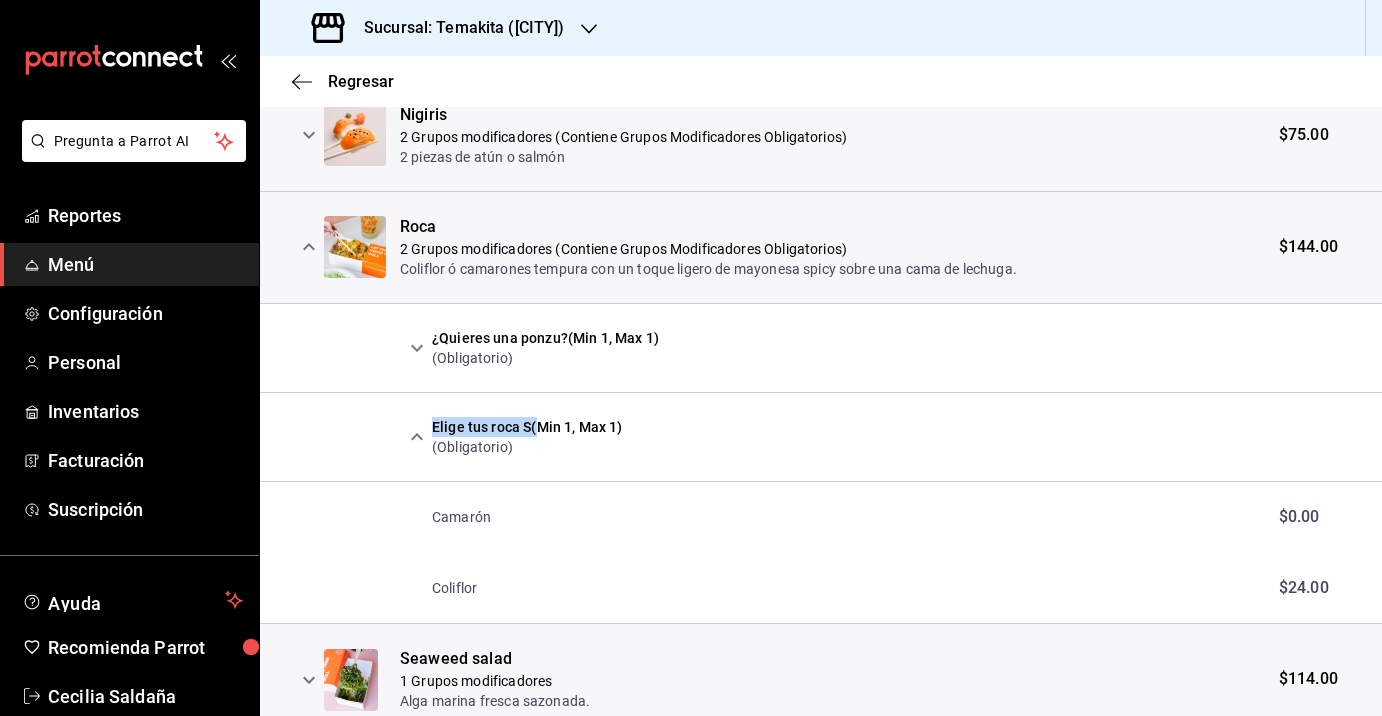 drag, startPoint x: 536, startPoint y: 426, endPoint x: 418, endPoint y: 426, distance: 118 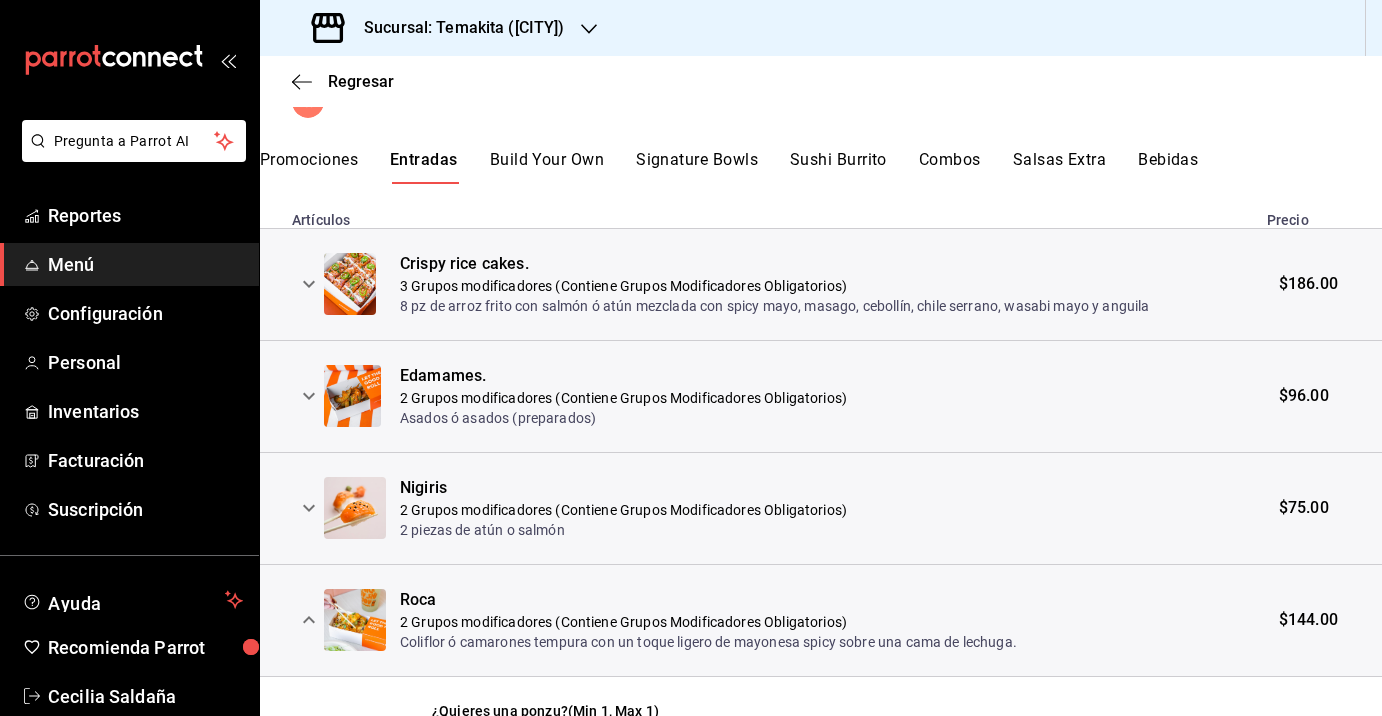 scroll, scrollTop: 312, scrollLeft: 0, axis: vertical 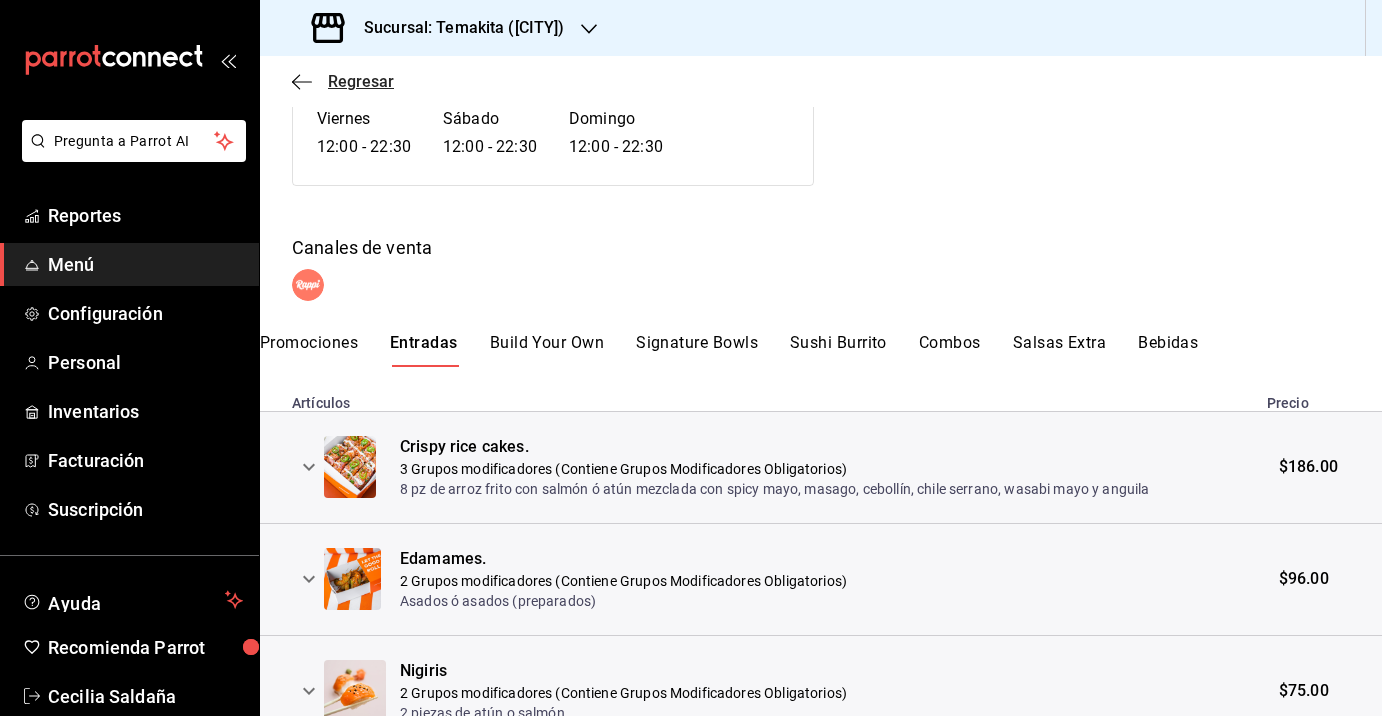 click on "Regresar" at bounding box center (361, 81) 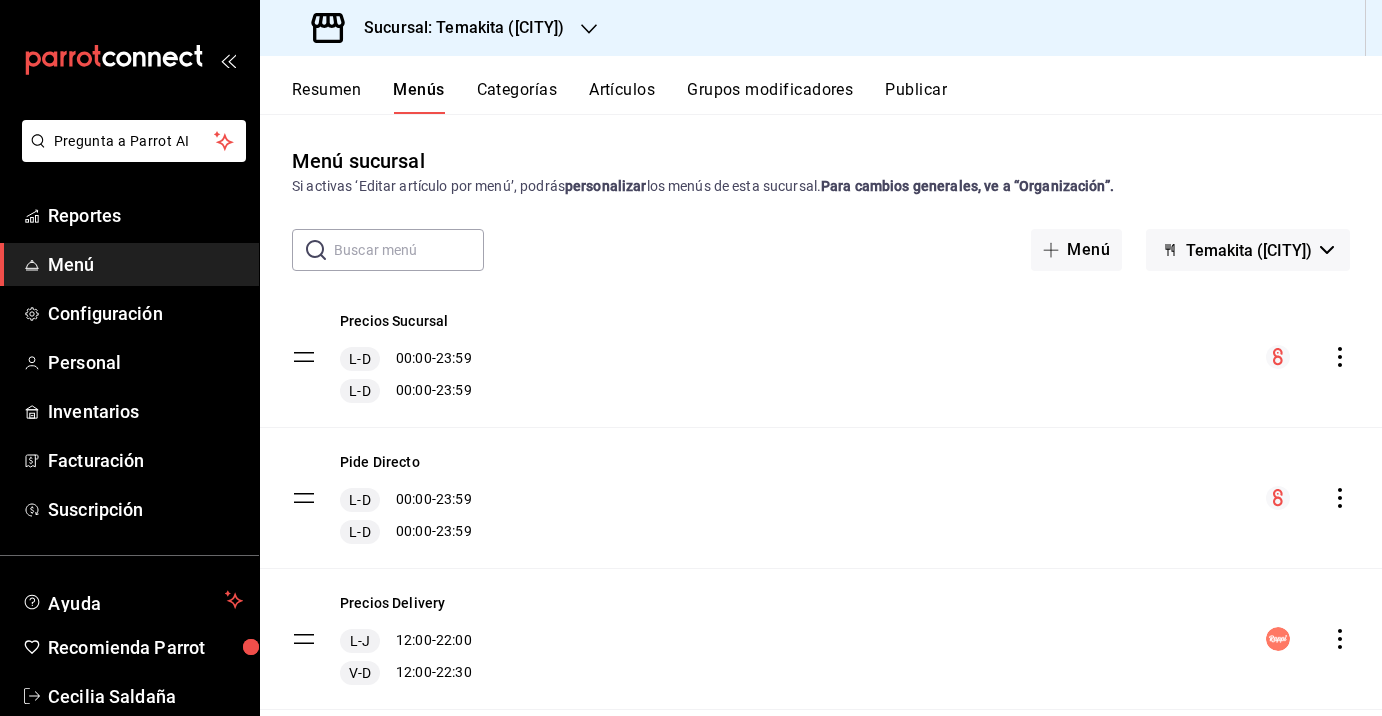 click on "Grupos modificadores" at bounding box center (770, 97) 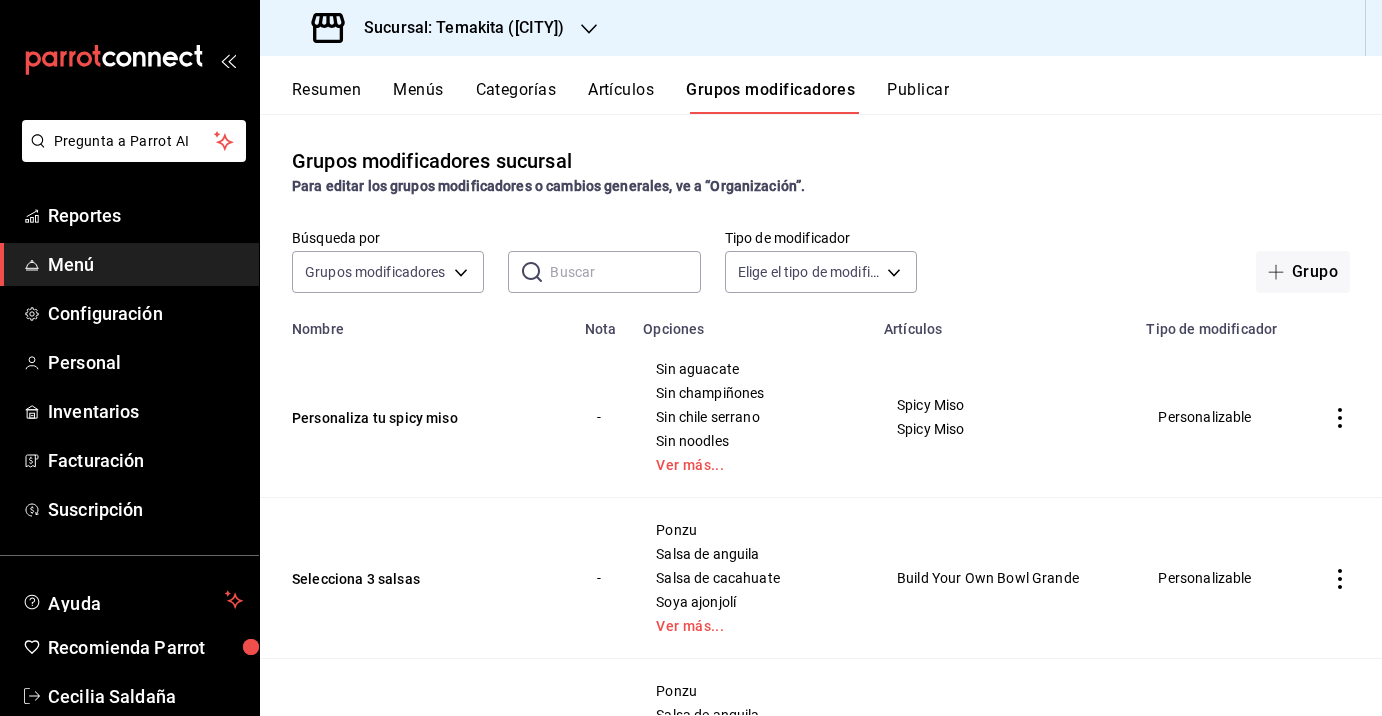 click at bounding box center [625, 272] 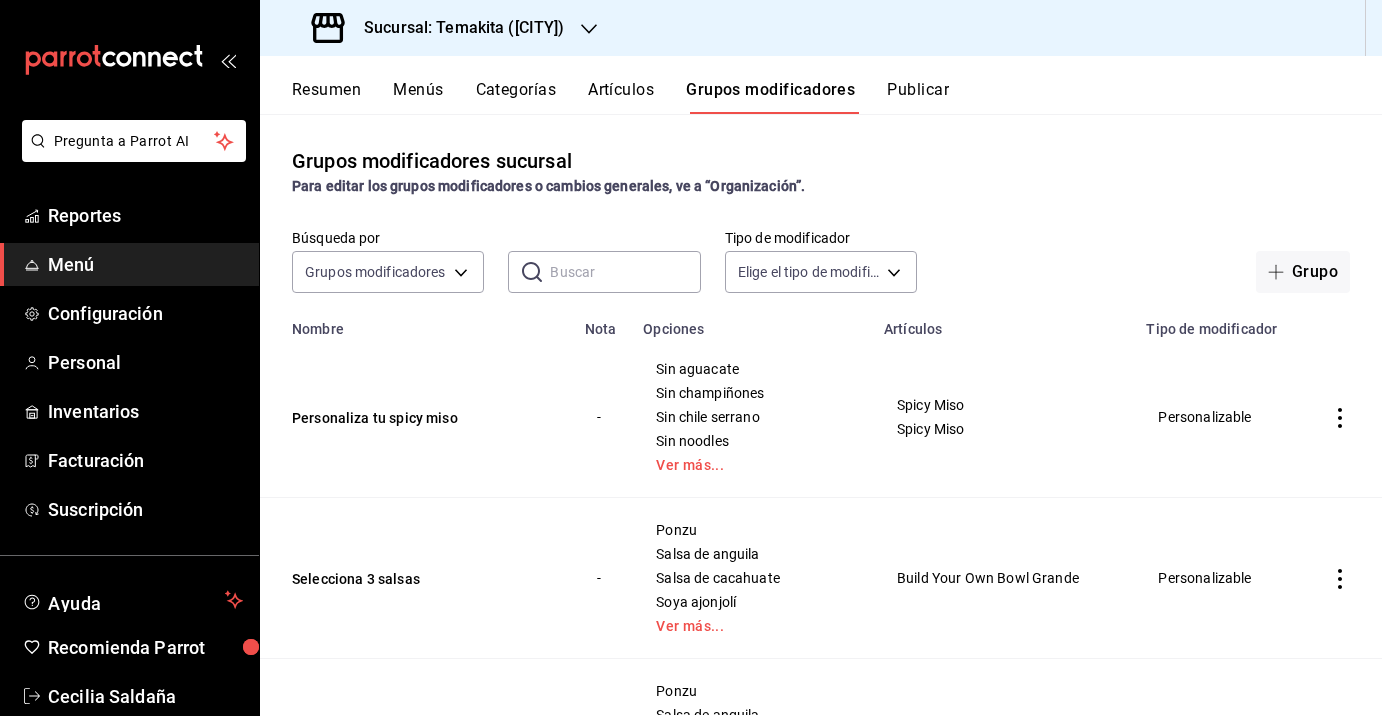 paste on "Elige tus roca S" 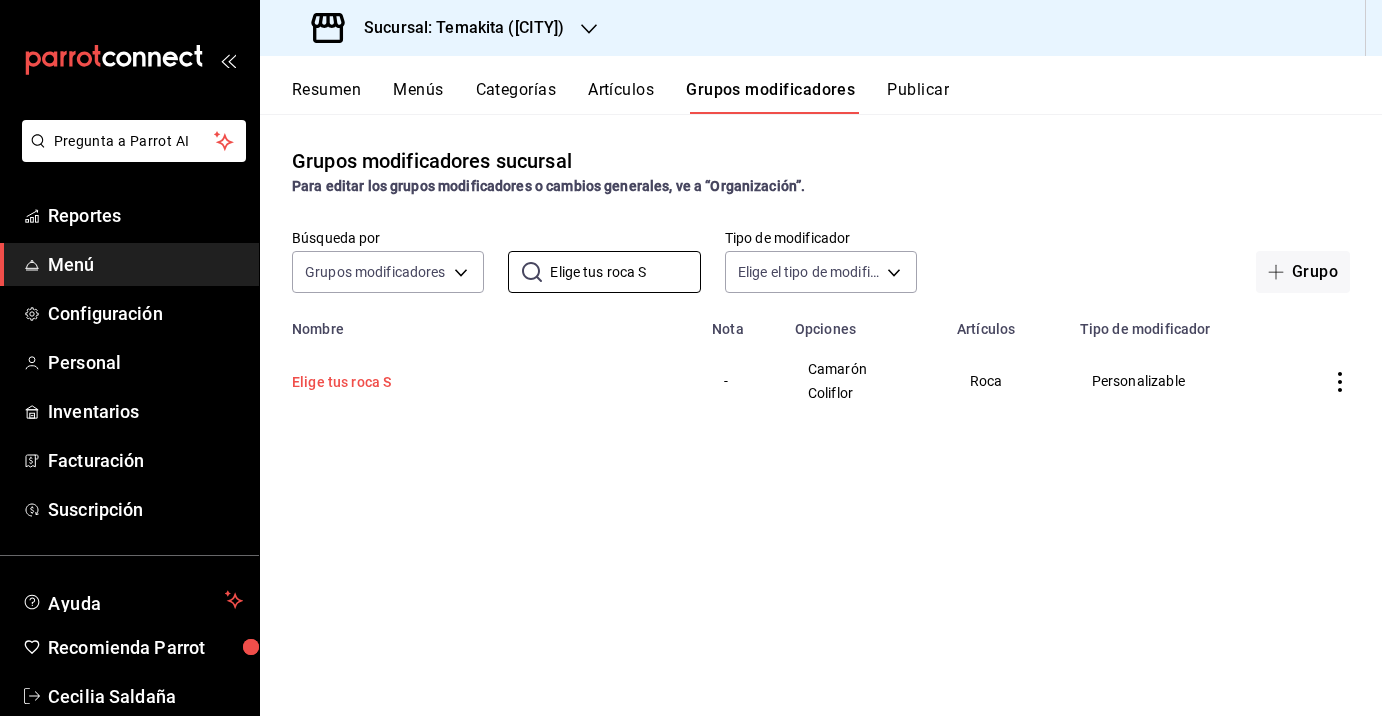 type on "Elige tus roca S" 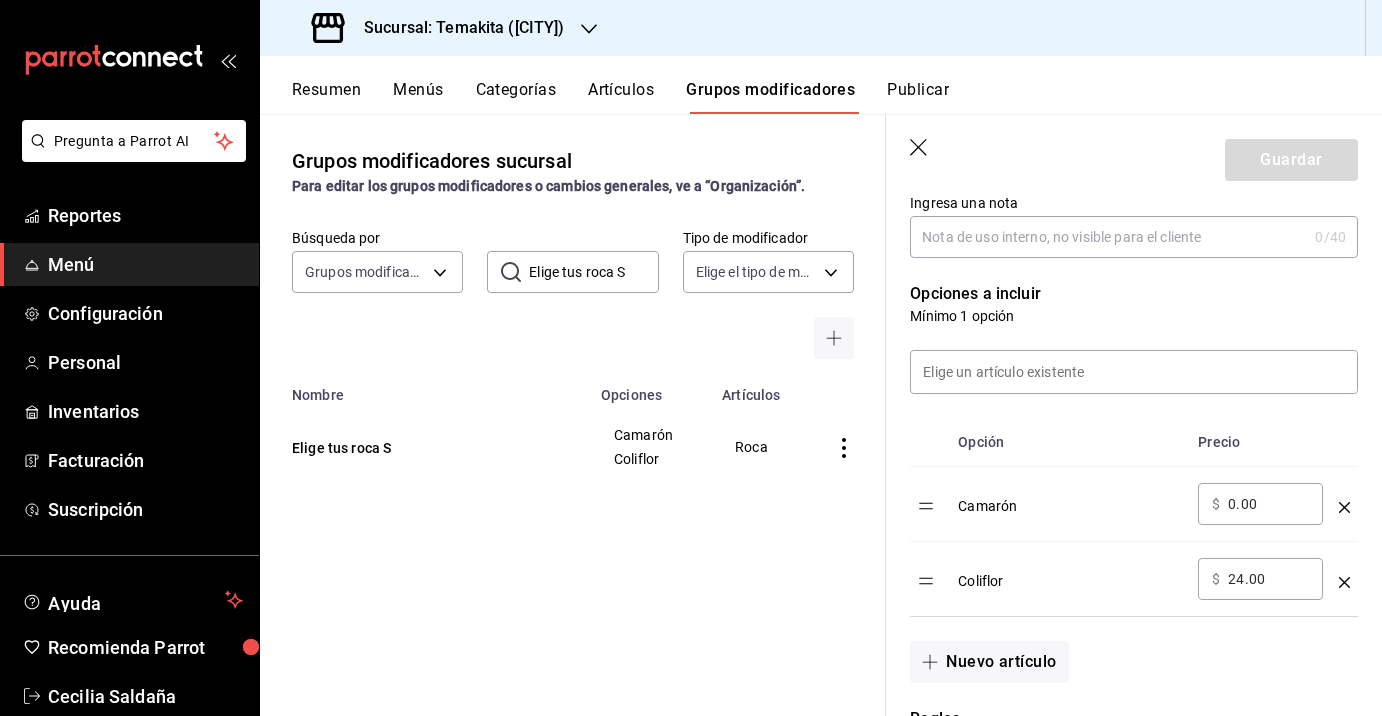 scroll, scrollTop: 481, scrollLeft: 0, axis: vertical 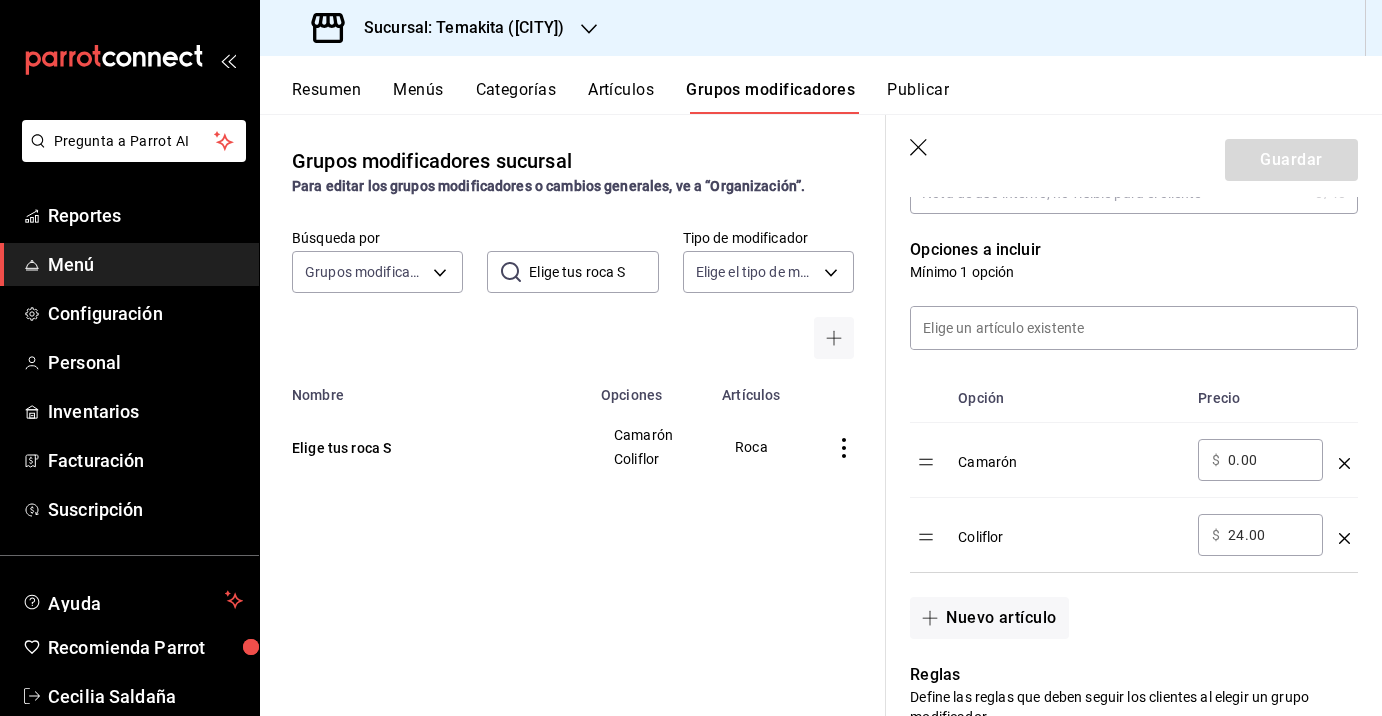 click on "24.00" at bounding box center (1268, 535) 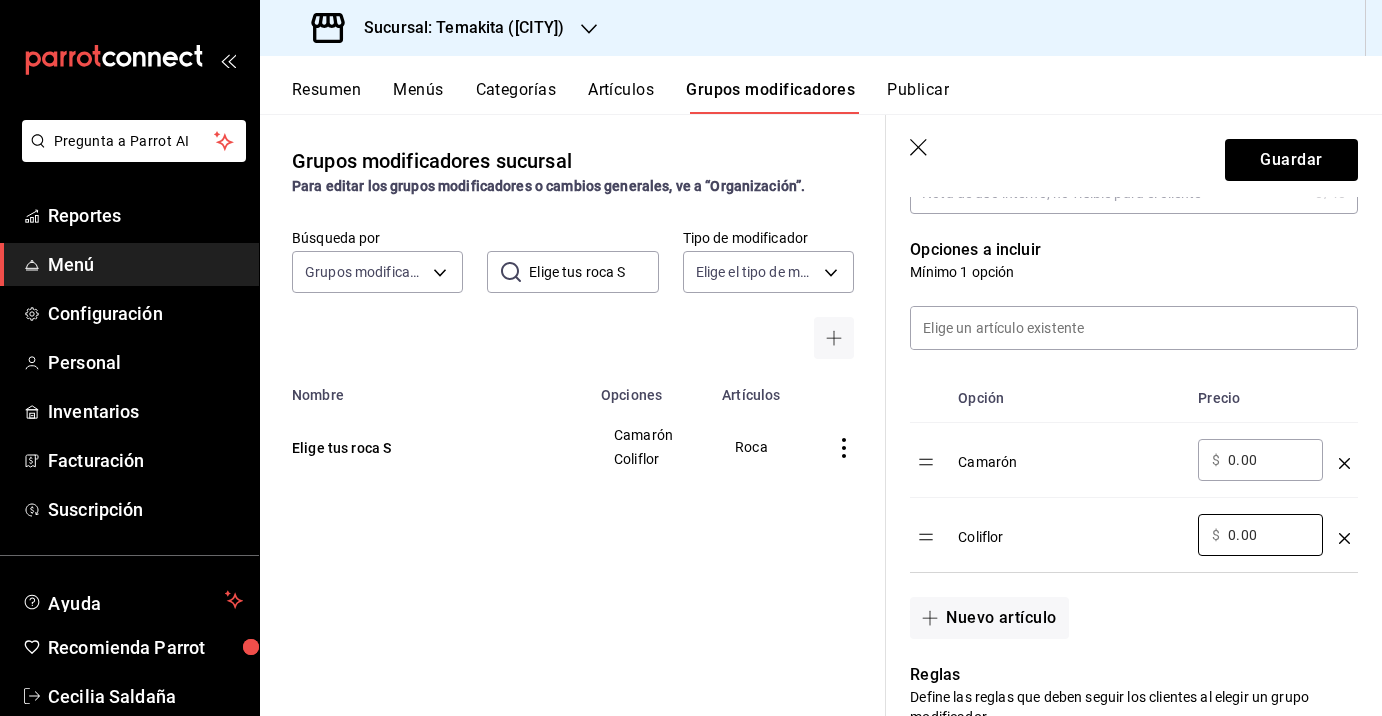 type on "0.00" 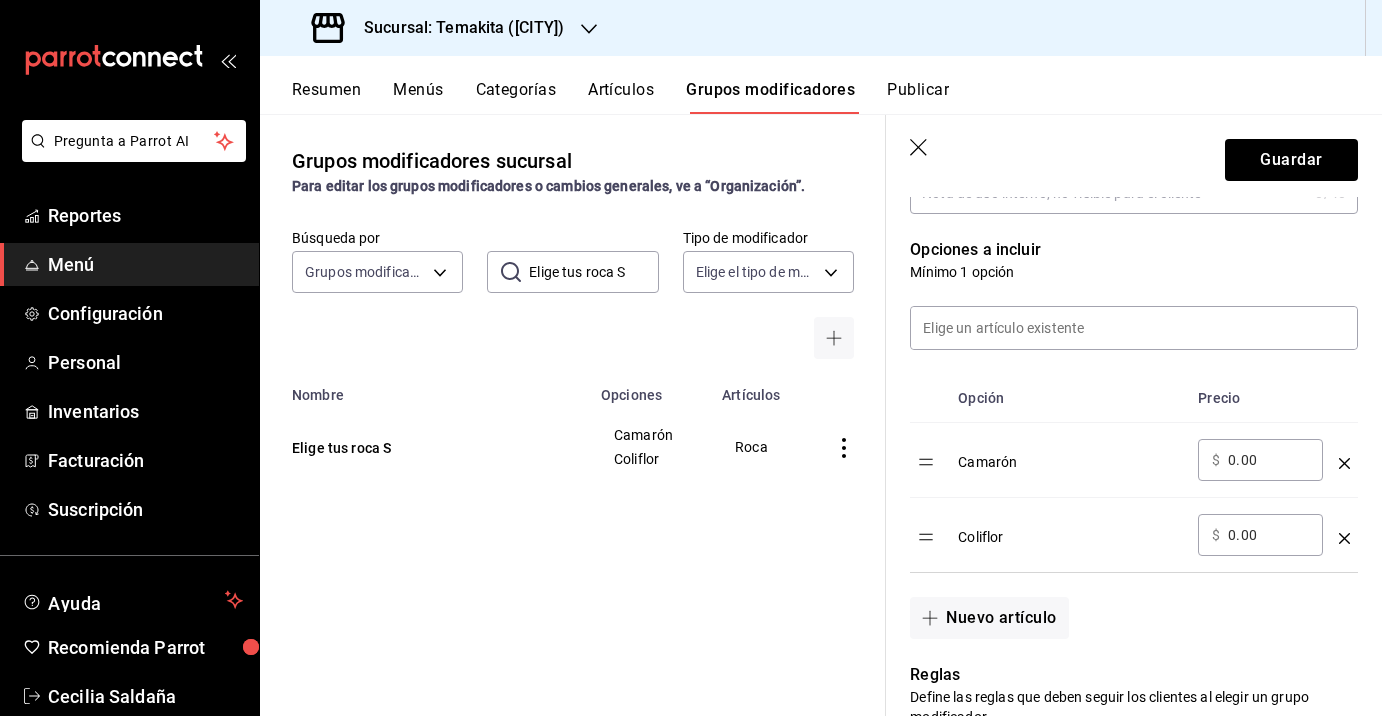 click on "0.00" at bounding box center (1268, 460) 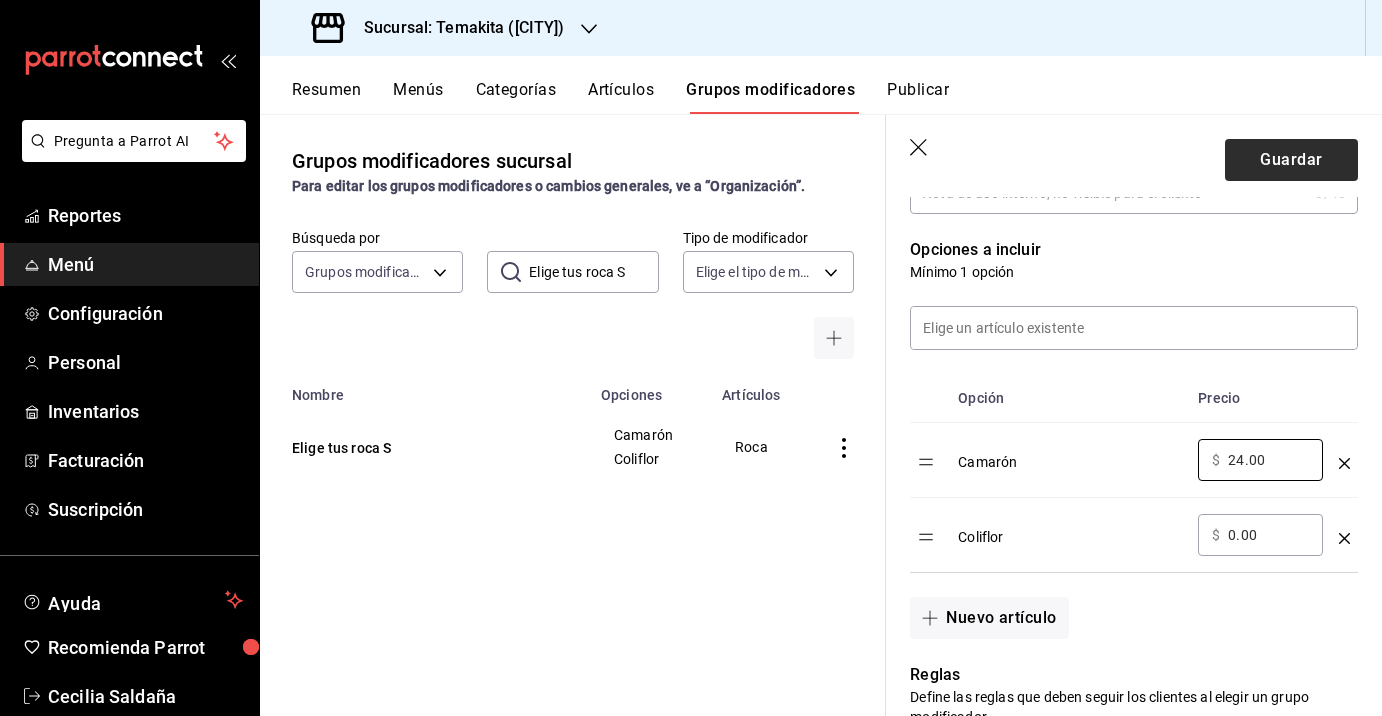 type on "24.00" 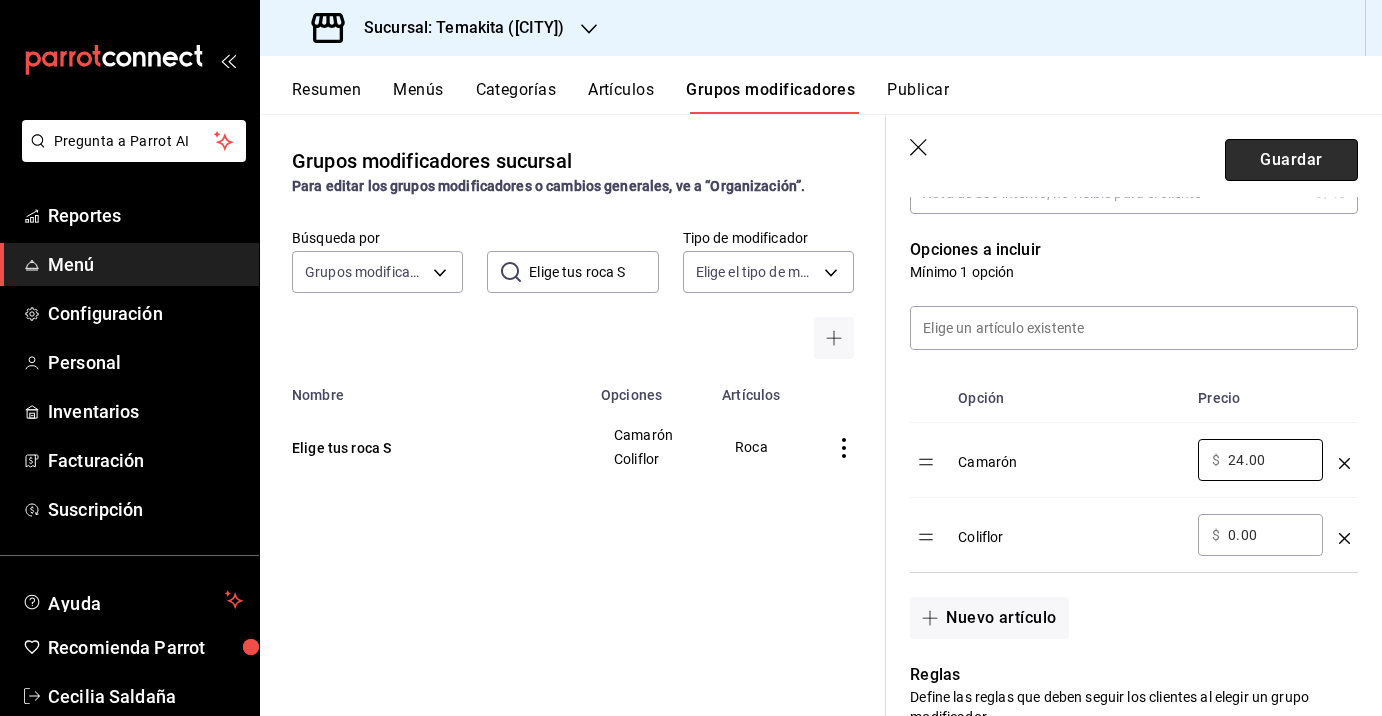 click on "Guardar" at bounding box center (1291, 160) 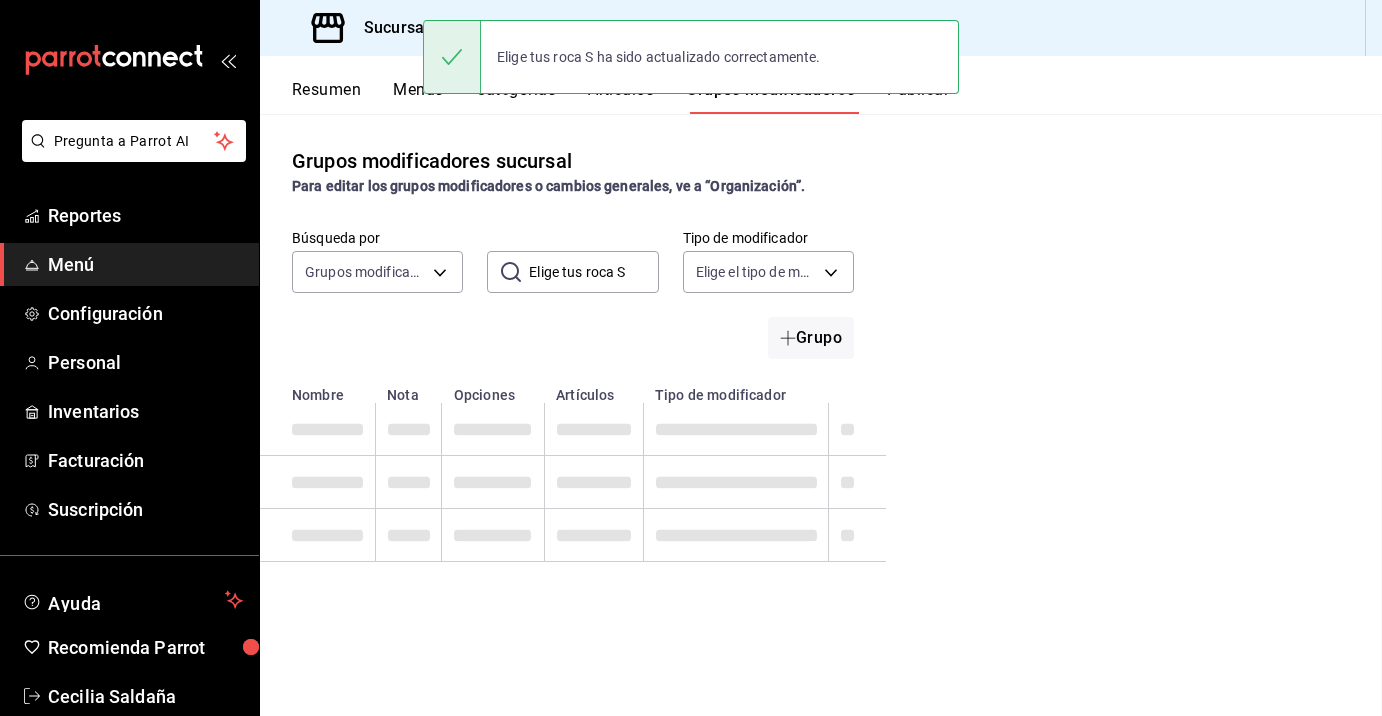 scroll, scrollTop: 0, scrollLeft: 0, axis: both 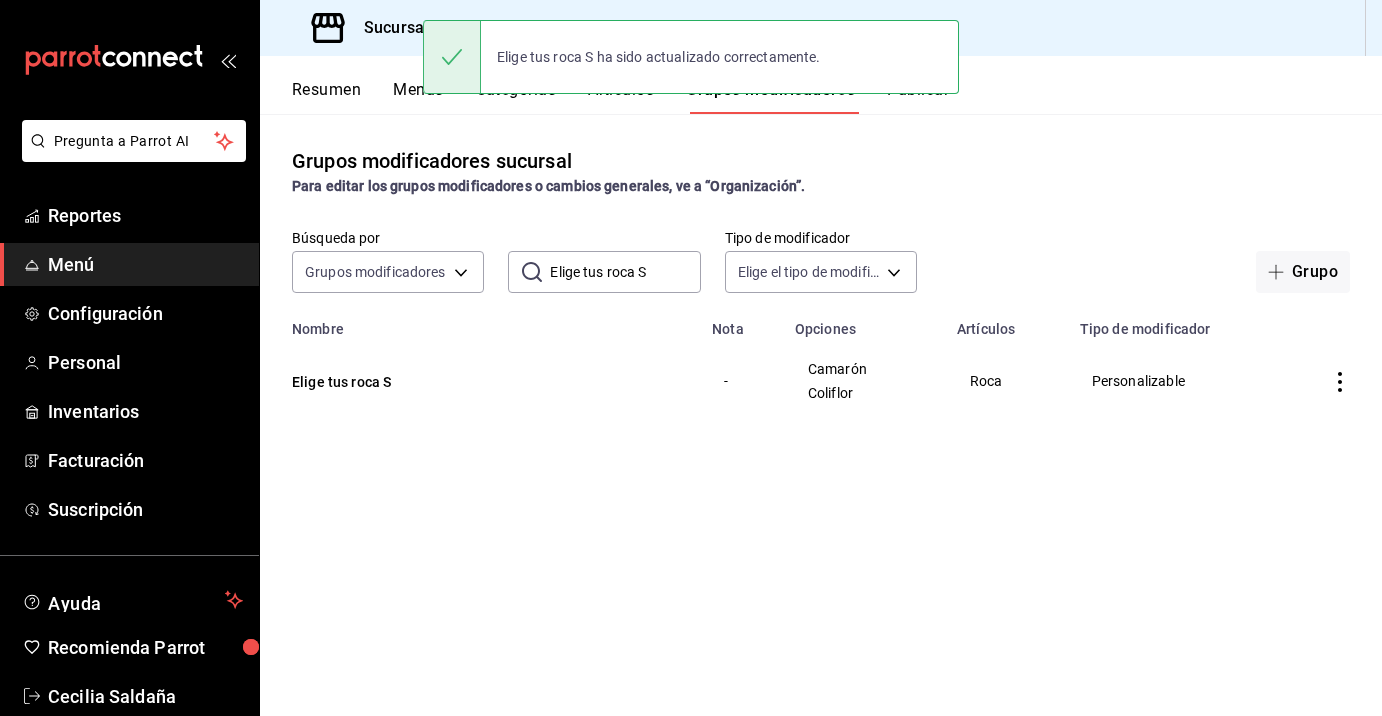 click on "Grupos modificadores sucursal Para editar los grupos modificadores o cambios generales, ve a “Organización”." at bounding box center (821, 171) 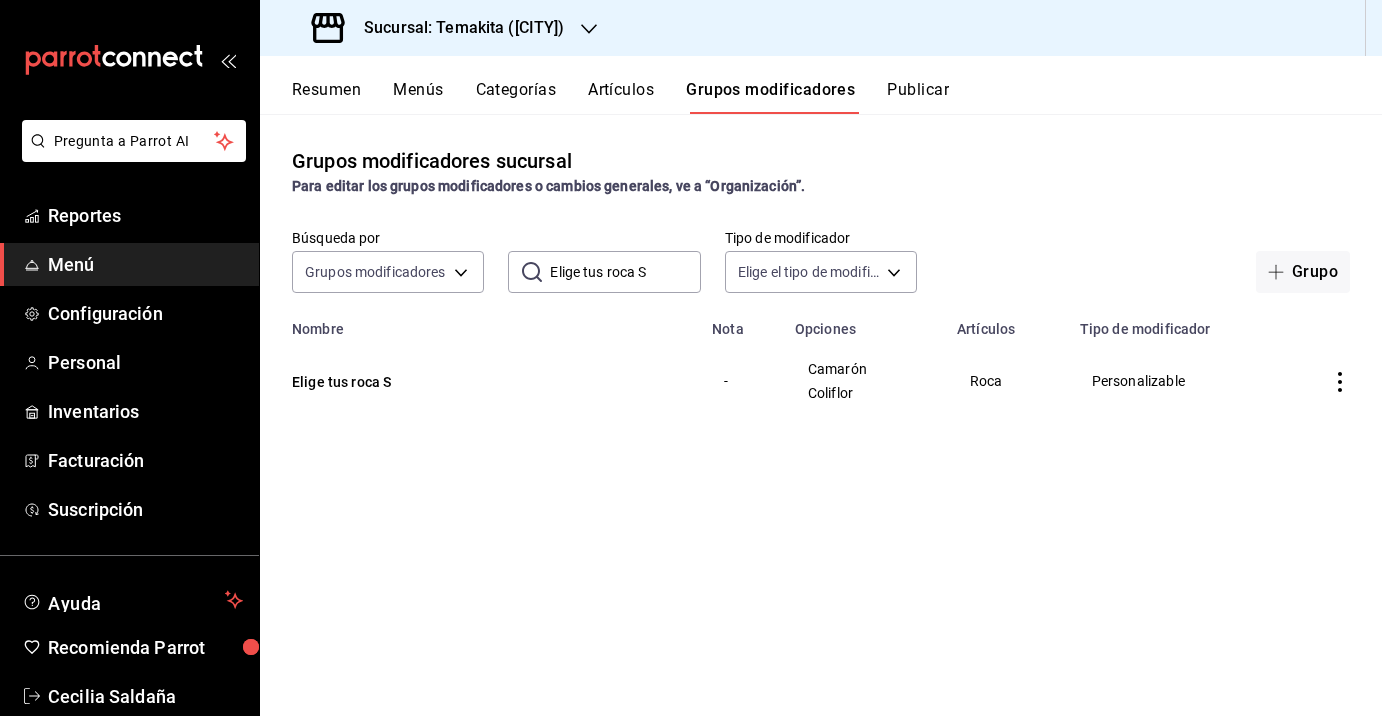 click on "Publicar" at bounding box center (918, 97) 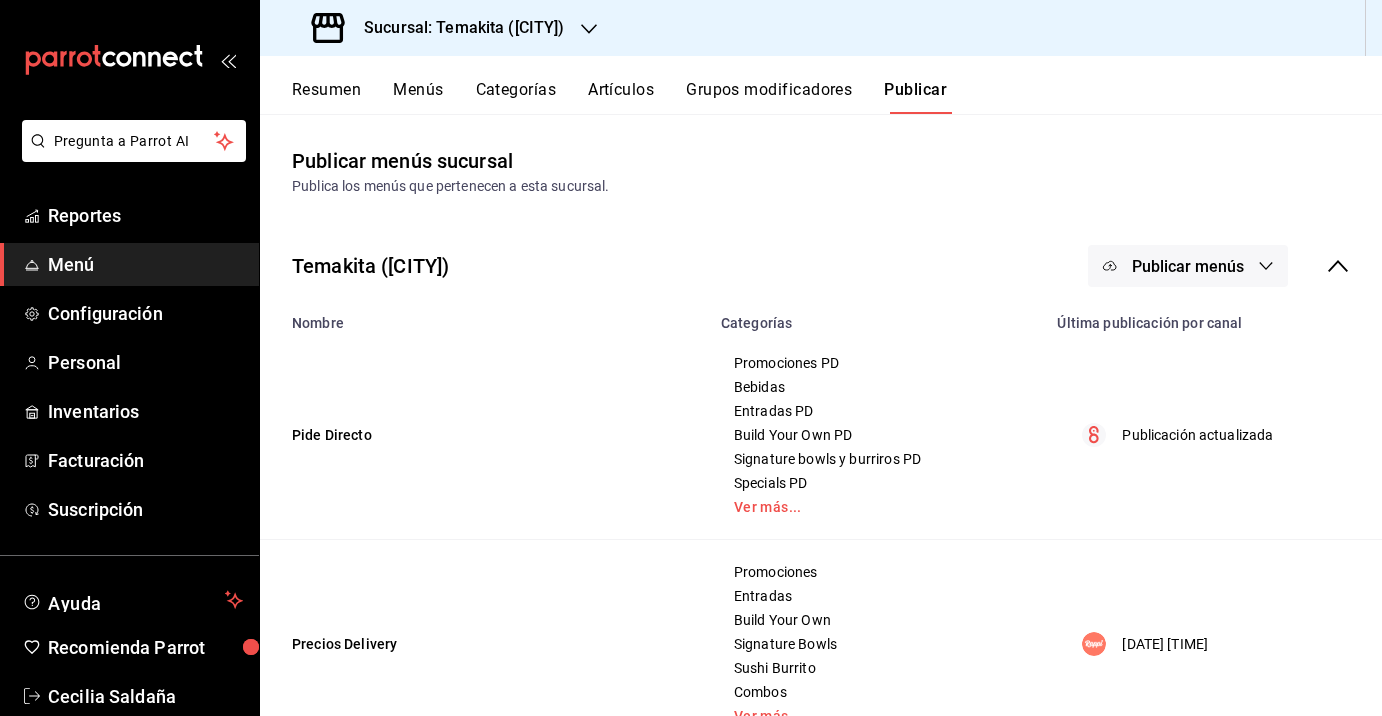 click on "Publicar menús" at bounding box center (1188, 266) 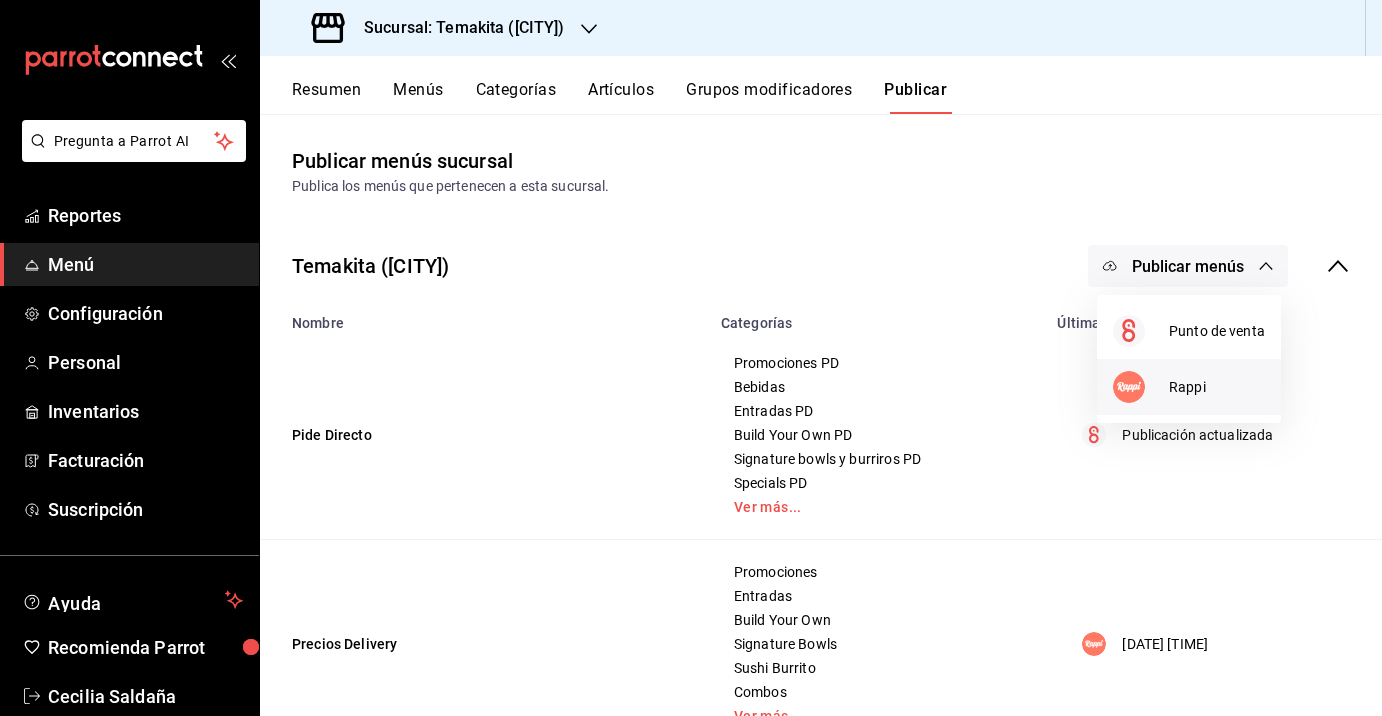 click at bounding box center (1141, 387) 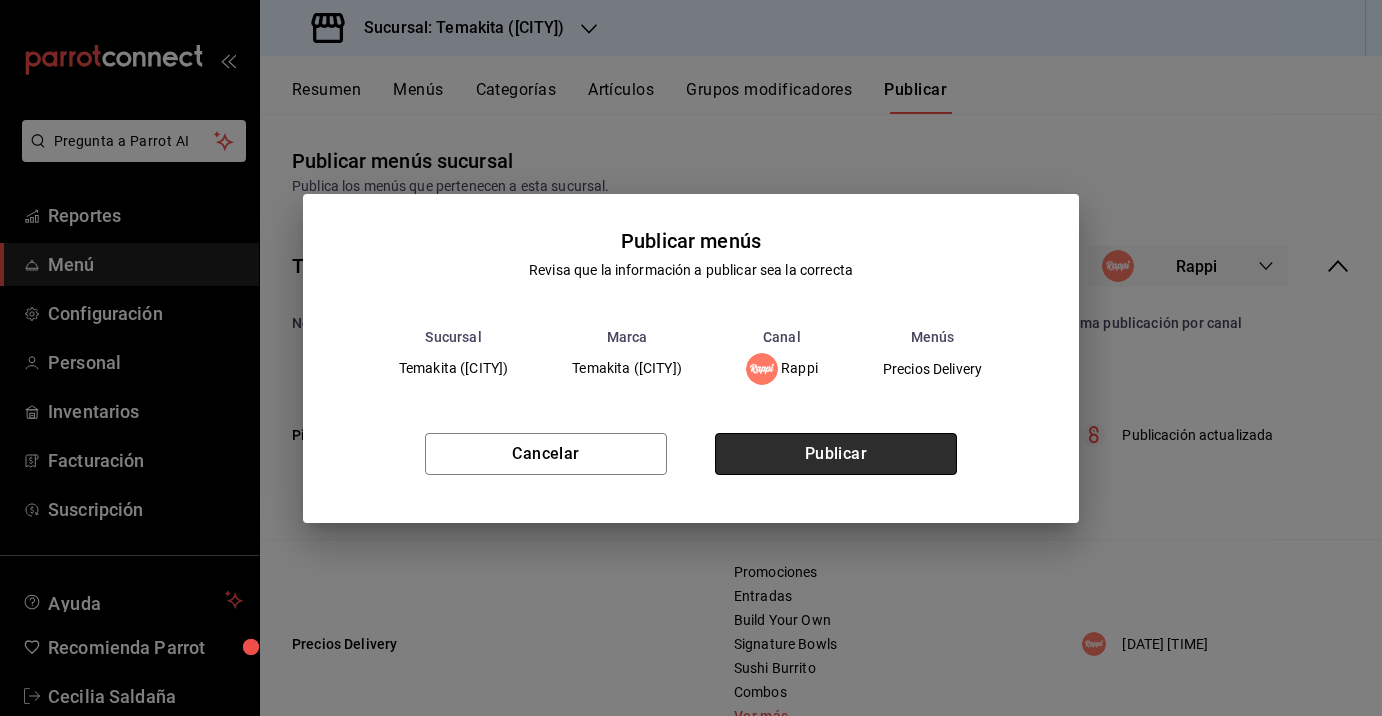 click on "Publicar" at bounding box center (836, 454) 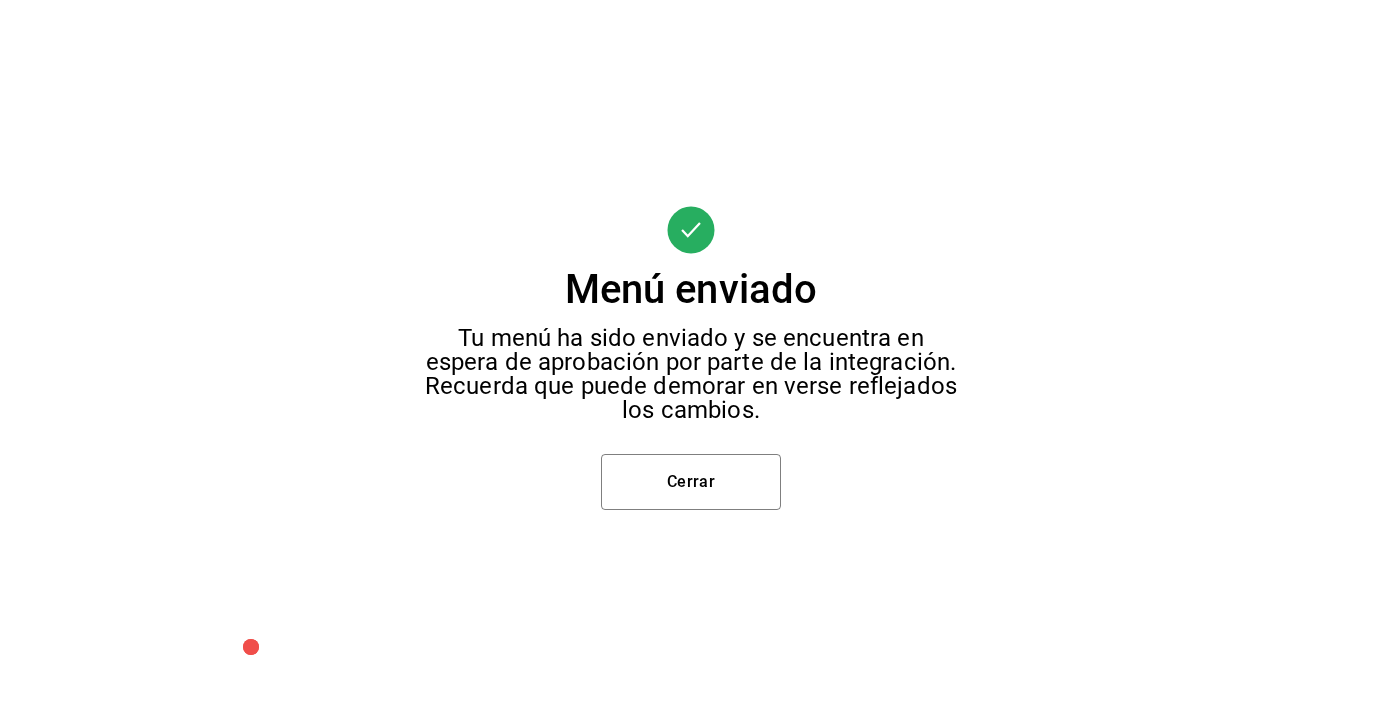 click on "Menú enviado Tu menú ha sido enviado y se encuentra en espera de aprobación por parte de la integración. Recuerda que puede demorar en verse reflejados los cambios. Cerrar" at bounding box center (691, 358) 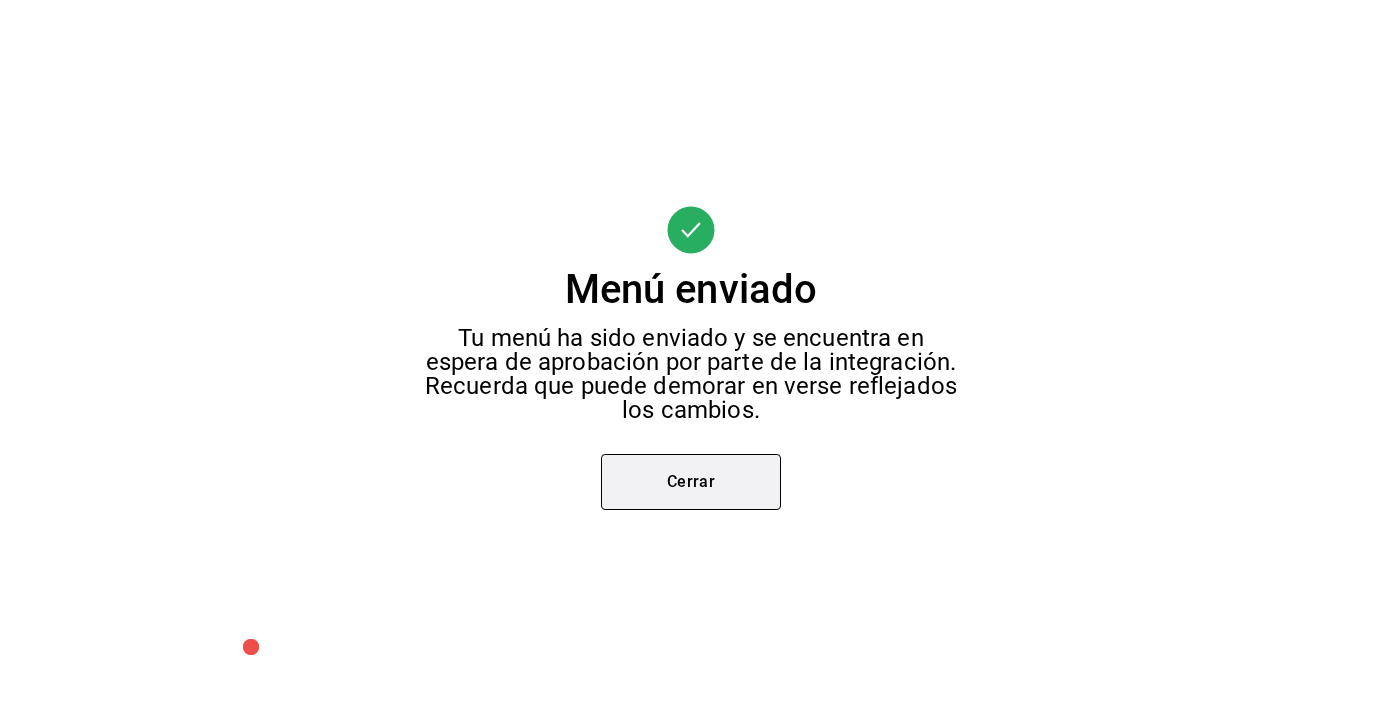 click on "Cerrar" at bounding box center (691, 482) 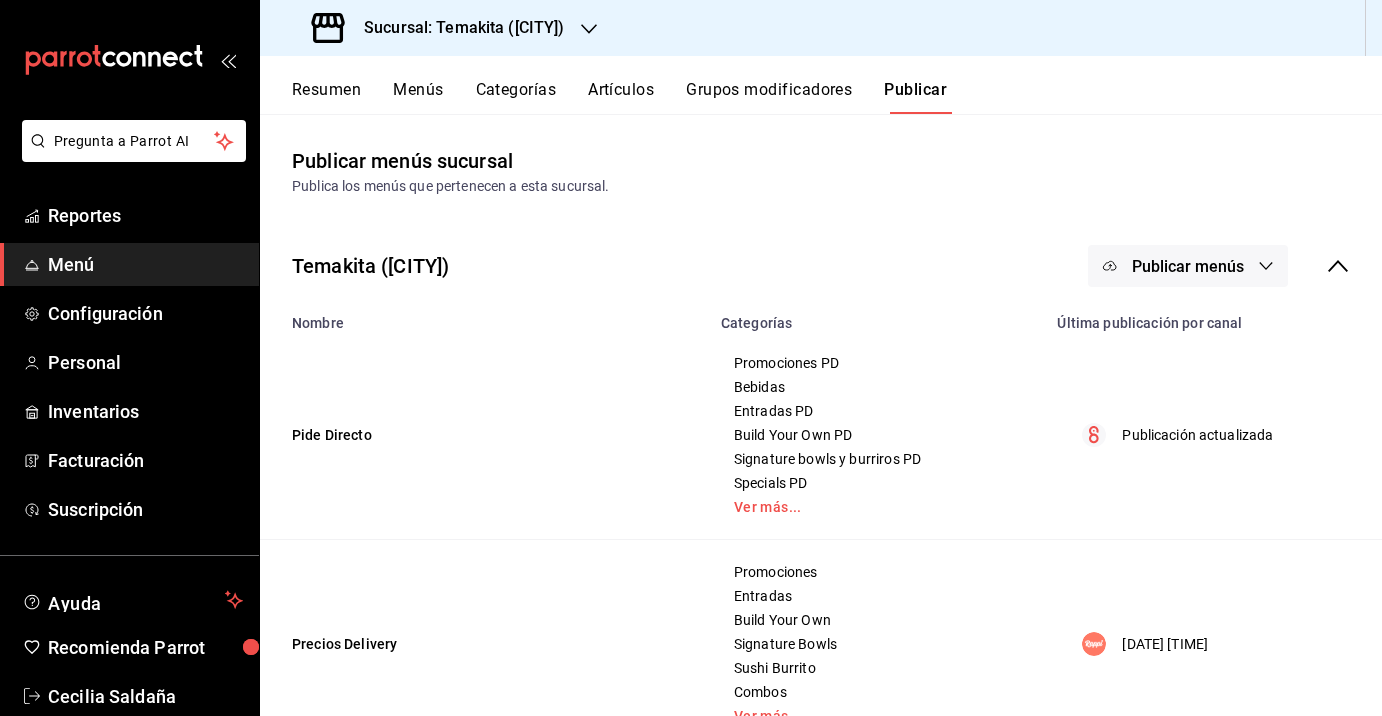 click on "Sucursal: Temakita (GDL)" at bounding box center [456, 28] 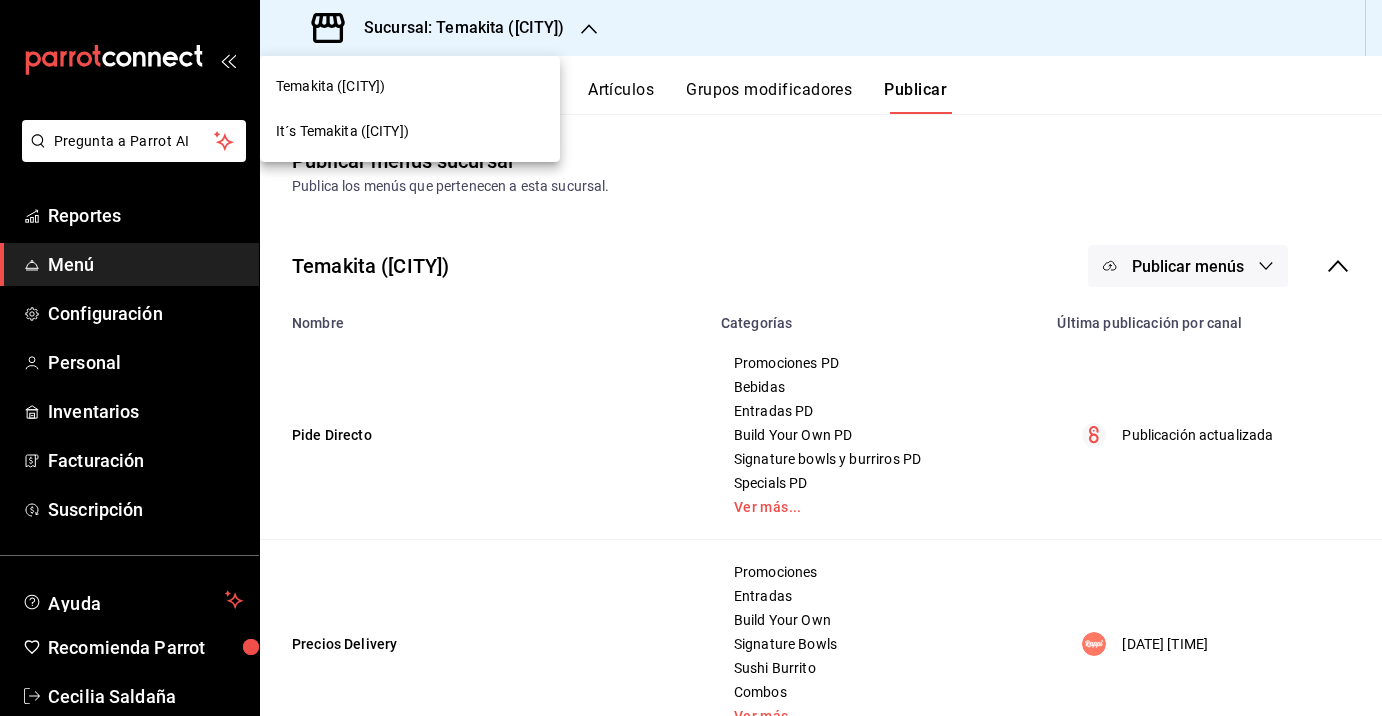click on "It´s [BUSINESS_NAME] ([CITY])" at bounding box center [342, 131] 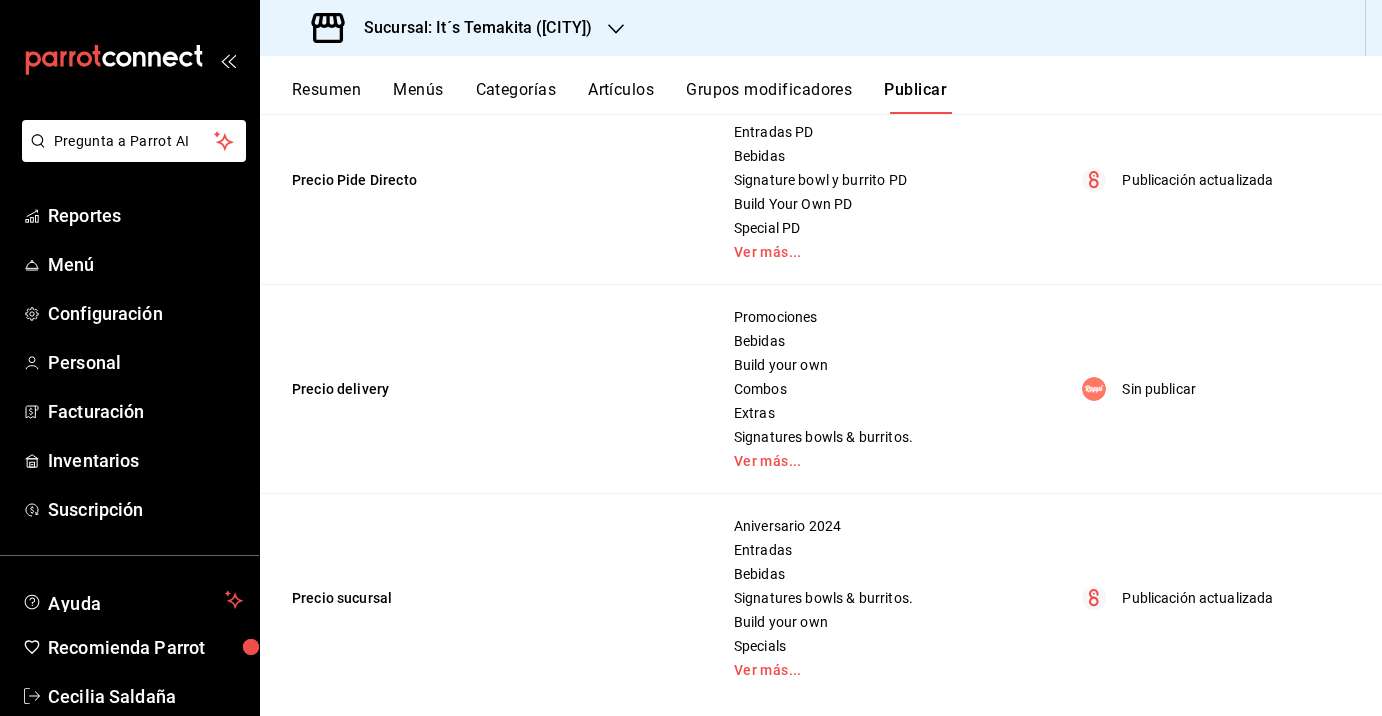 scroll, scrollTop: 0, scrollLeft: 0, axis: both 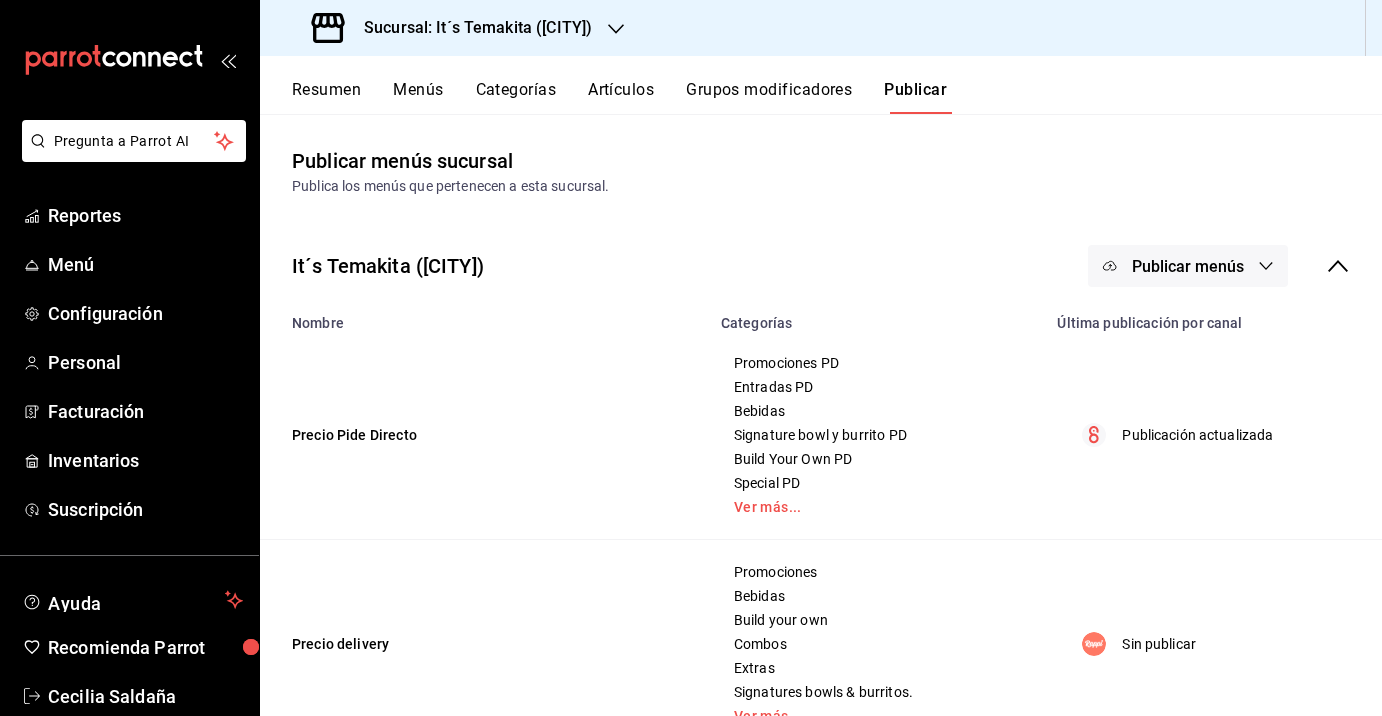 click on "Menús" at bounding box center (418, 97) 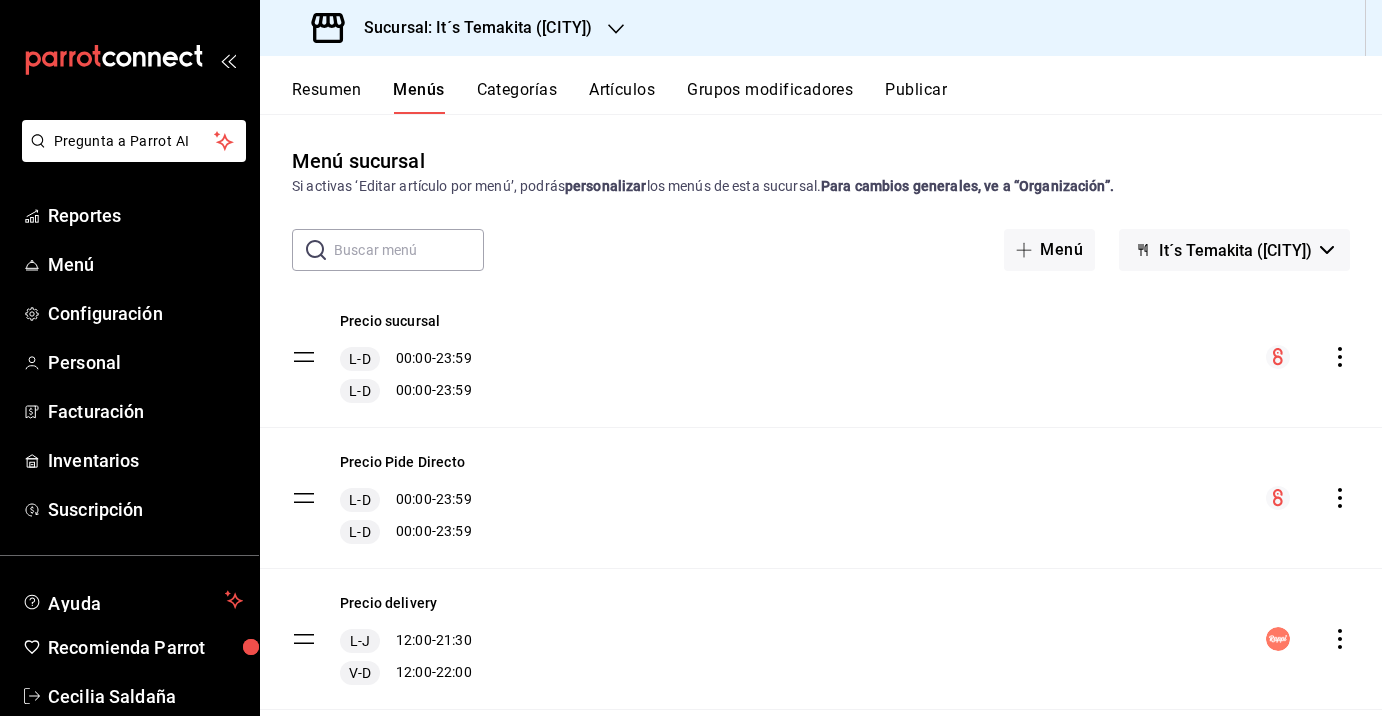 click 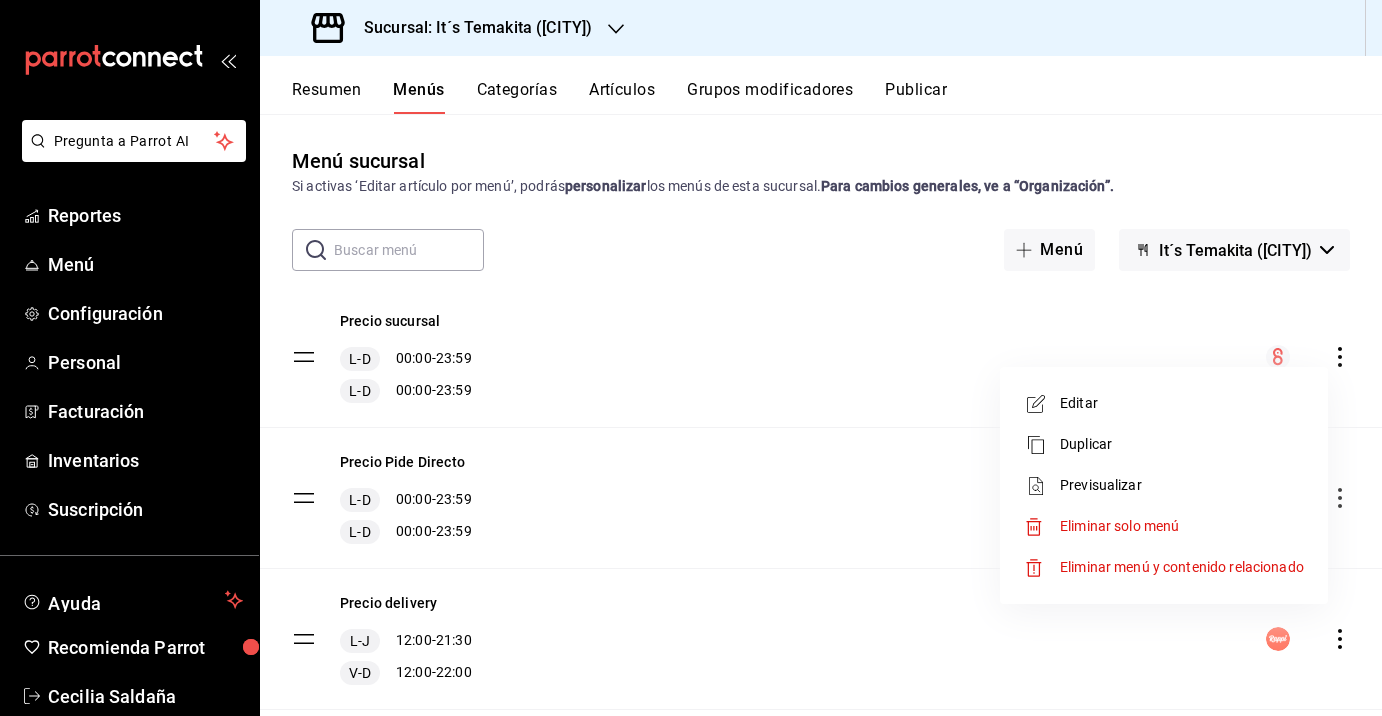 click at bounding box center [691, 358] 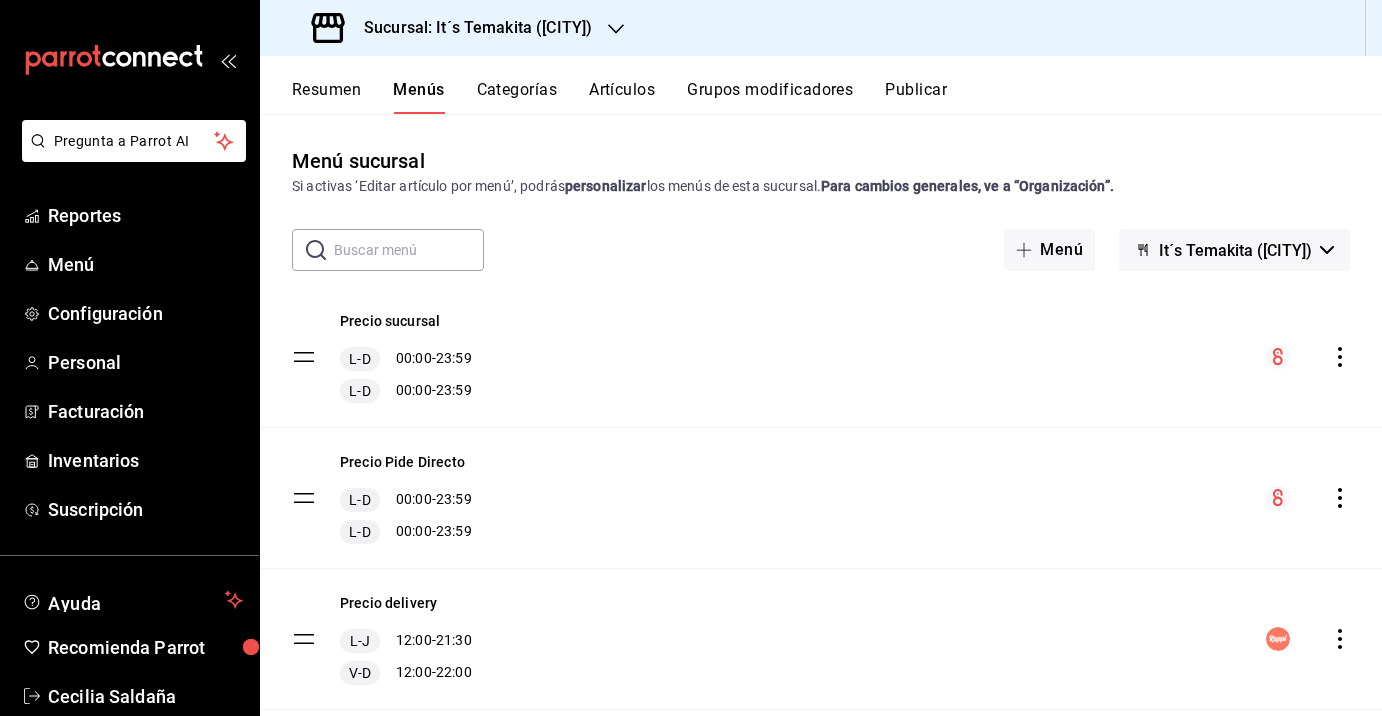 click on "Precio sucursal L-D 00:00  -  23:59 L-D 00:00  -  23:59" at bounding box center (821, 357) 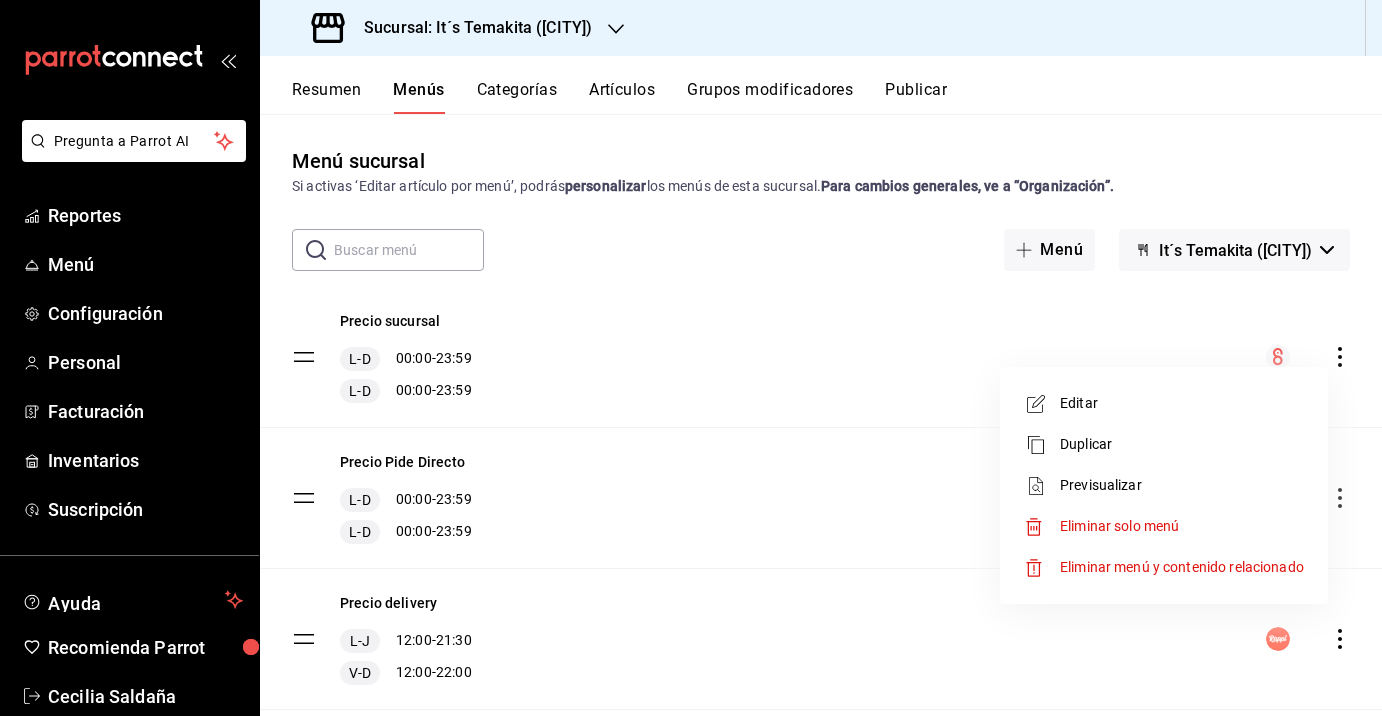 click on "Previsualizar" at bounding box center [1182, 485] 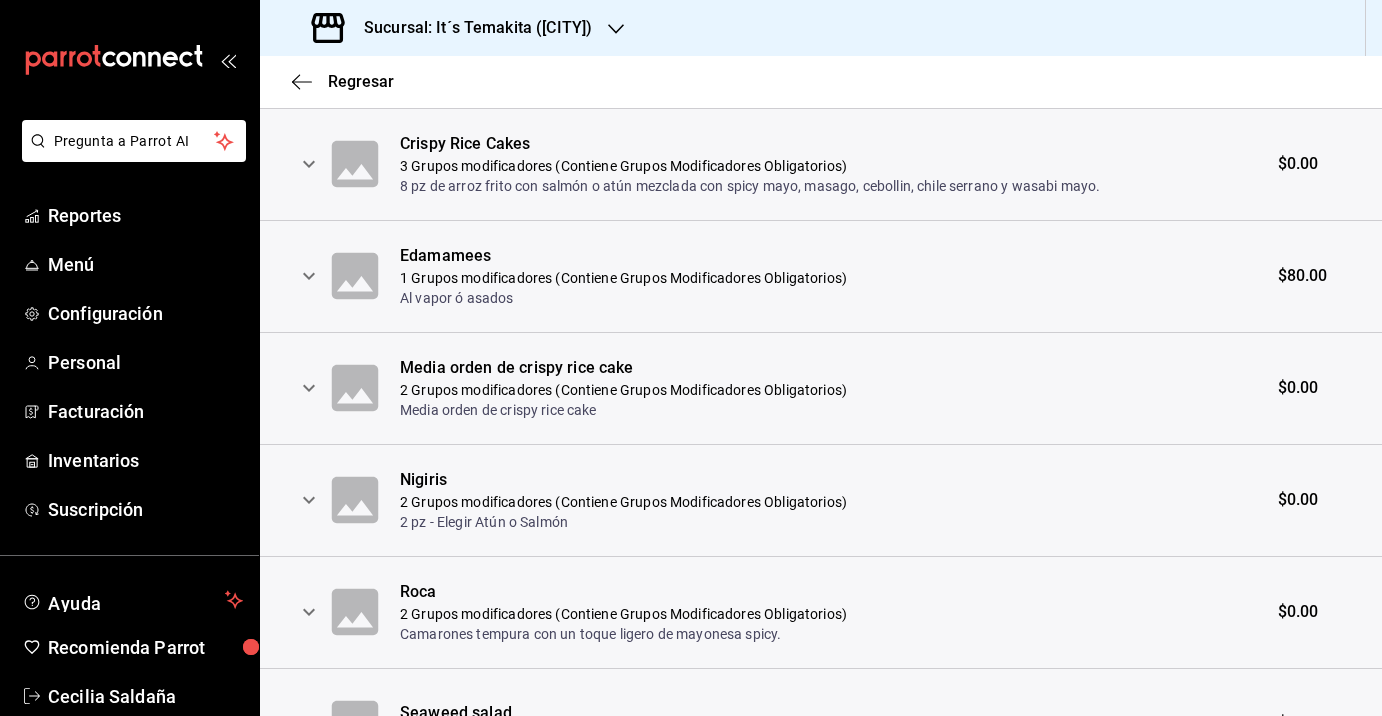 scroll, scrollTop: 617, scrollLeft: 0, axis: vertical 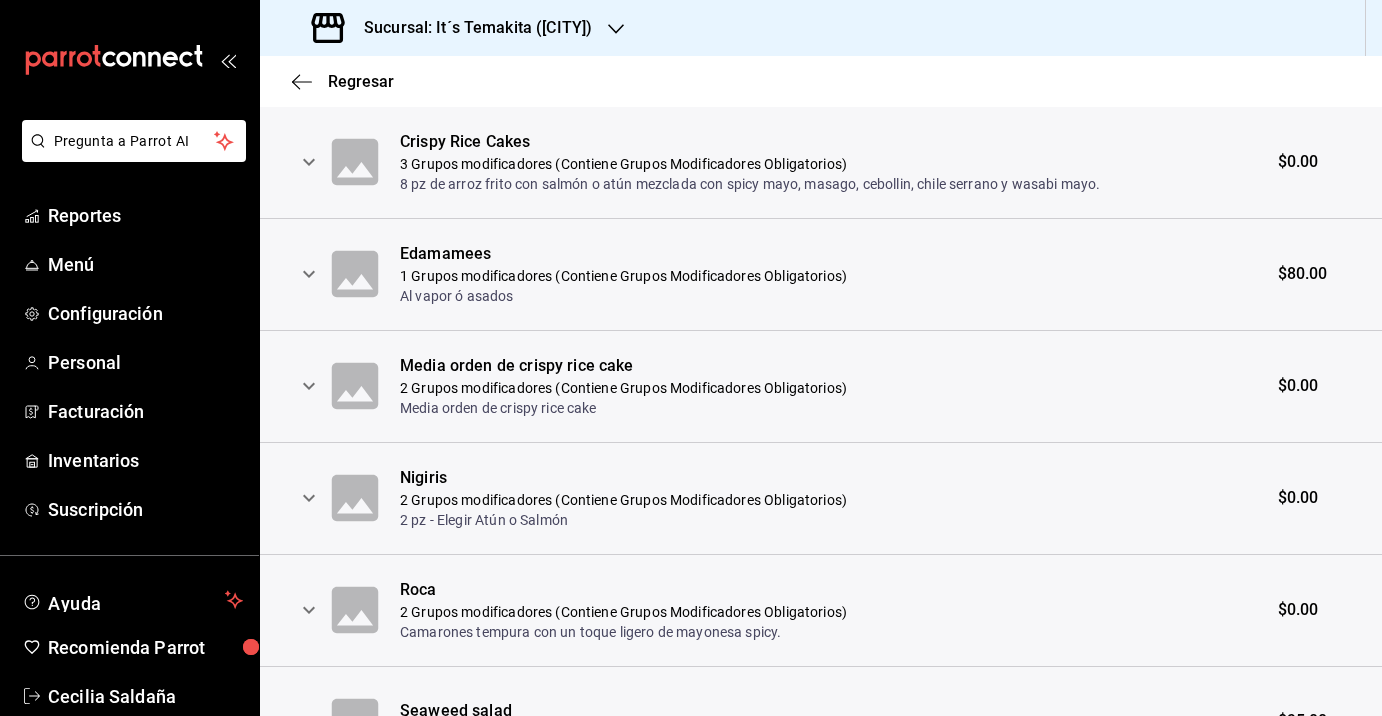 click 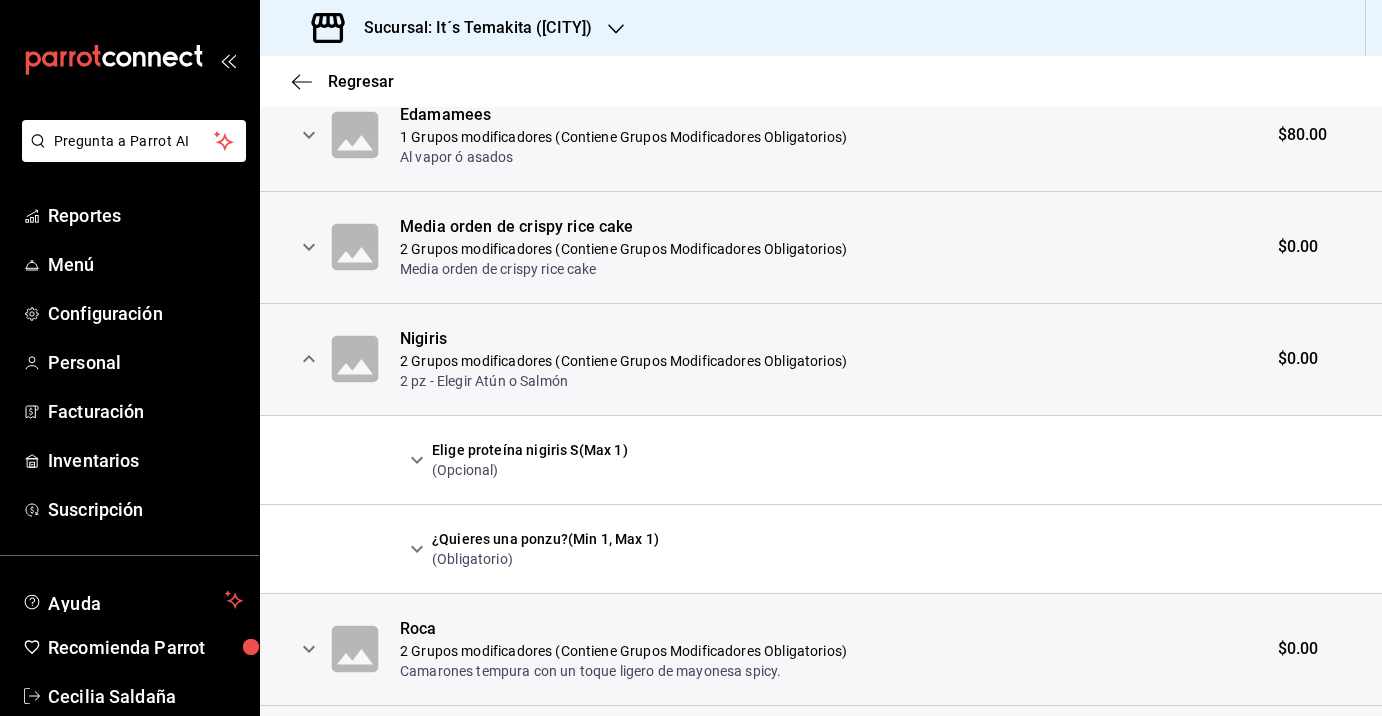 scroll, scrollTop: 763, scrollLeft: 0, axis: vertical 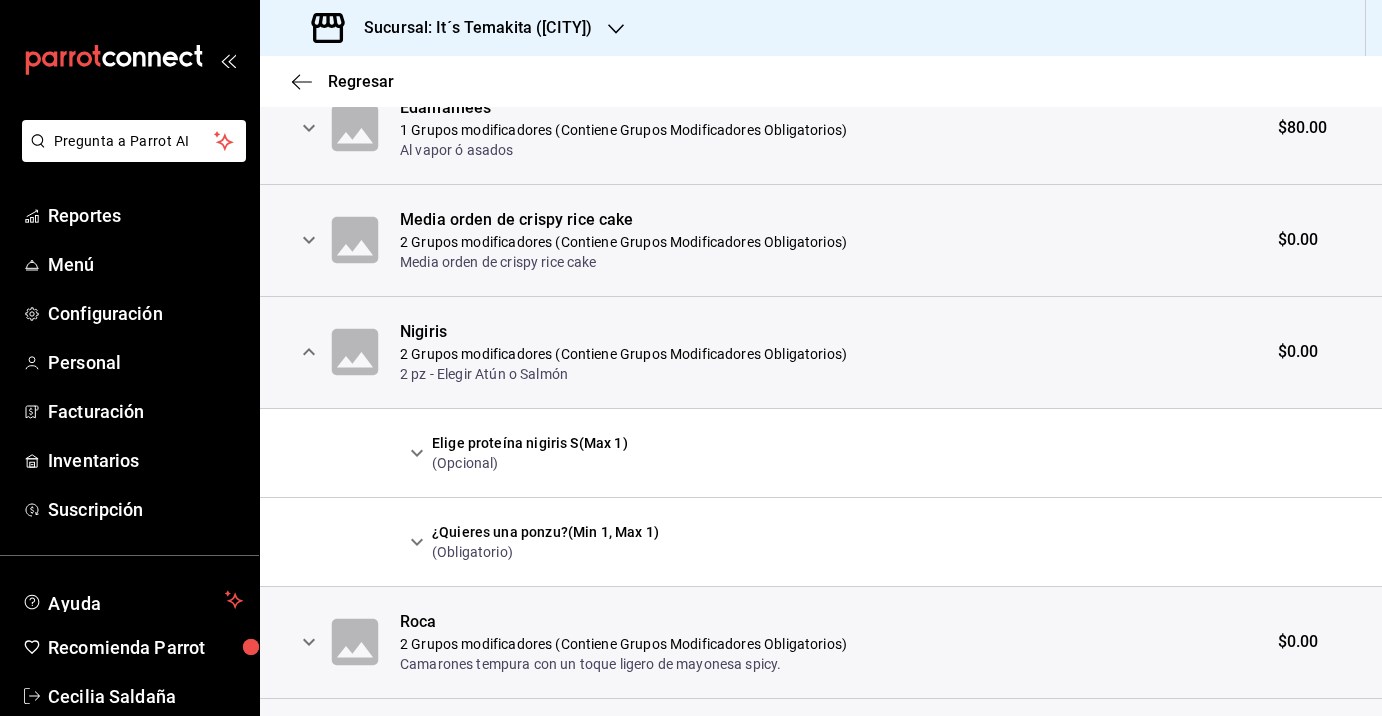 click 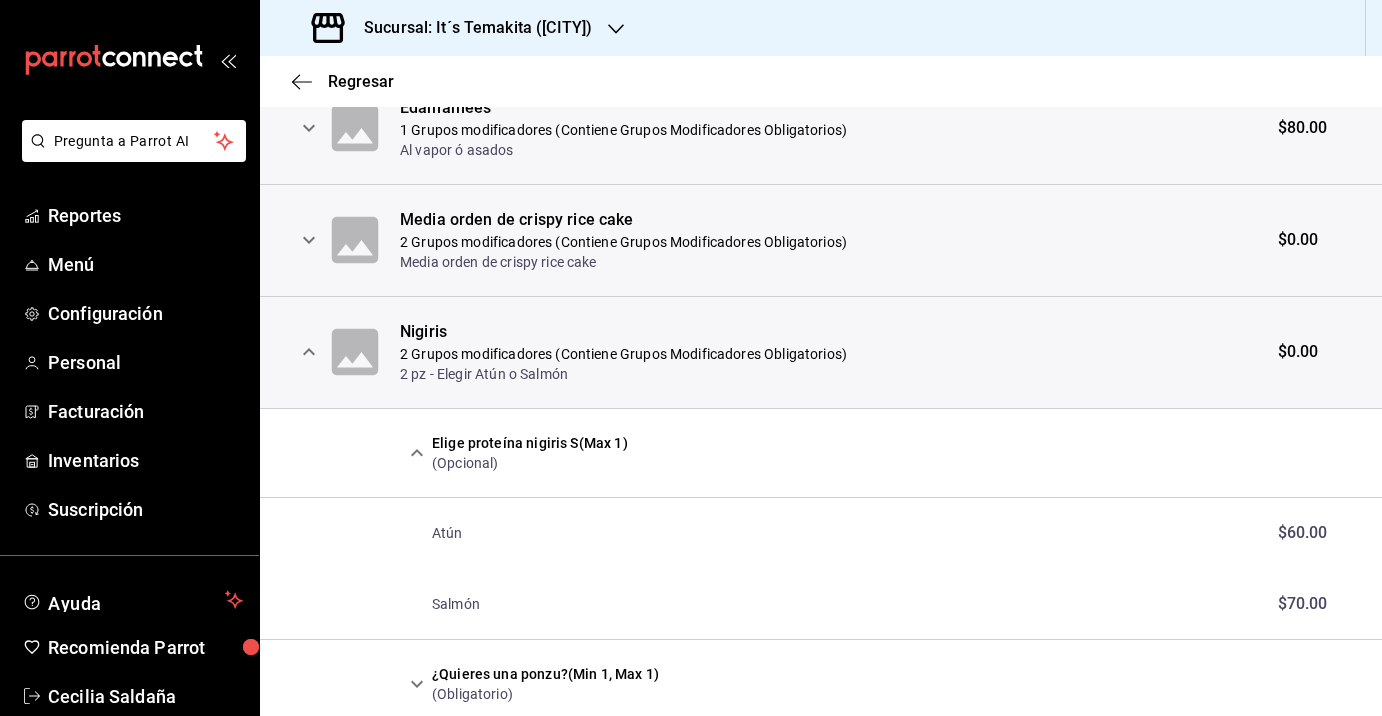 click 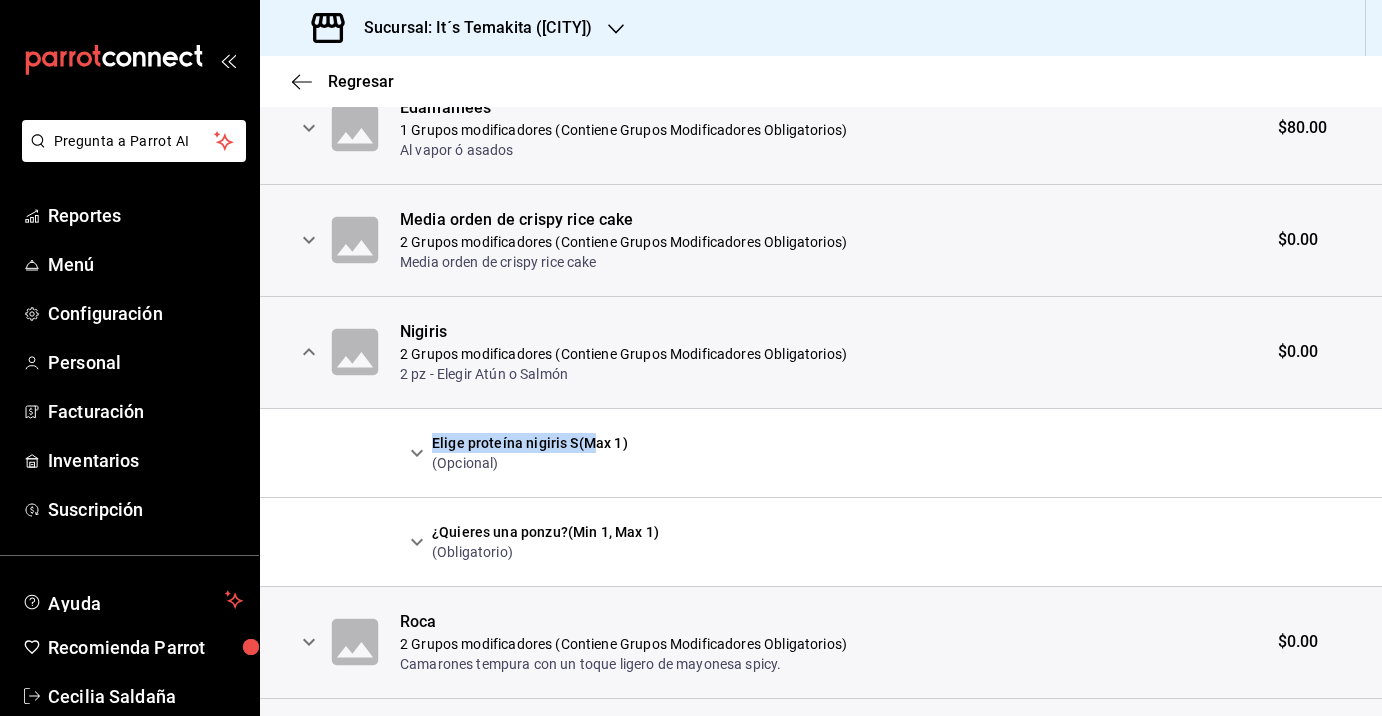 drag, startPoint x: 584, startPoint y: 442, endPoint x: 432, endPoint y: 438, distance: 152.05263 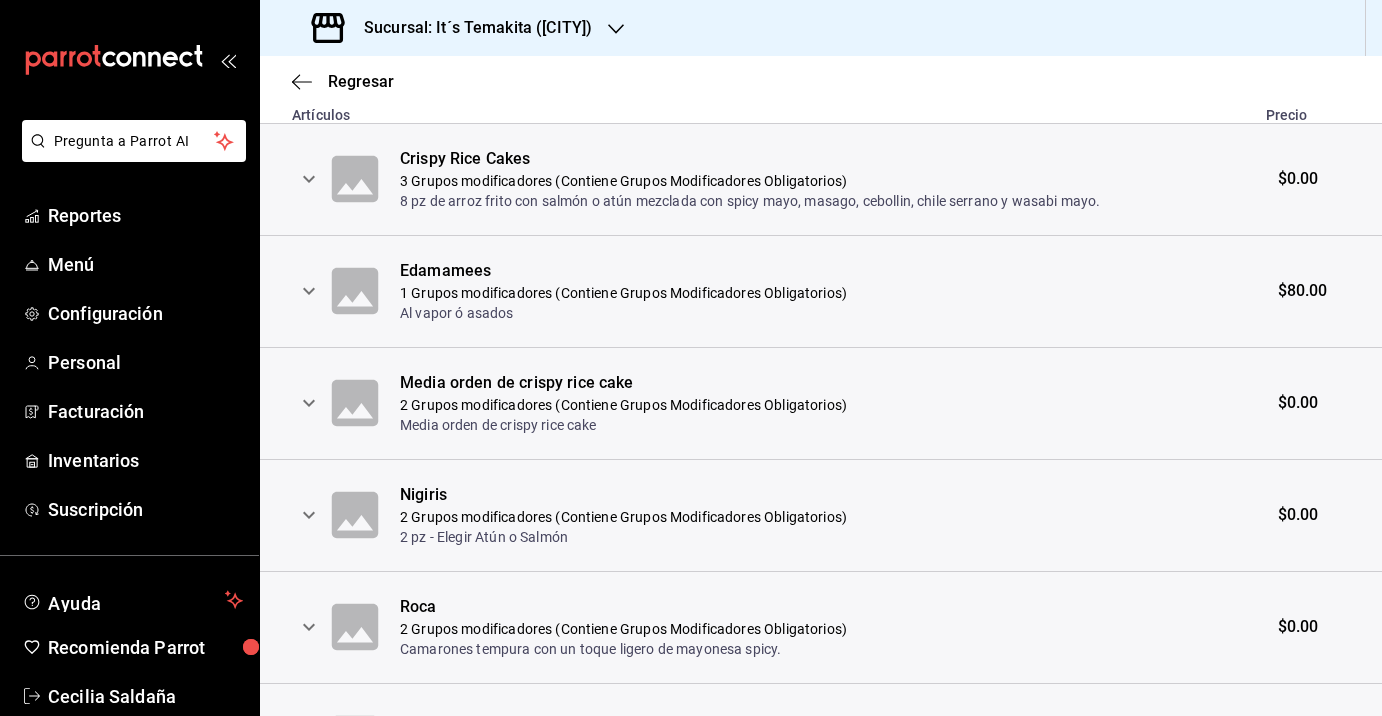 scroll, scrollTop: 598, scrollLeft: 0, axis: vertical 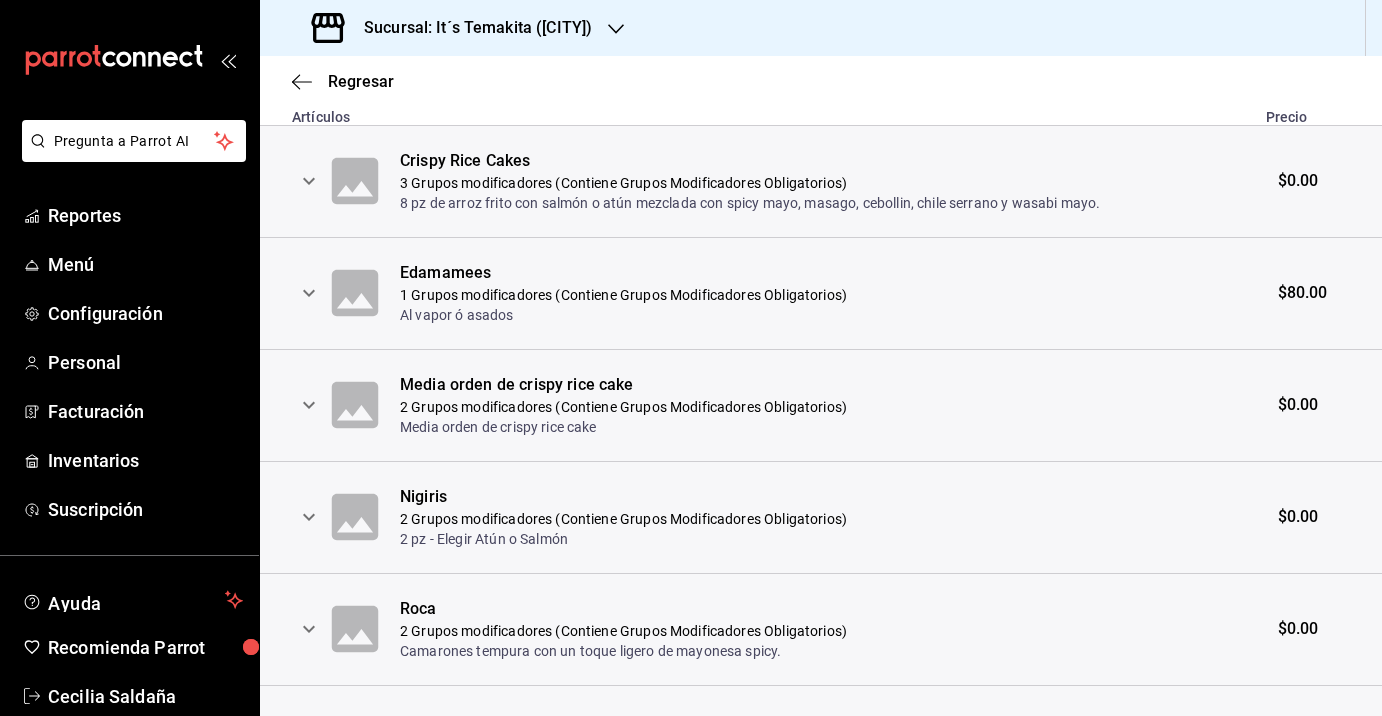 click 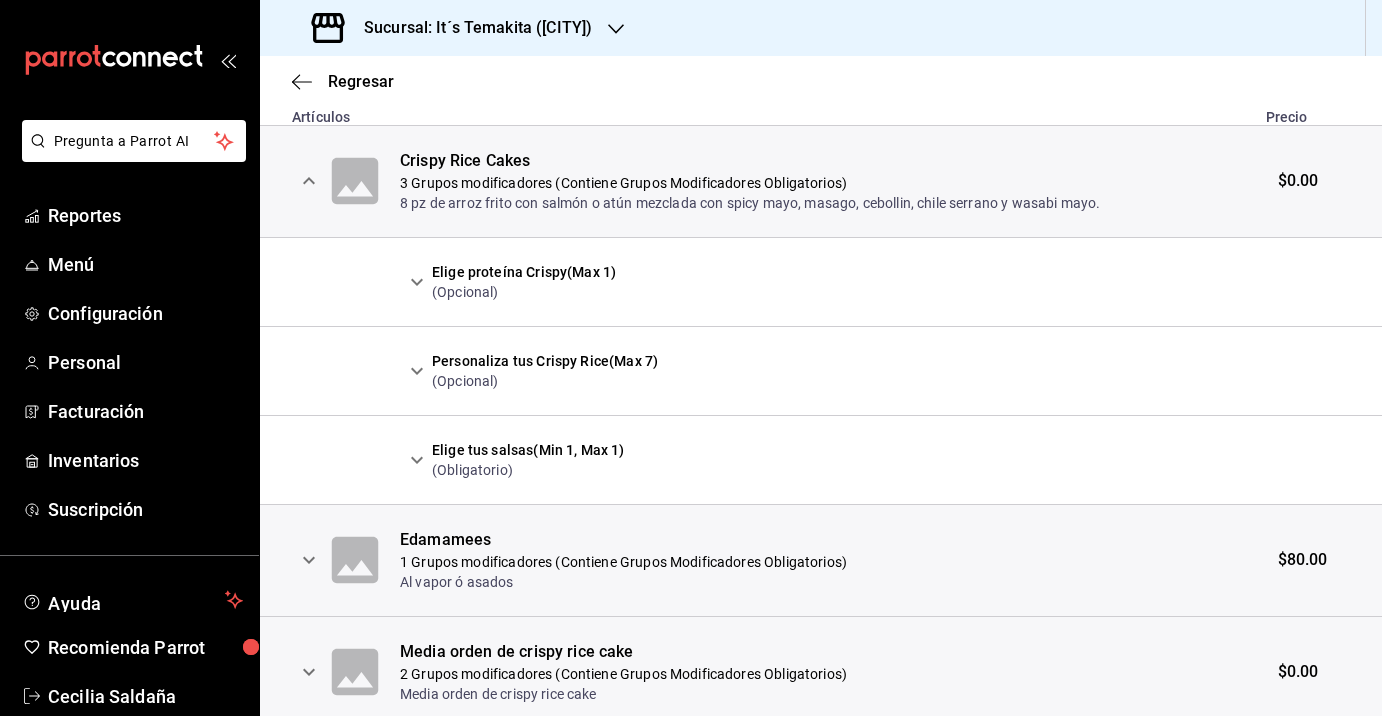 drag, startPoint x: 412, startPoint y: 281, endPoint x: 469, endPoint y: 294, distance: 58.463665 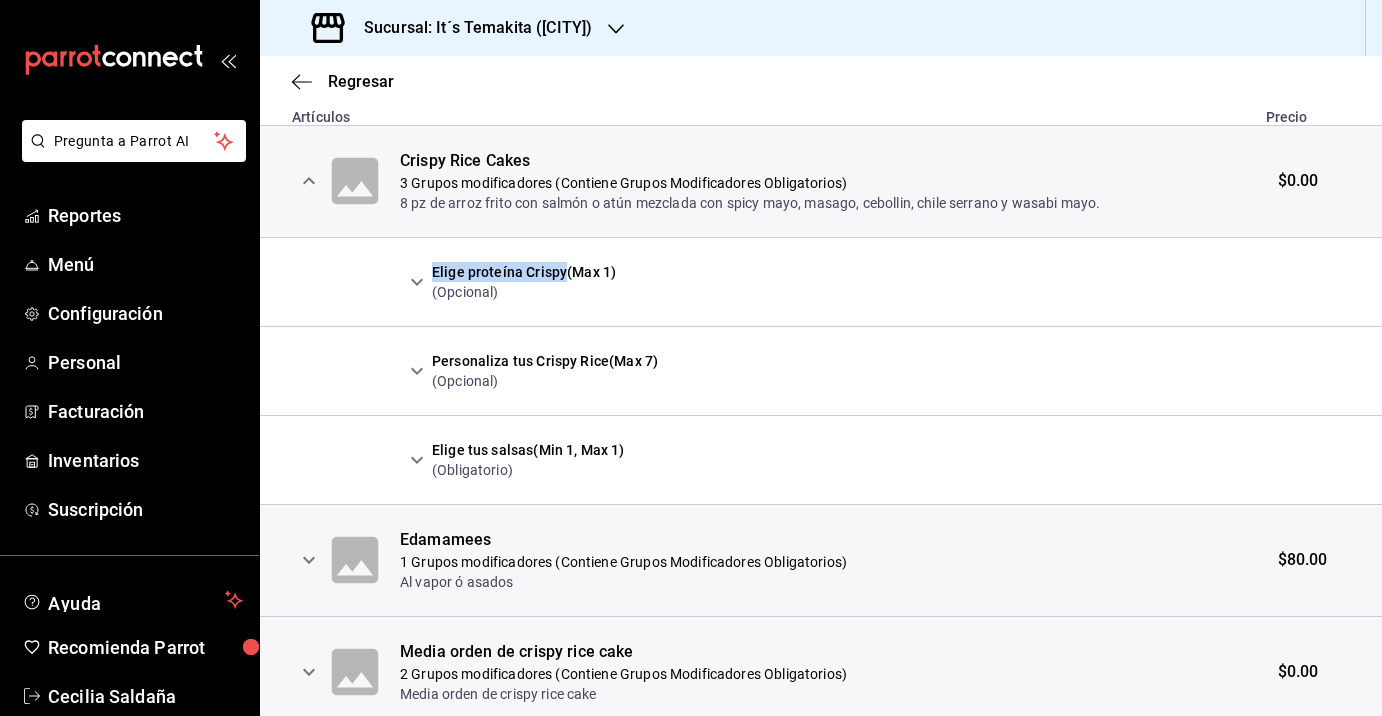drag, startPoint x: 562, startPoint y: 272, endPoint x: 432, endPoint y: 261, distance: 130.46455 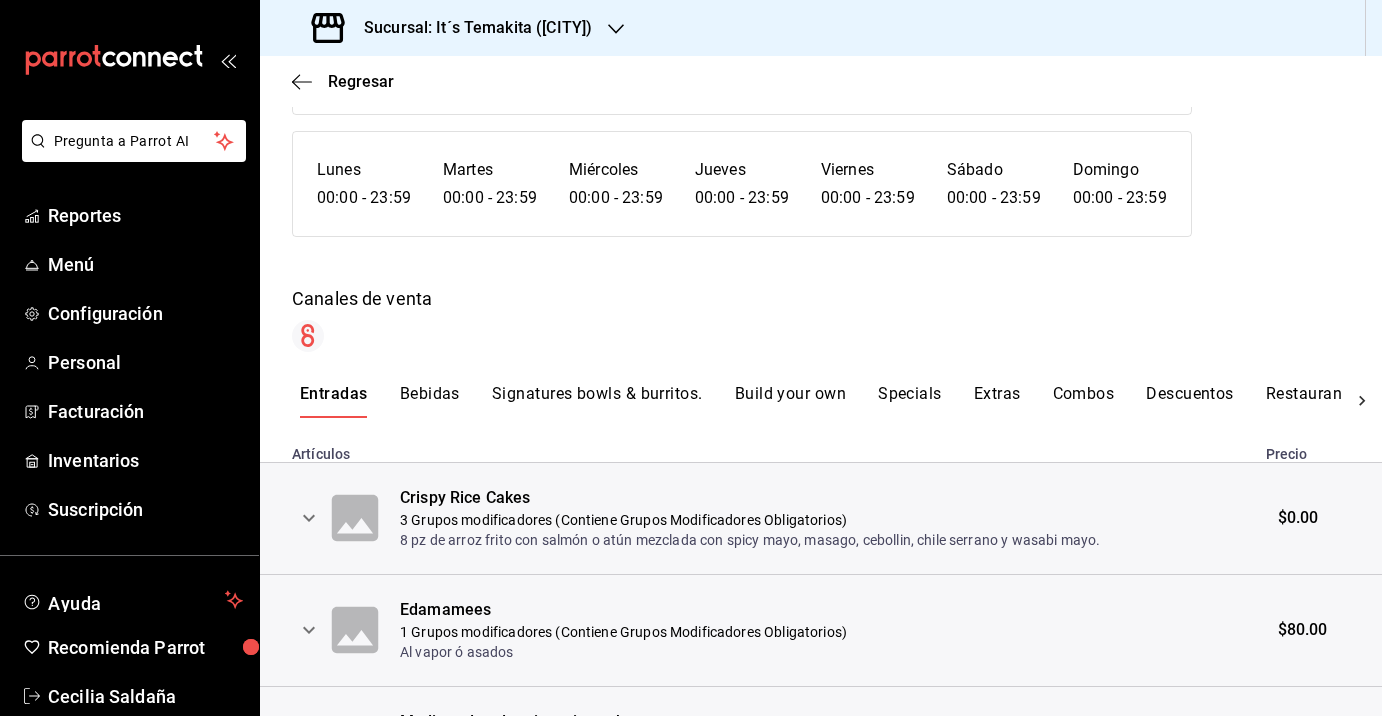 scroll, scrollTop: 246, scrollLeft: 0, axis: vertical 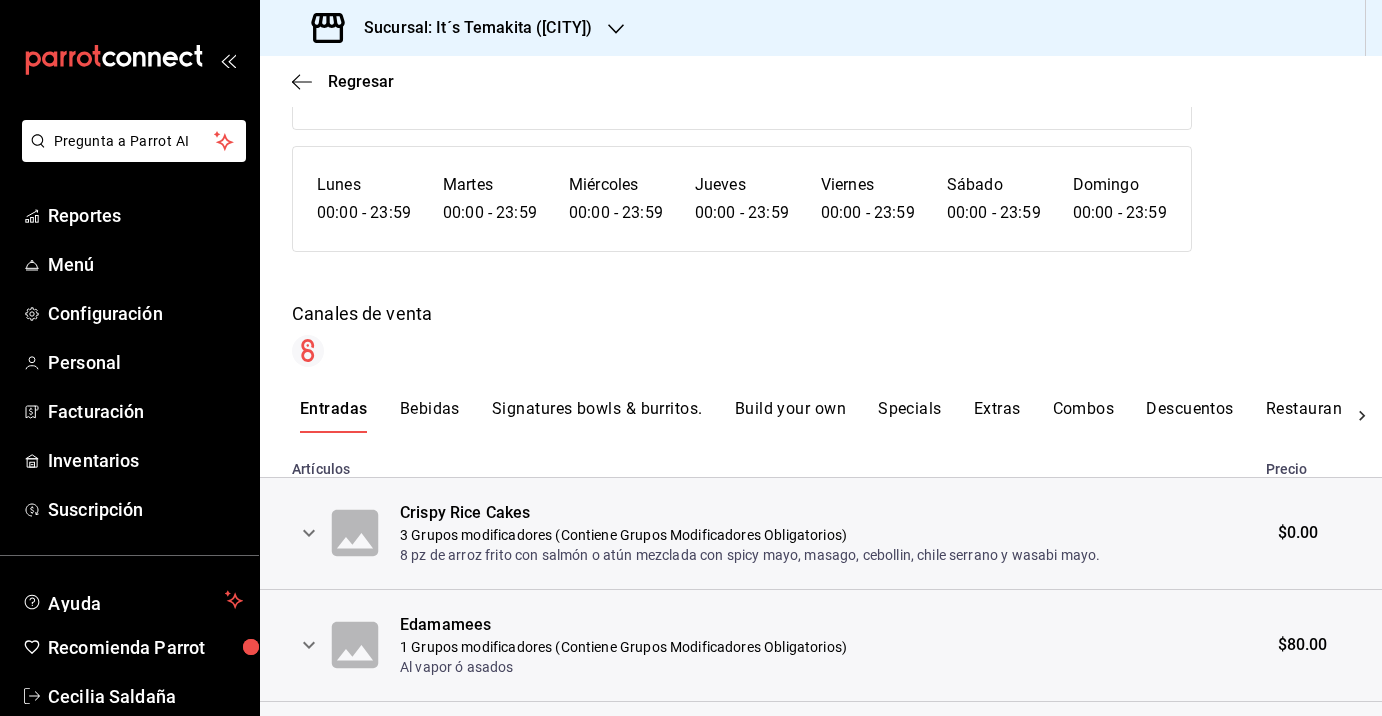 click on "Specials" at bounding box center (910, 416) 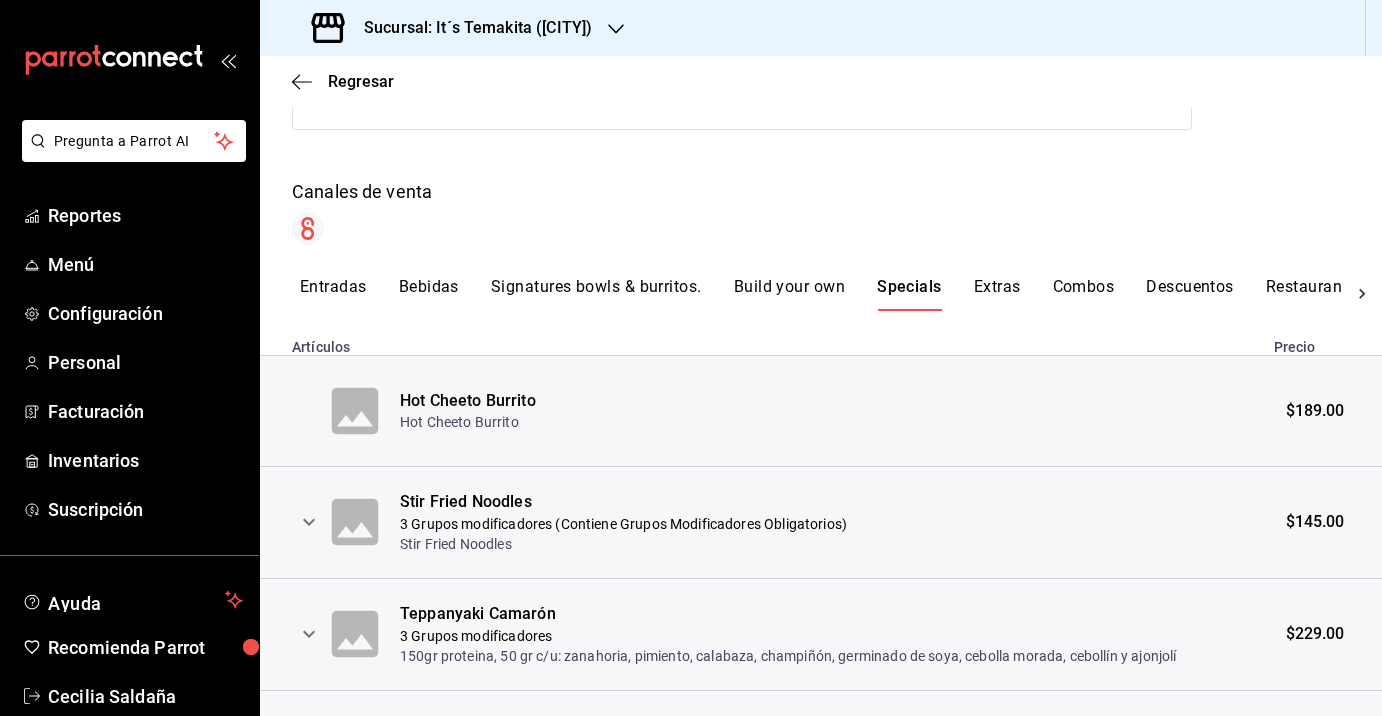 scroll, scrollTop: 490, scrollLeft: 0, axis: vertical 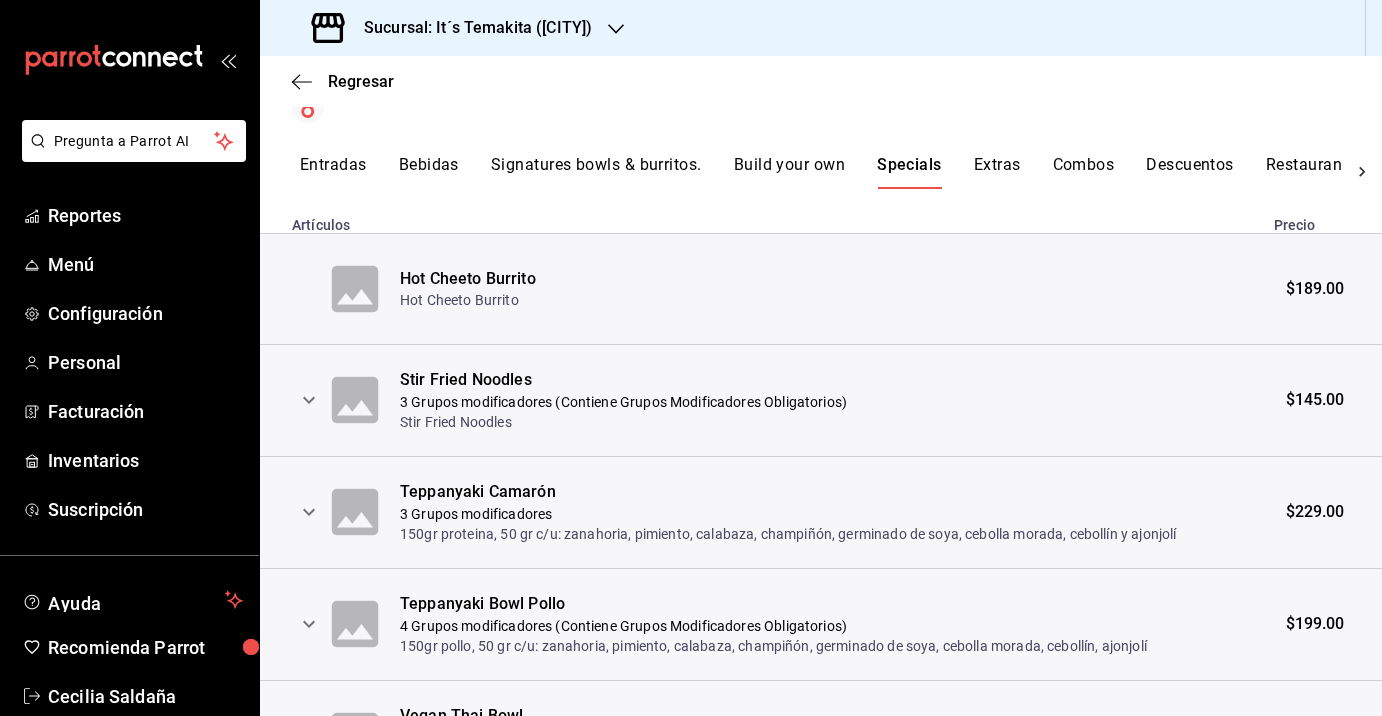click on "Hot Cheeto Burrito" at bounding box center [468, 279] 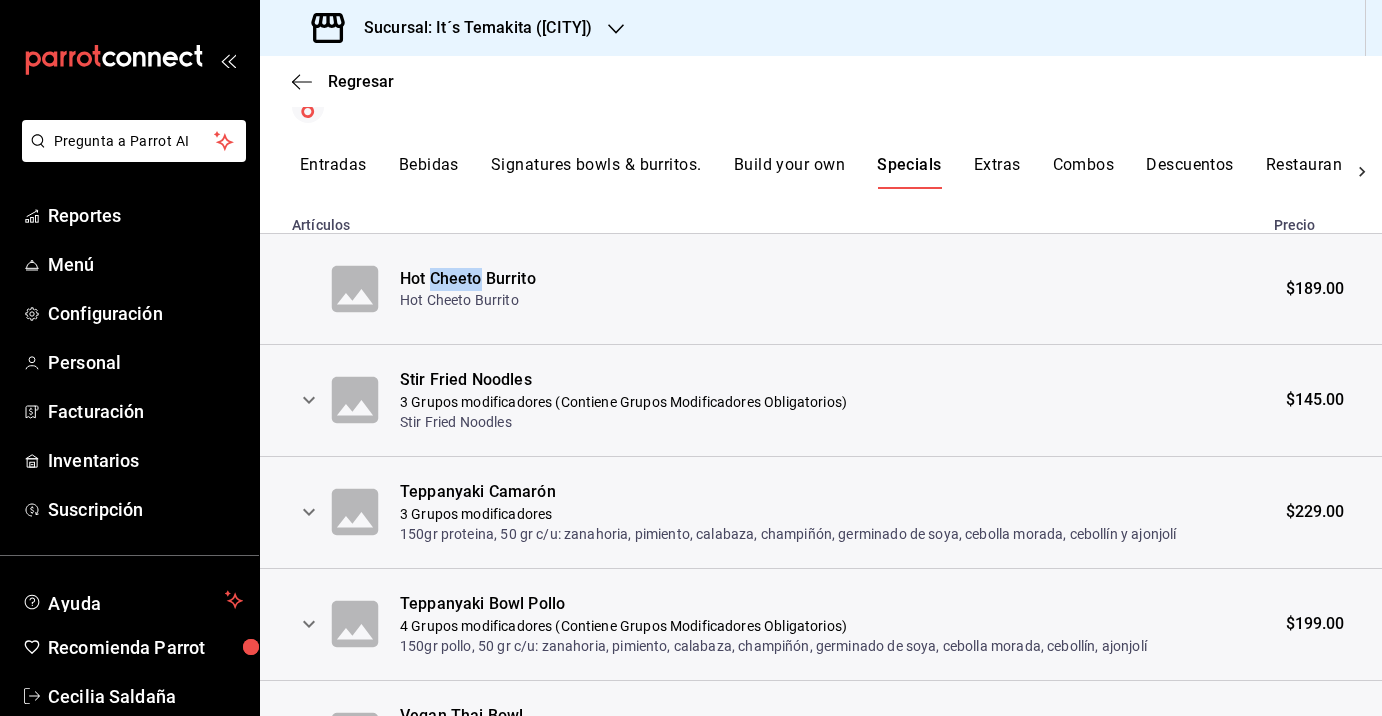 click on "Hot Cheeto Burrito" at bounding box center [468, 279] 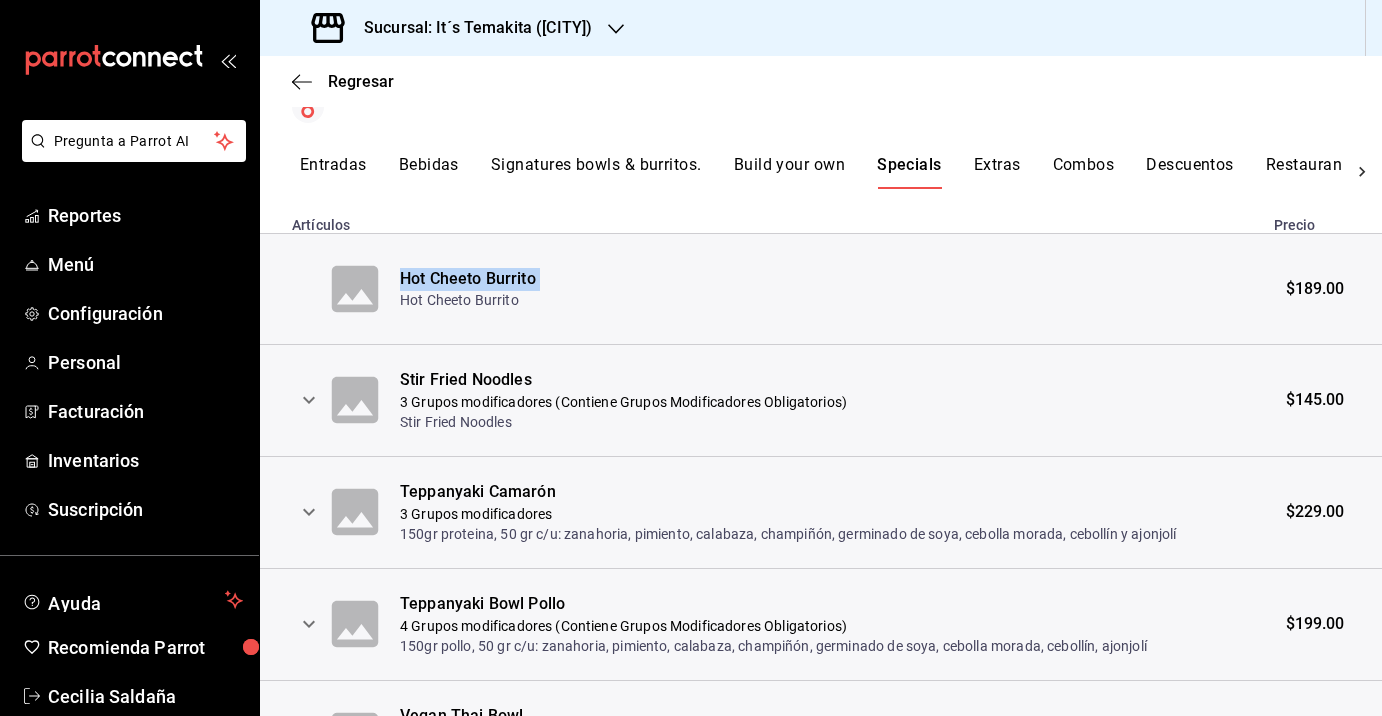 click on "Hot Cheeto Burrito" at bounding box center [468, 279] 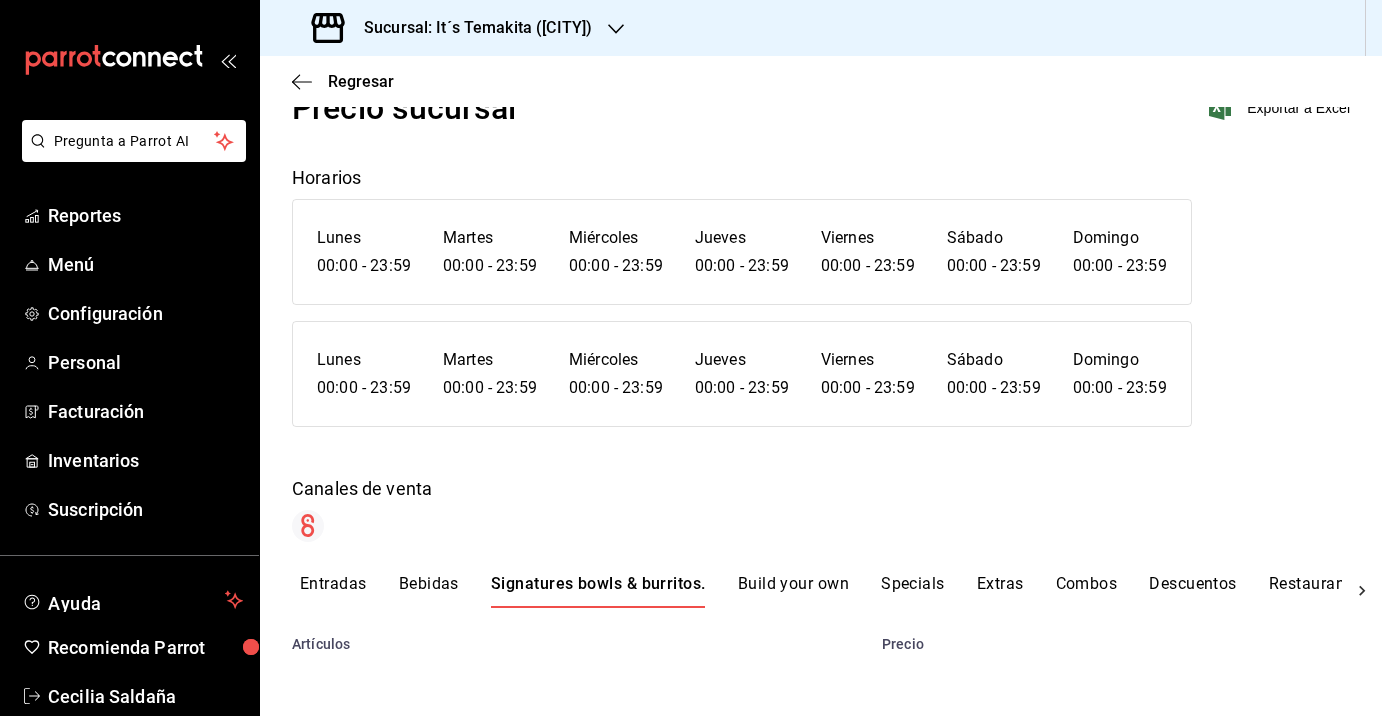 scroll, scrollTop: 490, scrollLeft: 0, axis: vertical 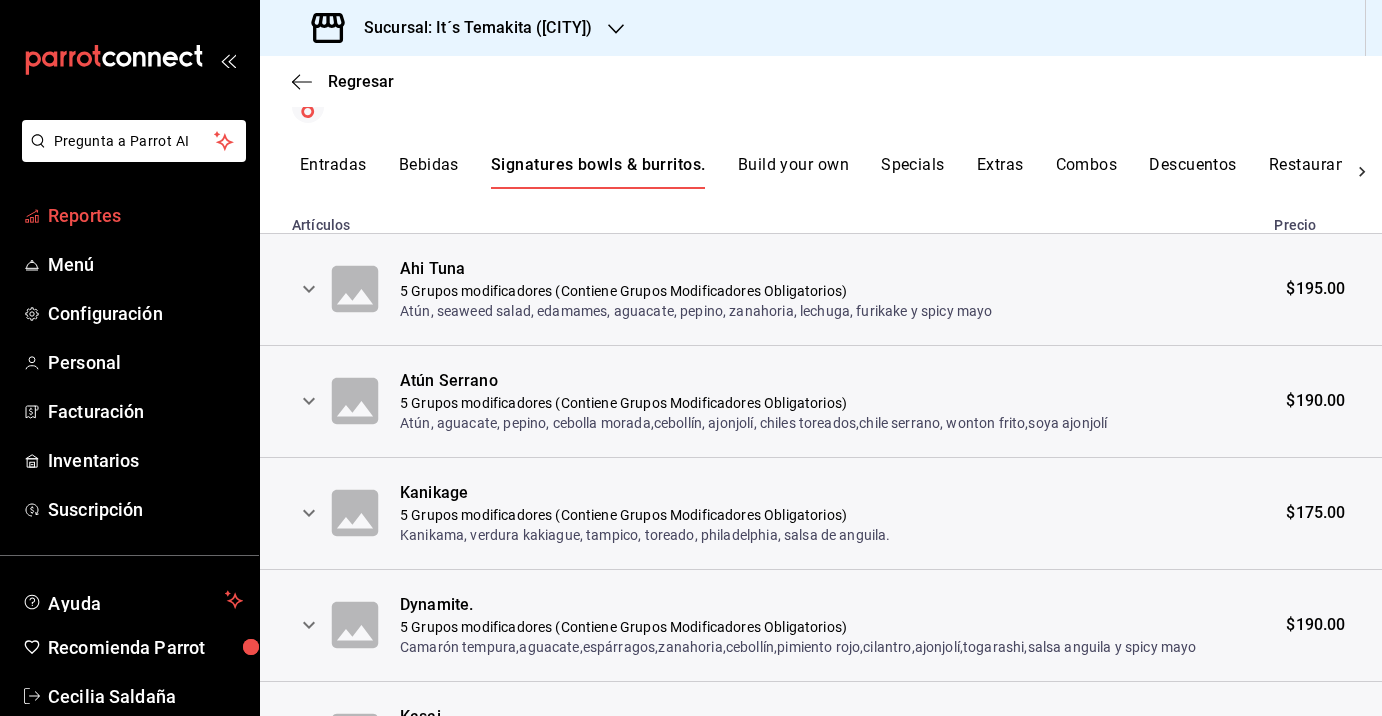 click on "Reportes" at bounding box center (145, 215) 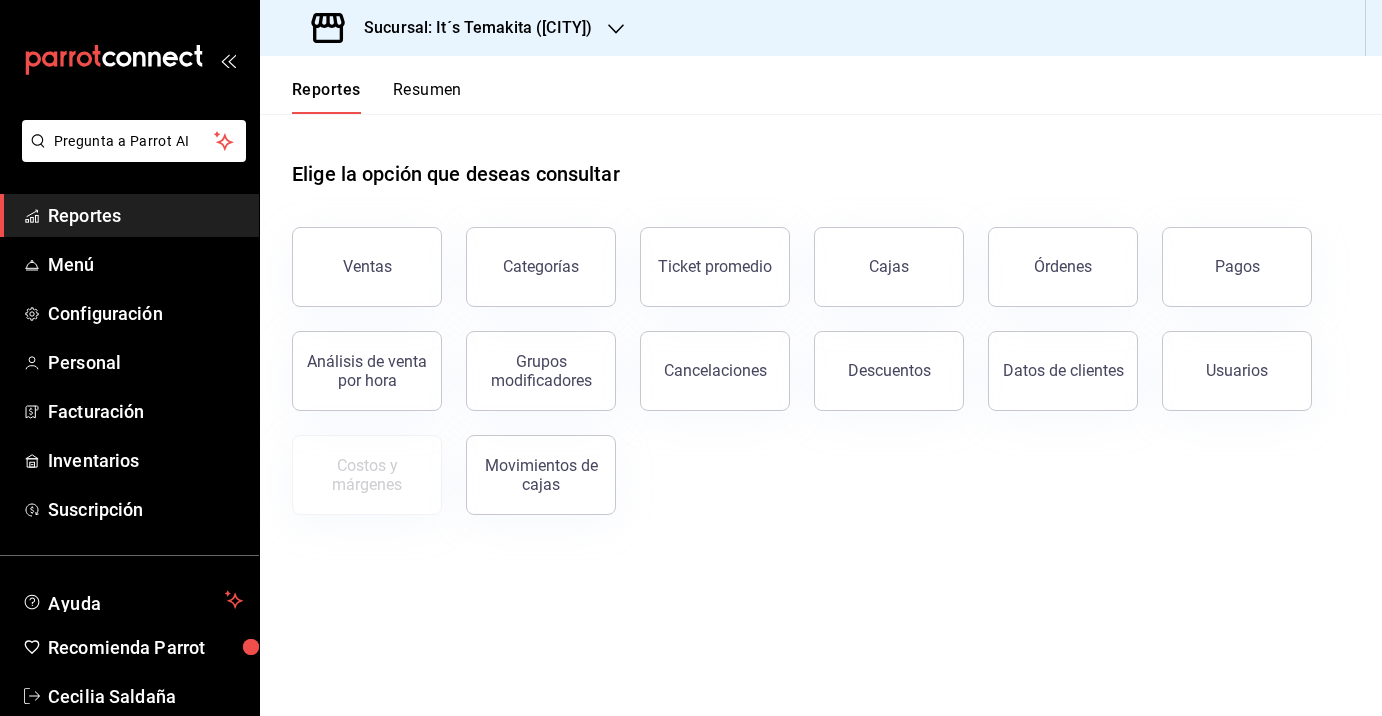 click on "Reportes Resumen" at bounding box center (377, 97) 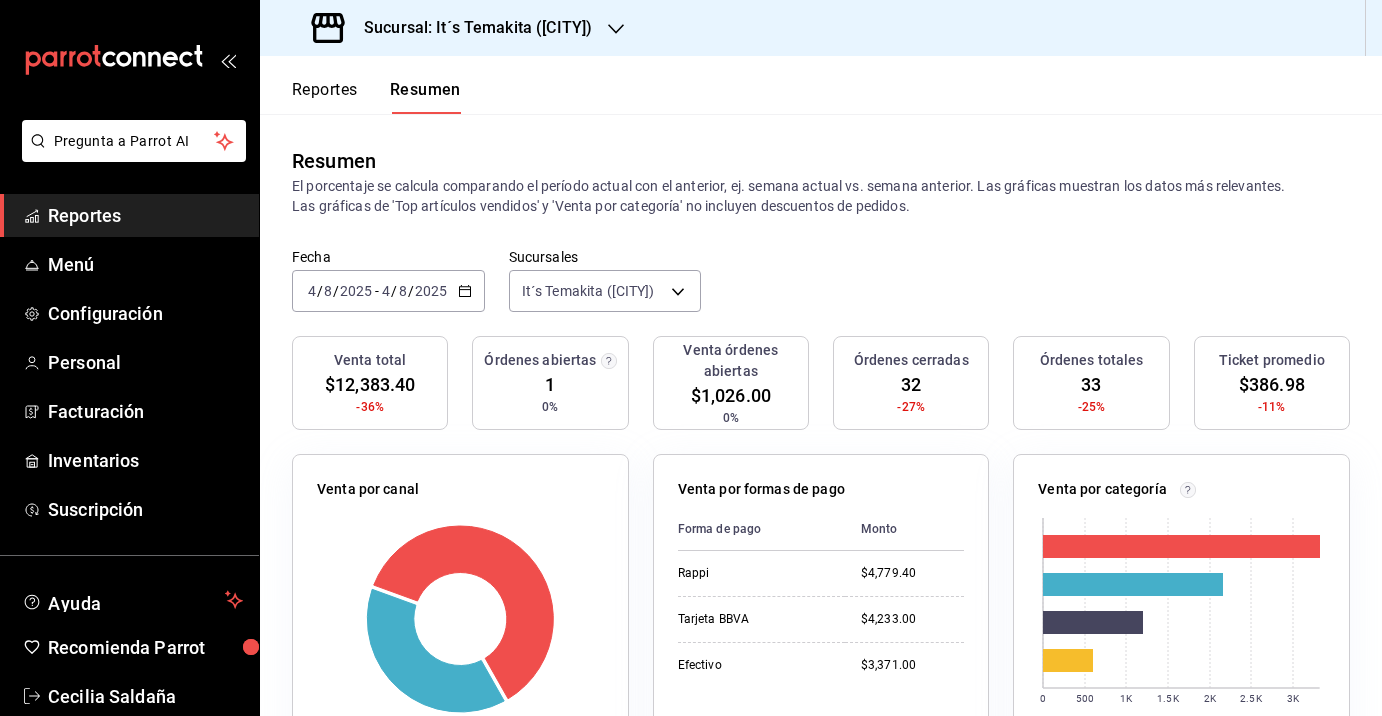 click 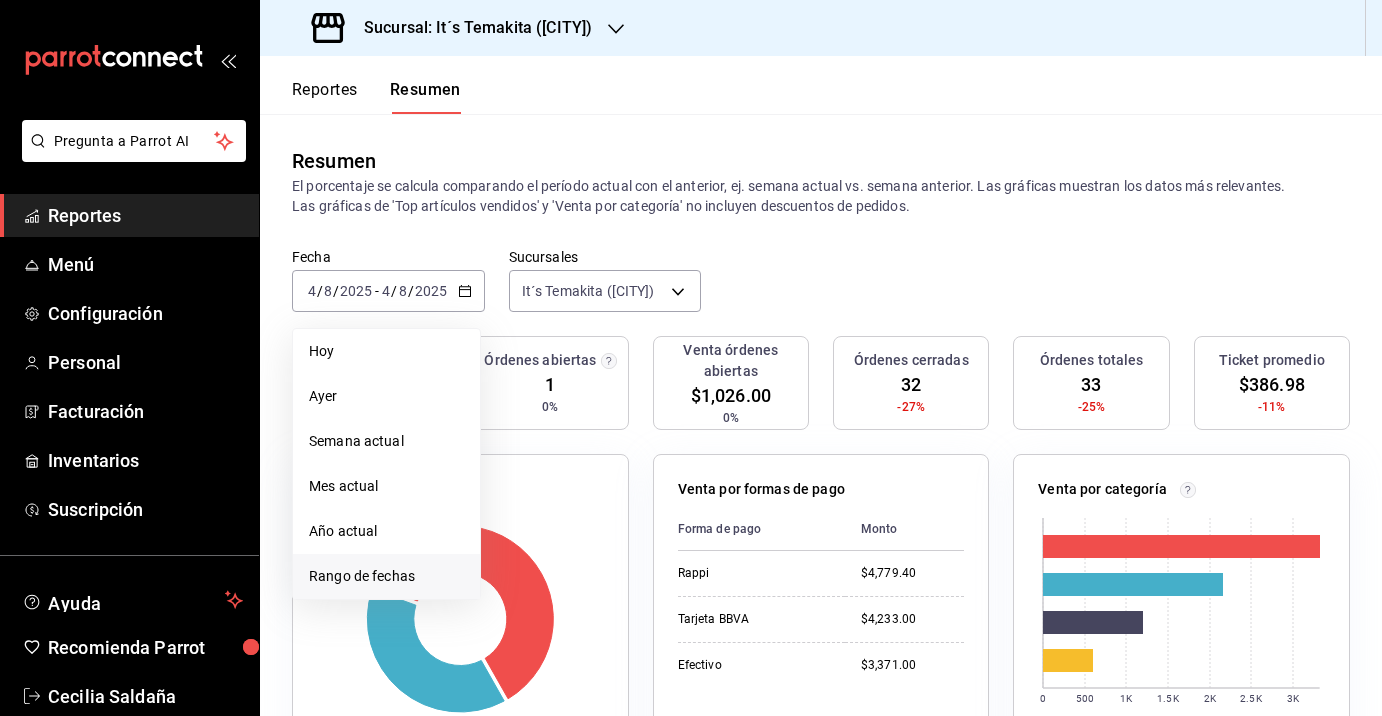 click on "Rango de fechas" at bounding box center [386, 576] 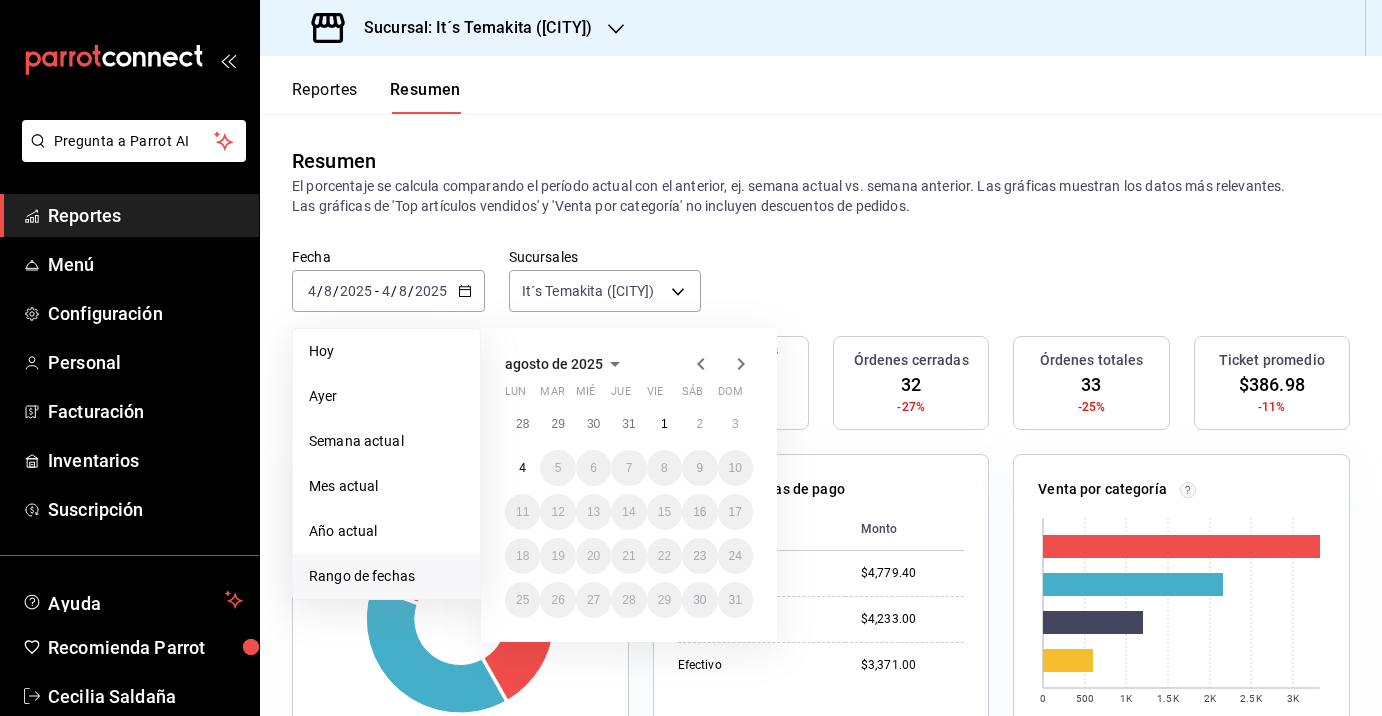 click 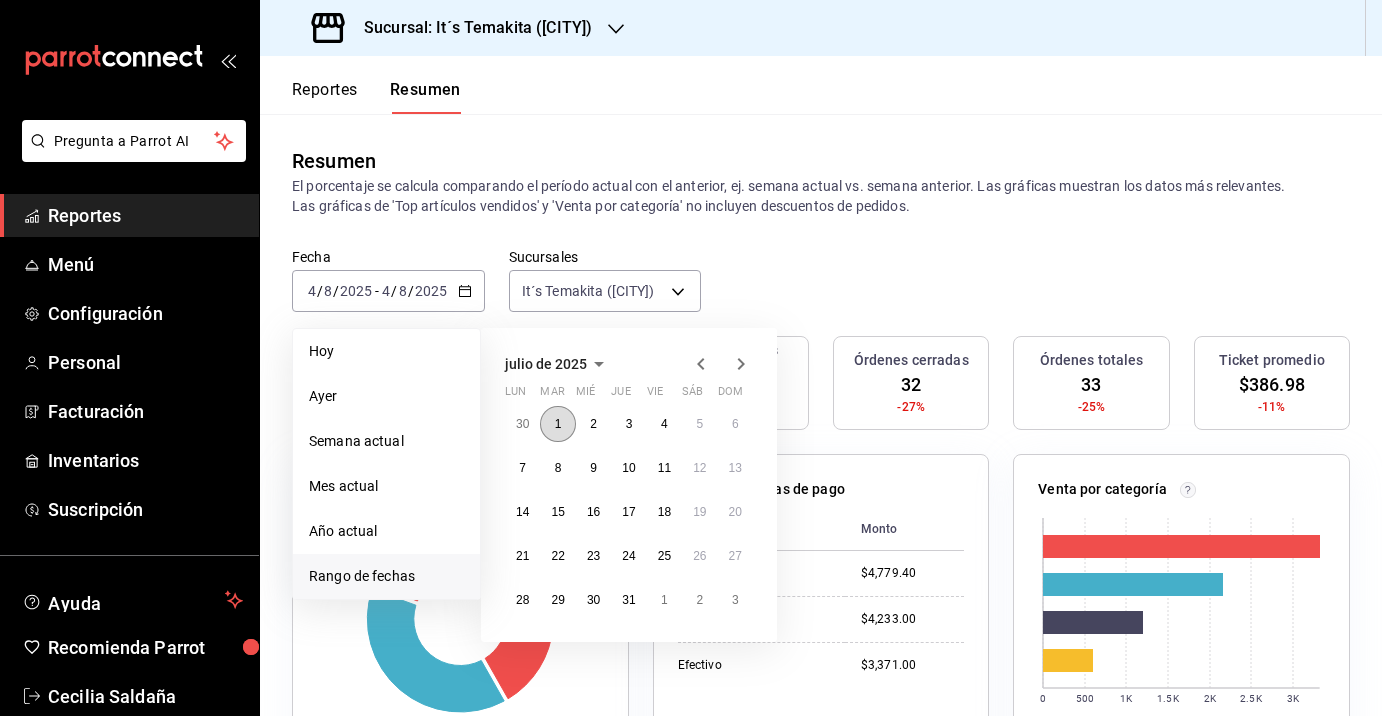 click on "1" at bounding box center (558, 424) 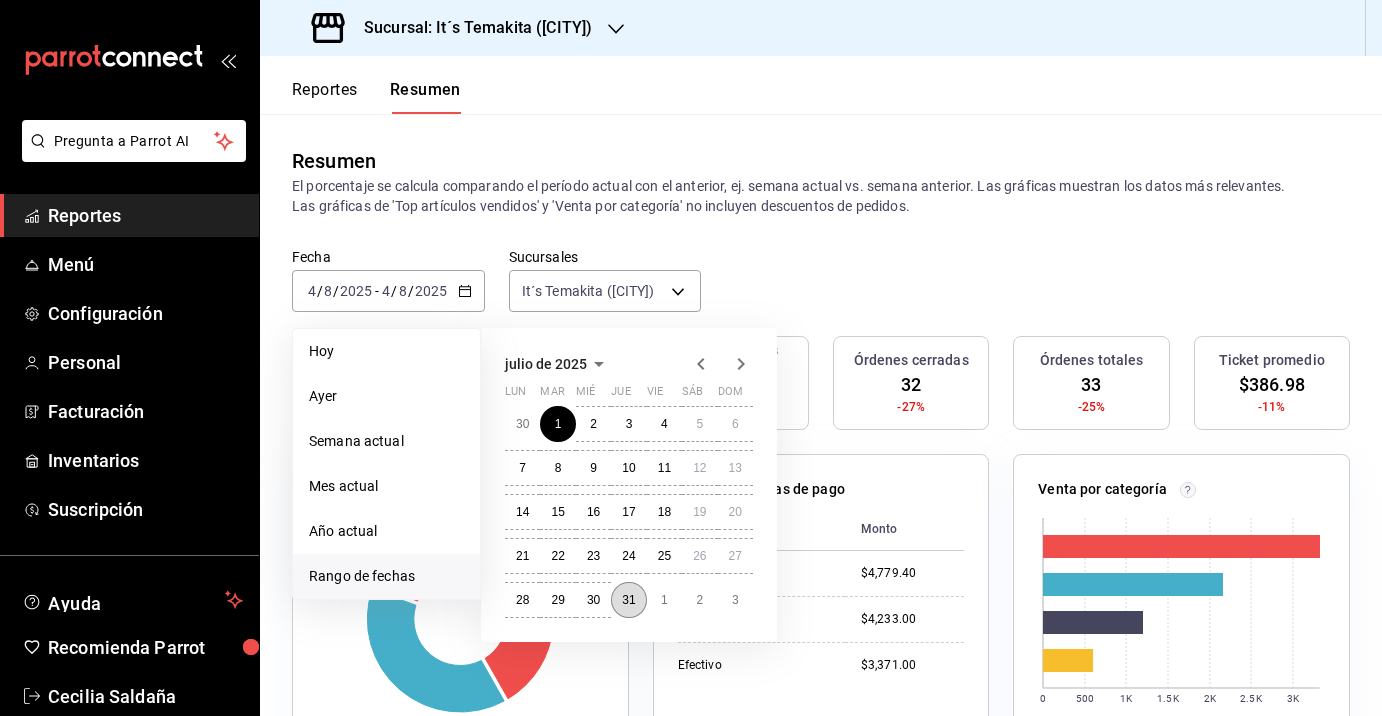 click on "31" at bounding box center (628, 600) 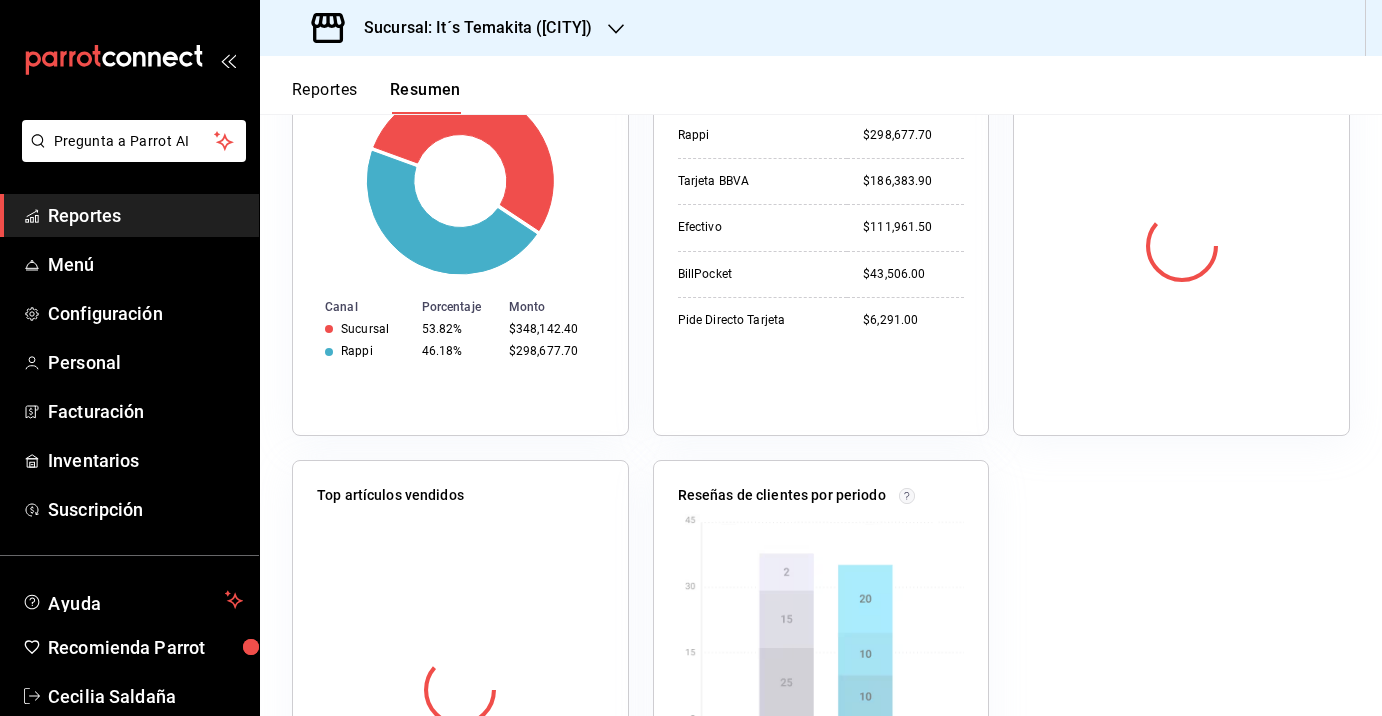 scroll, scrollTop: 461, scrollLeft: 0, axis: vertical 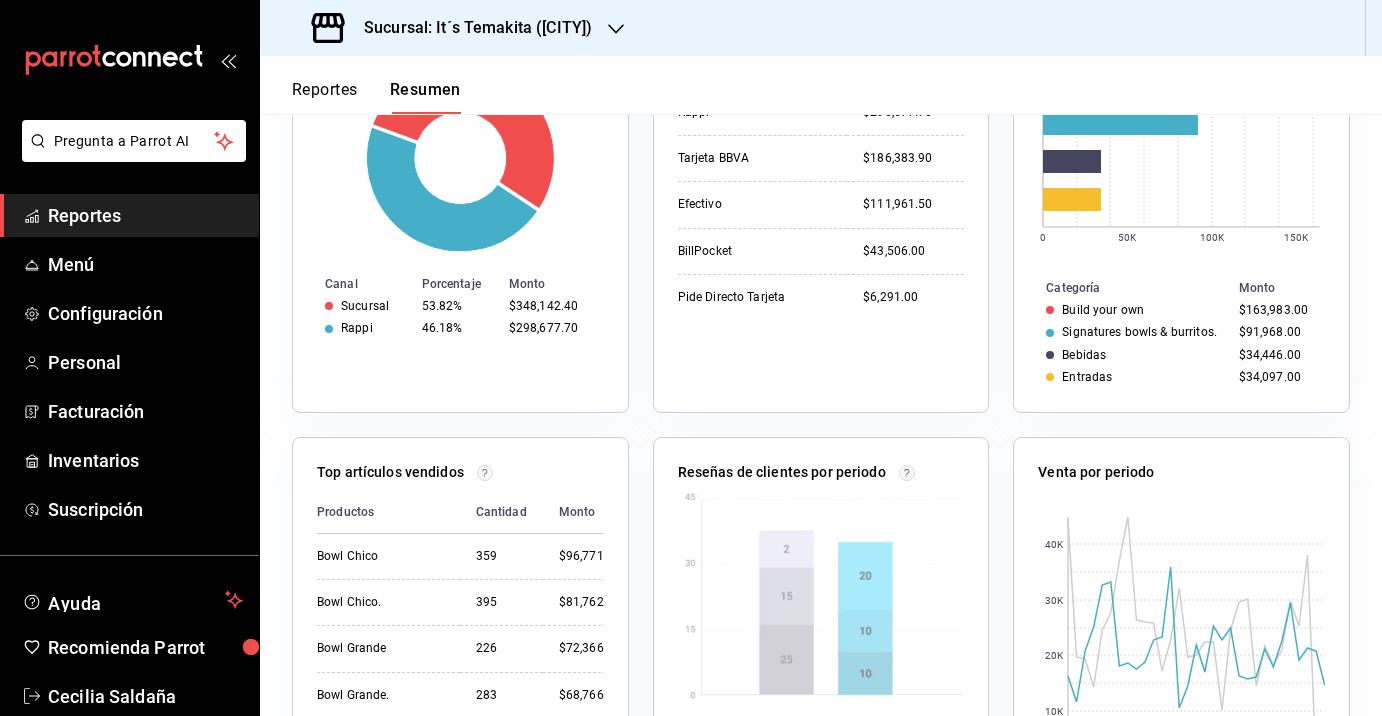 click on "Reportes" at bounding box center [325, 97] 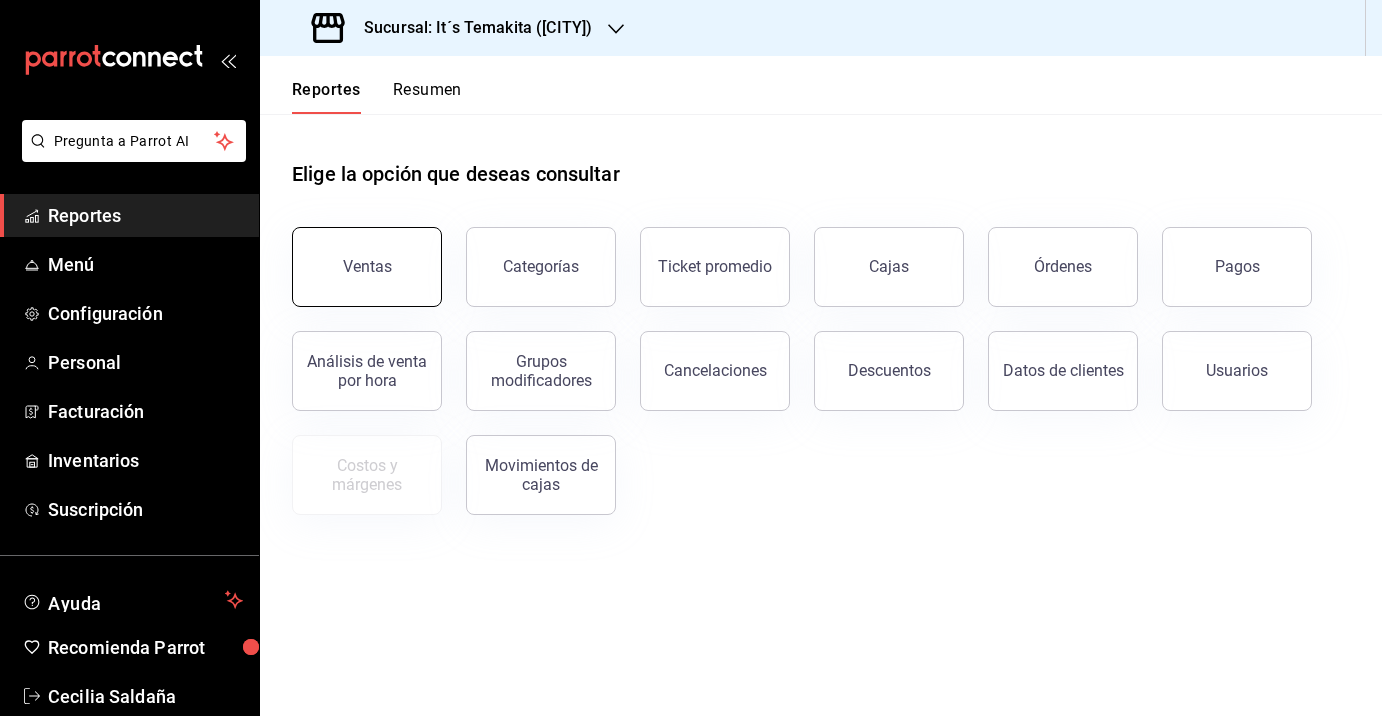 click on "Ventas" at bounding box center (367, 266) 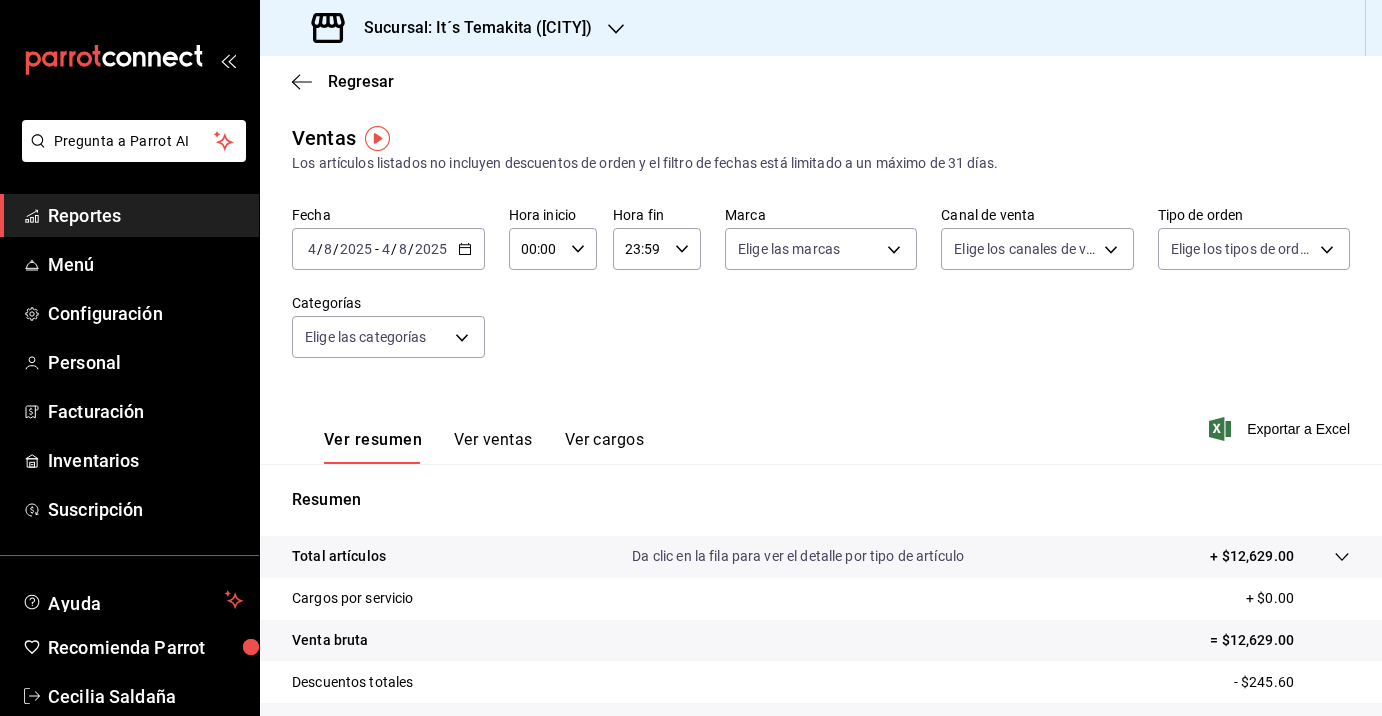 click 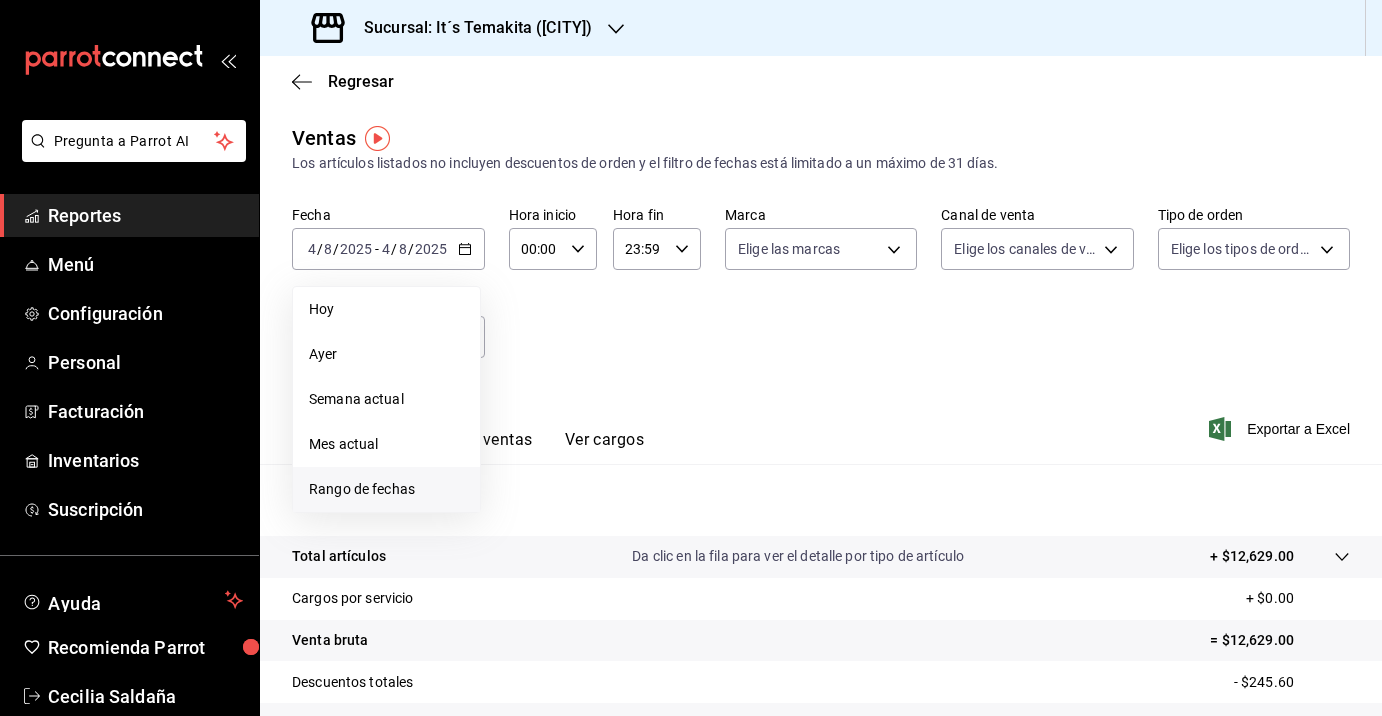 click on "Rango de fechas" at bounding box center [386, 489] 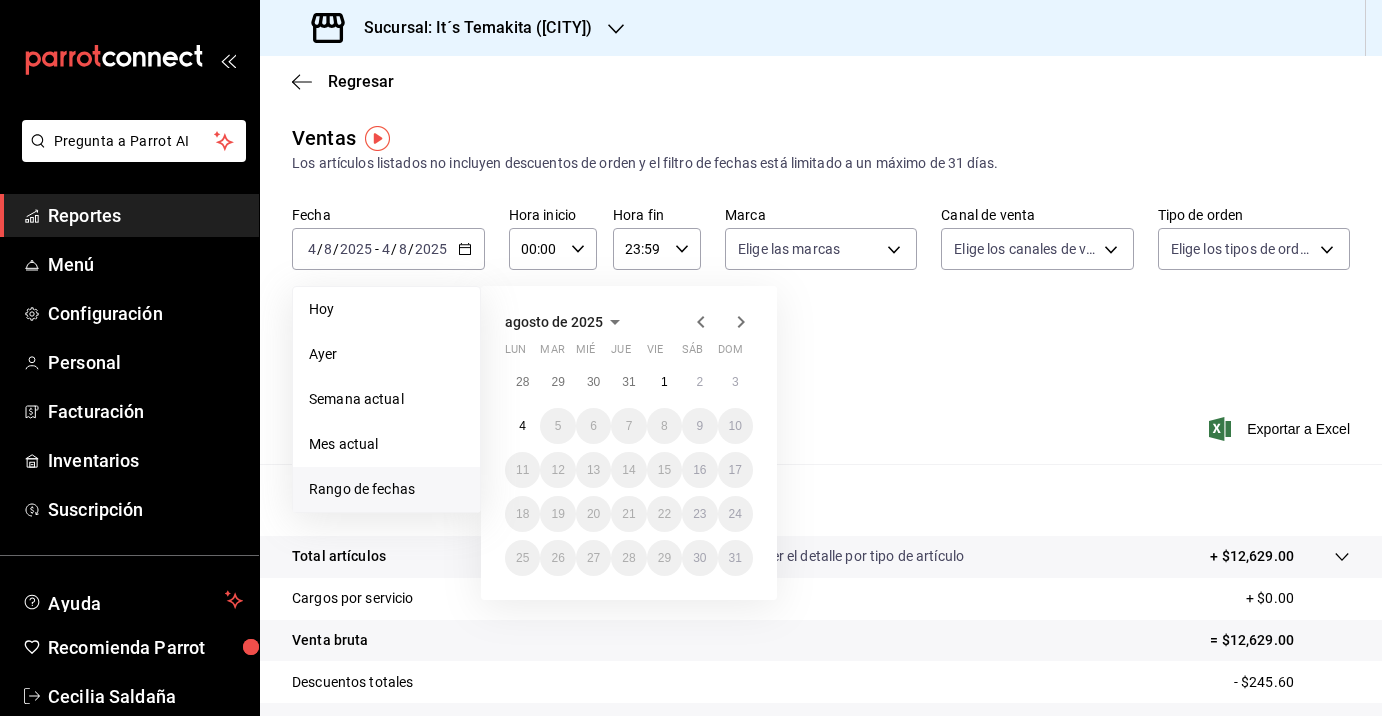 click 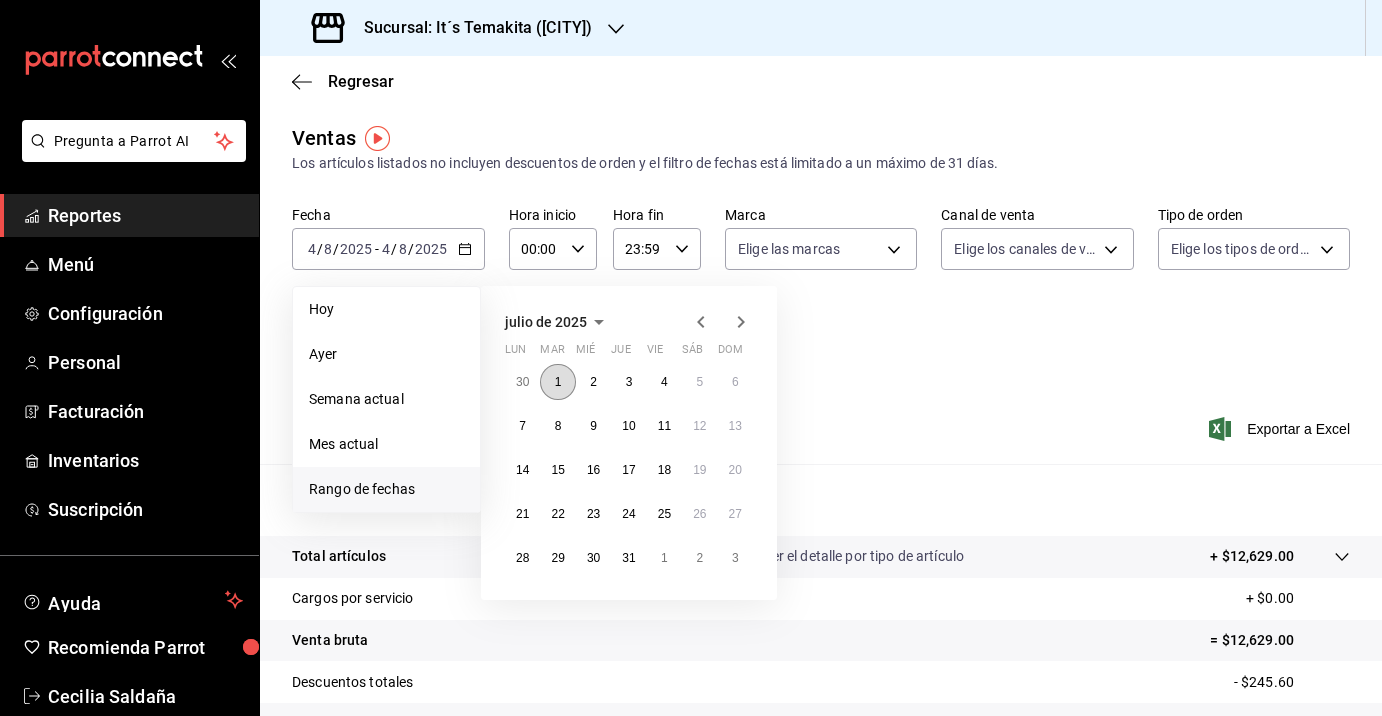 click on "1" at bounding box center (558, 382) 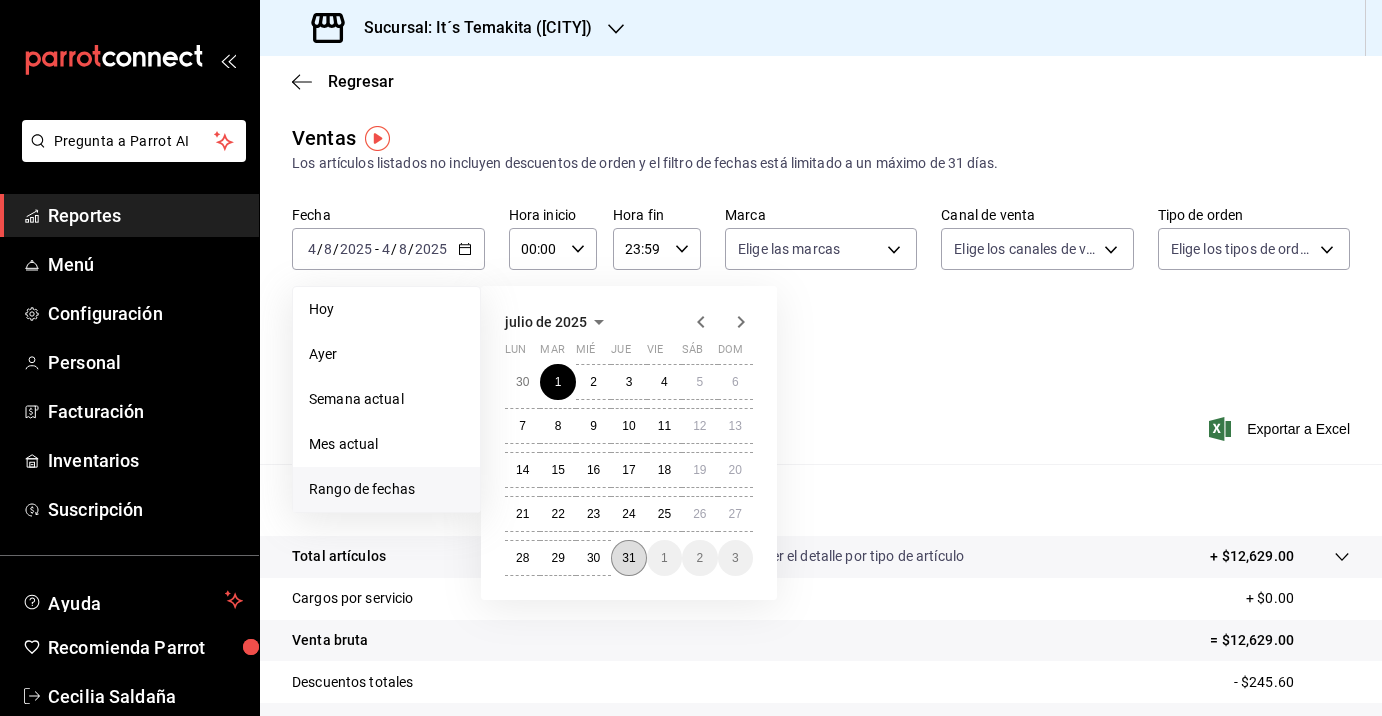 click on "31" at bounding box center (628, 558) 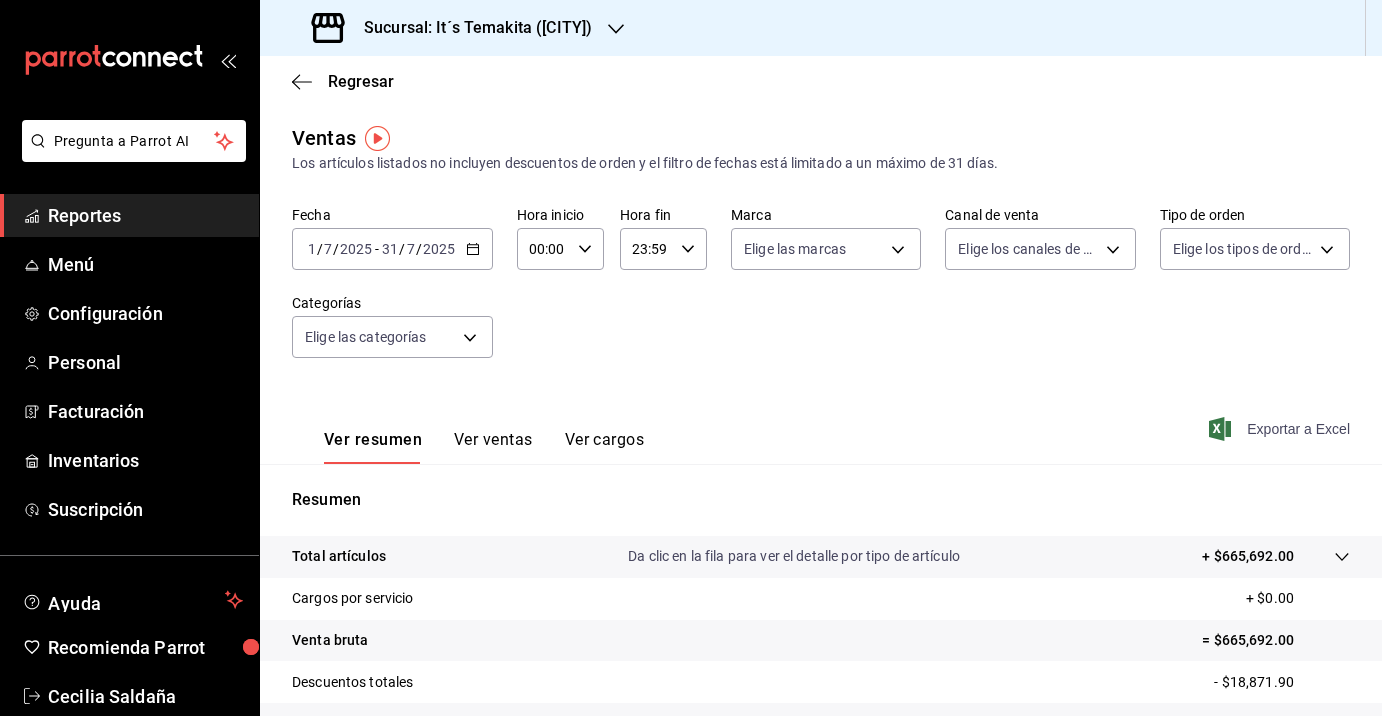 click on "Exportar a Excel" at bounding box center (1281, 429) 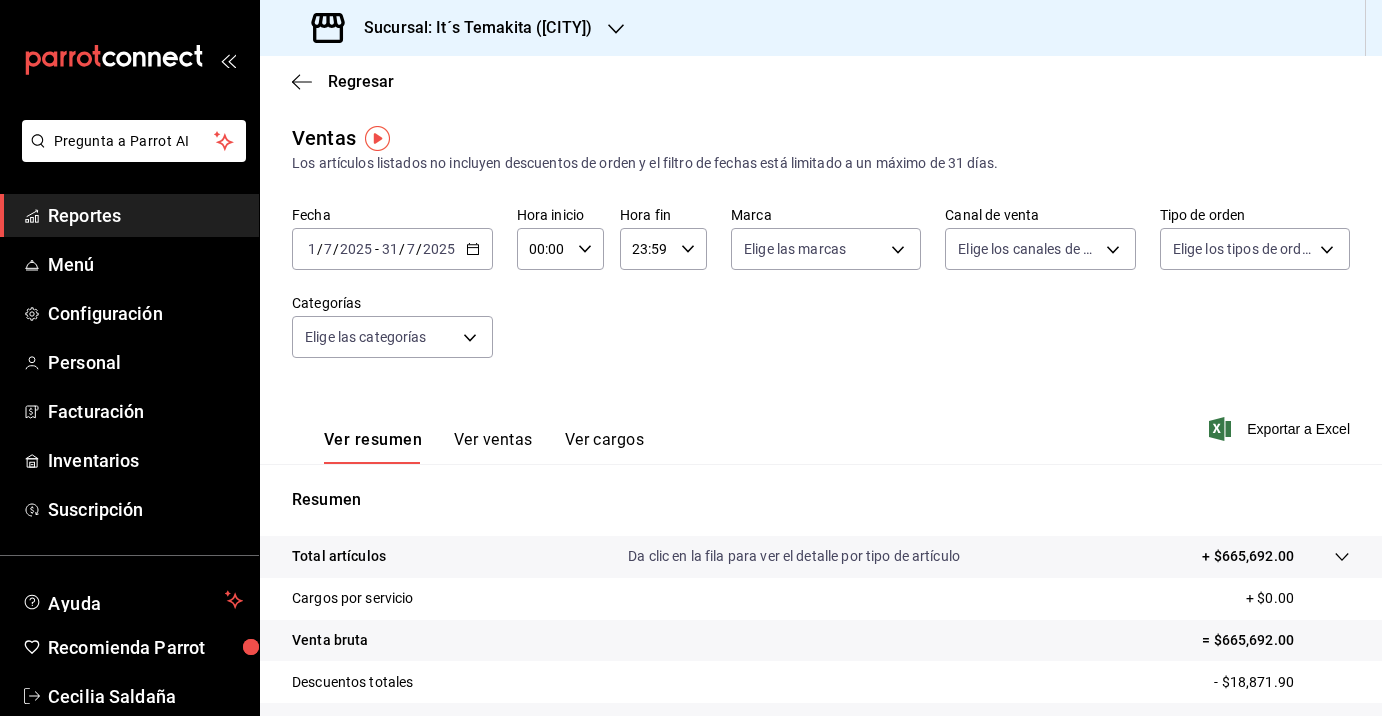 click on "Sucursal: It´s [BUSINESS_NAME] ([CITY])" at bounding box center [470, 28] 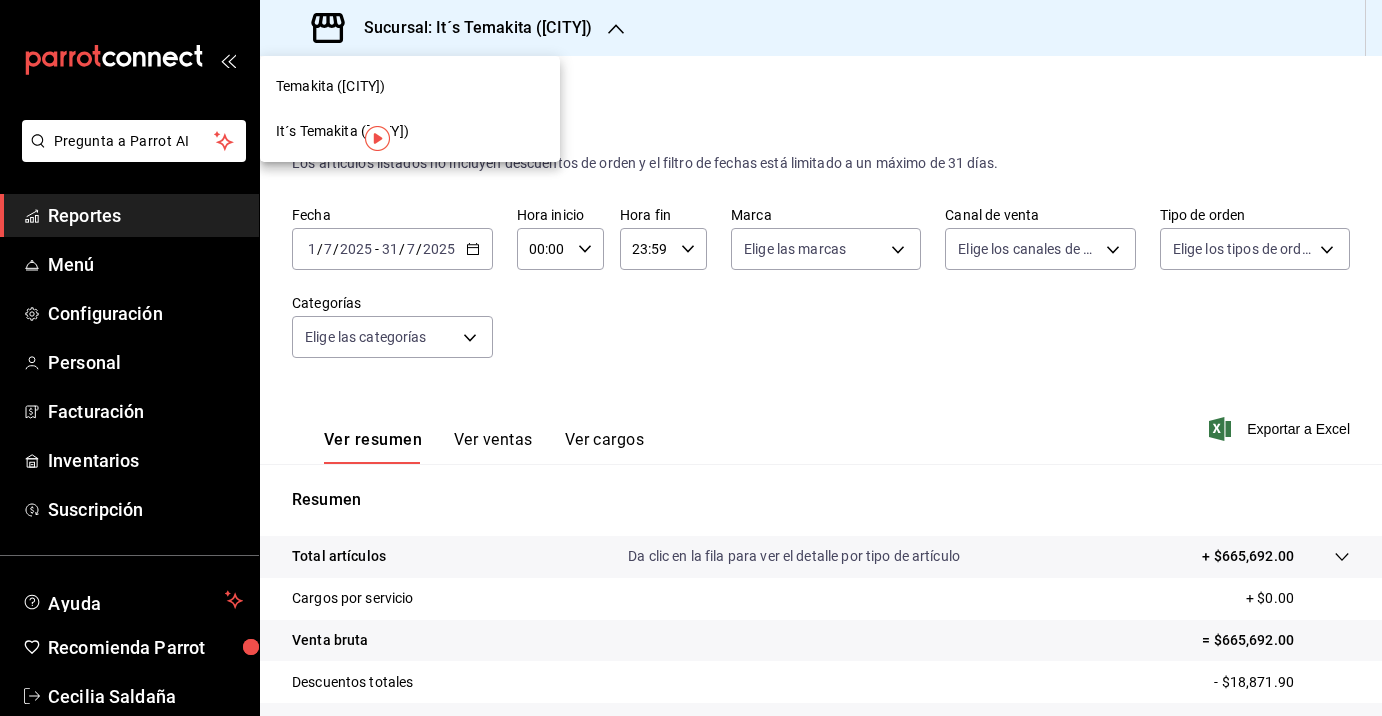 click on "Temakita (GDL)" at bounding box center (410, 86) 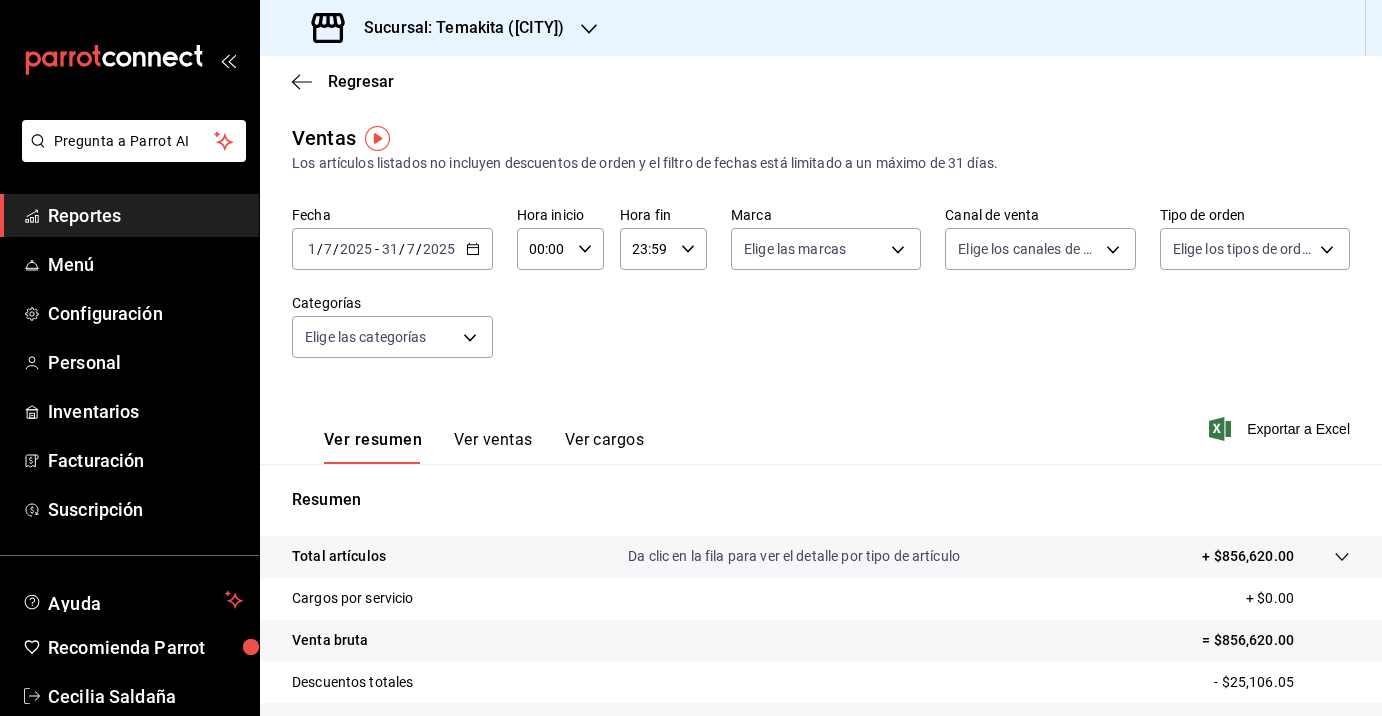 click on "Ver resumen Ver ventas Ver cargos Exportar a Excel" at bounding box center (821, 423) 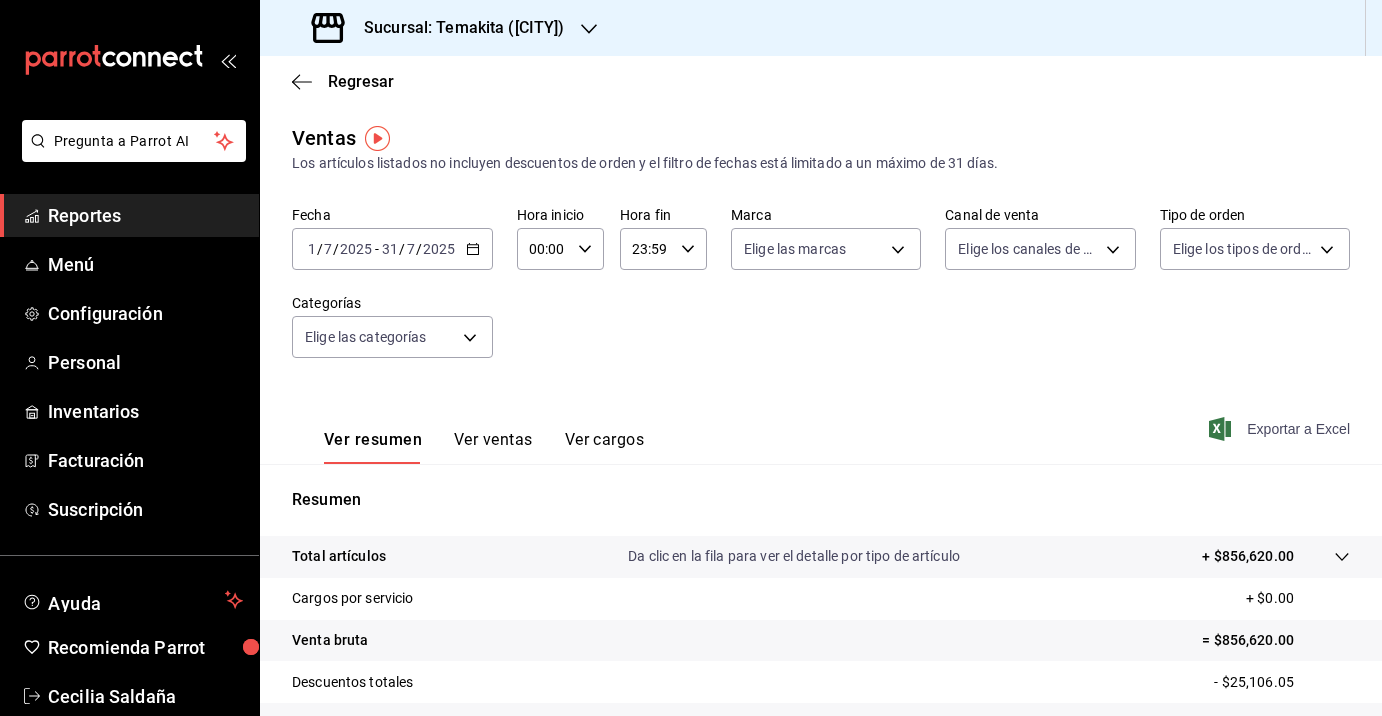 click on "Exportar a Excel" at bounding box center [1281, 429] 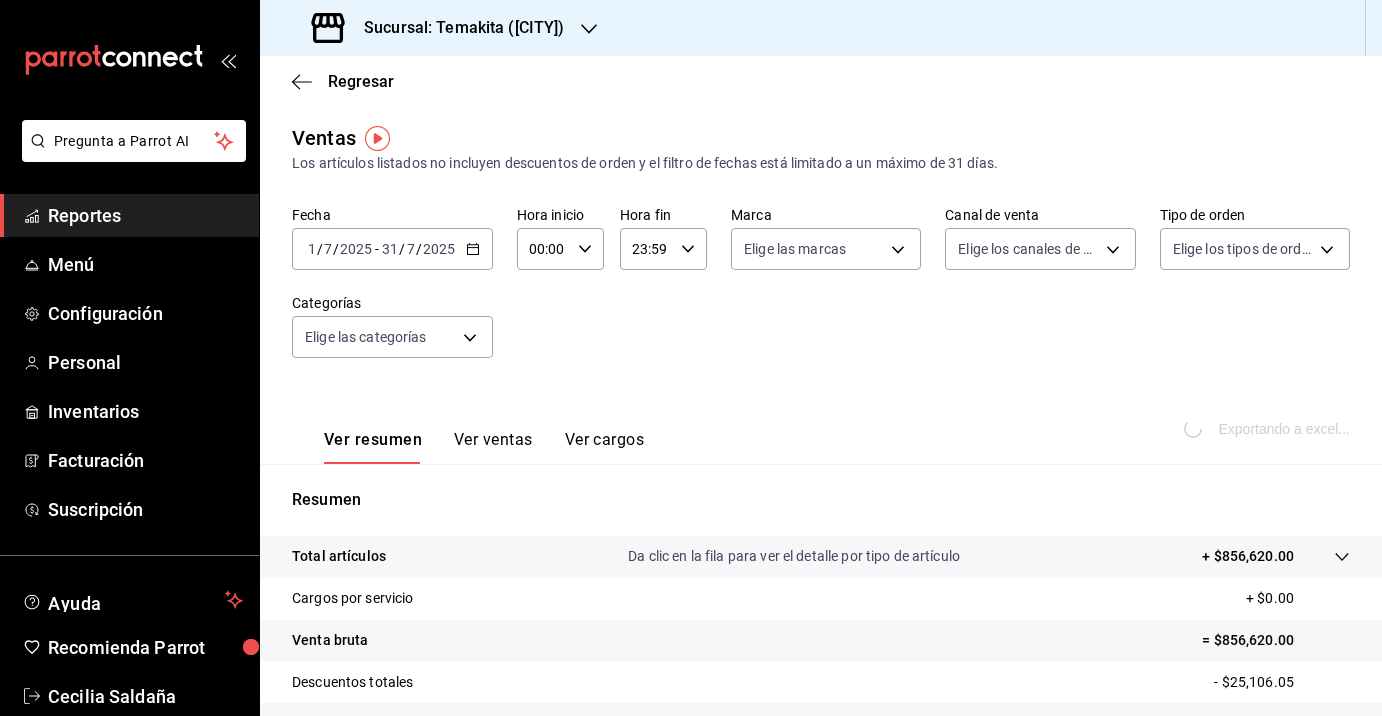 click on "Ver resumen Ver ventas Ver cargos Exportando a excel..." at bounding box center (821, 423) 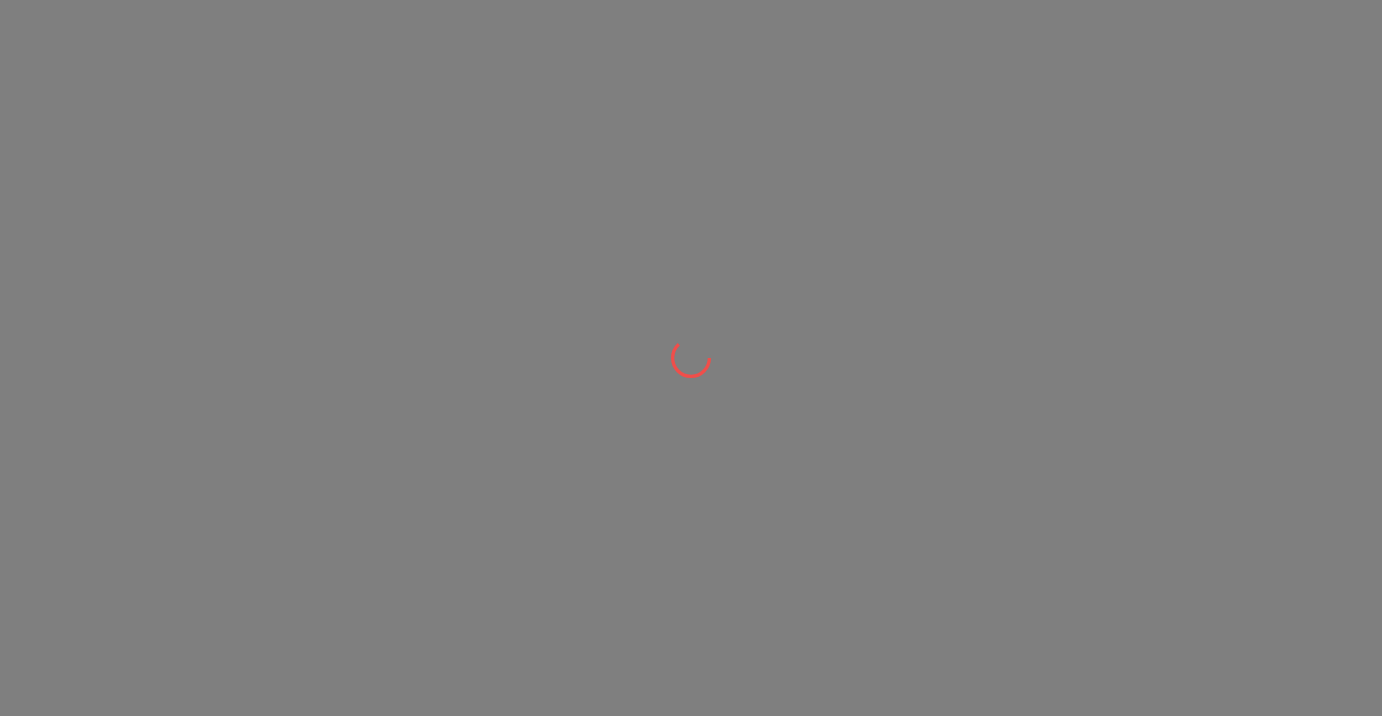scroll, scrollTop: 0, scrollLeft: 0, axis: both 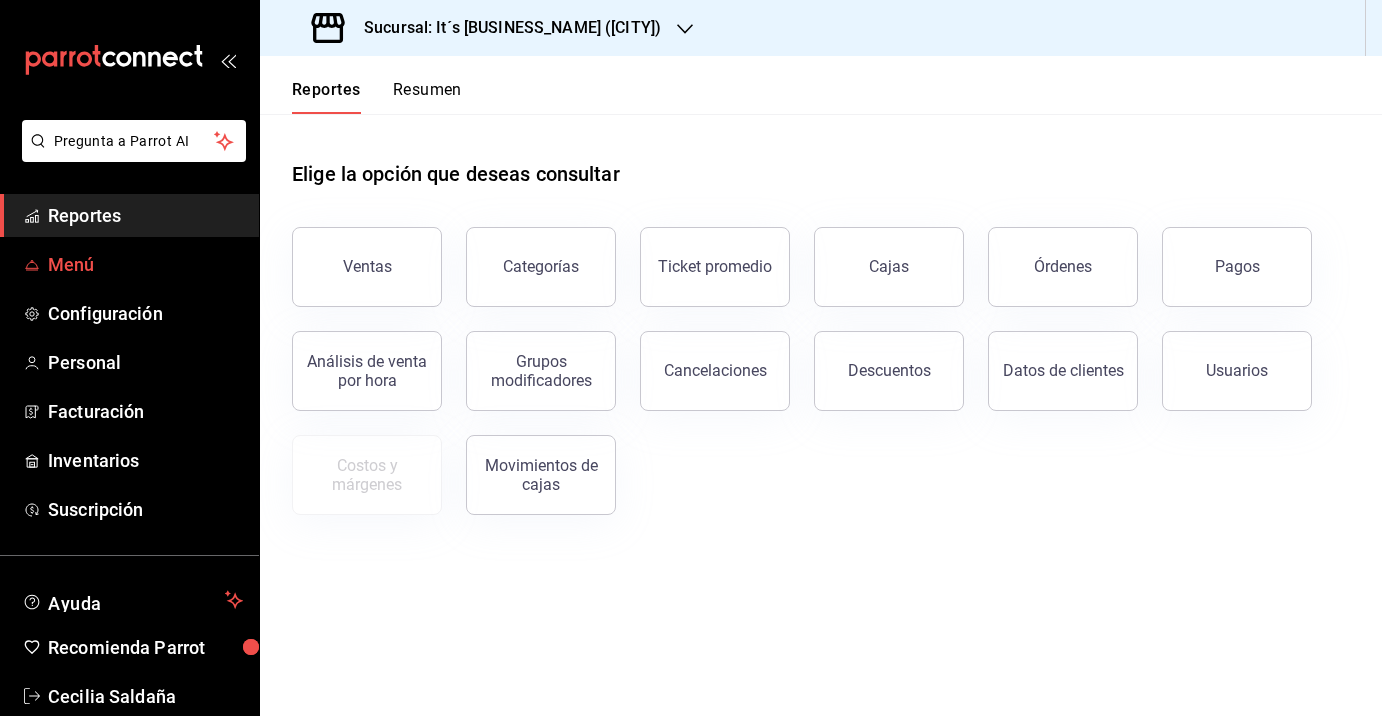 click on "Menú" at bounding box center (145, 264) 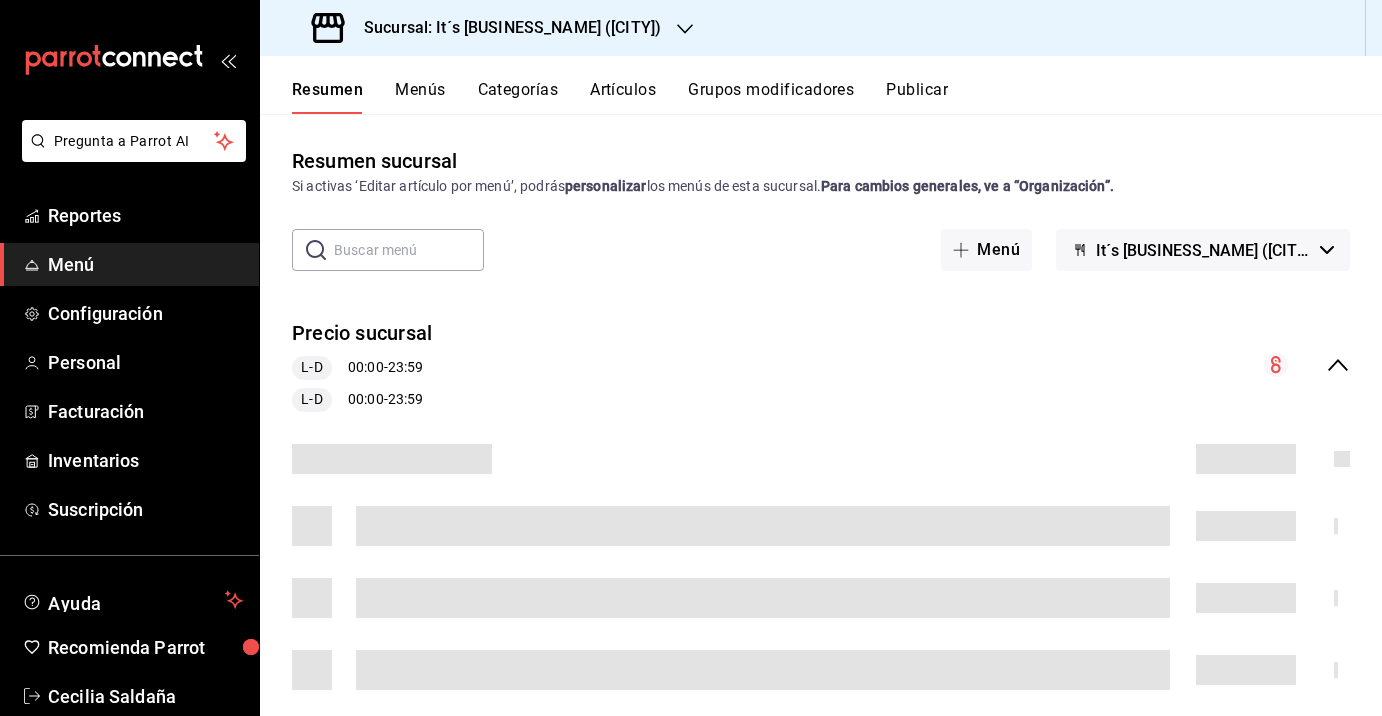 click on "Grupos modificadores" at bounding box center [771, 97] 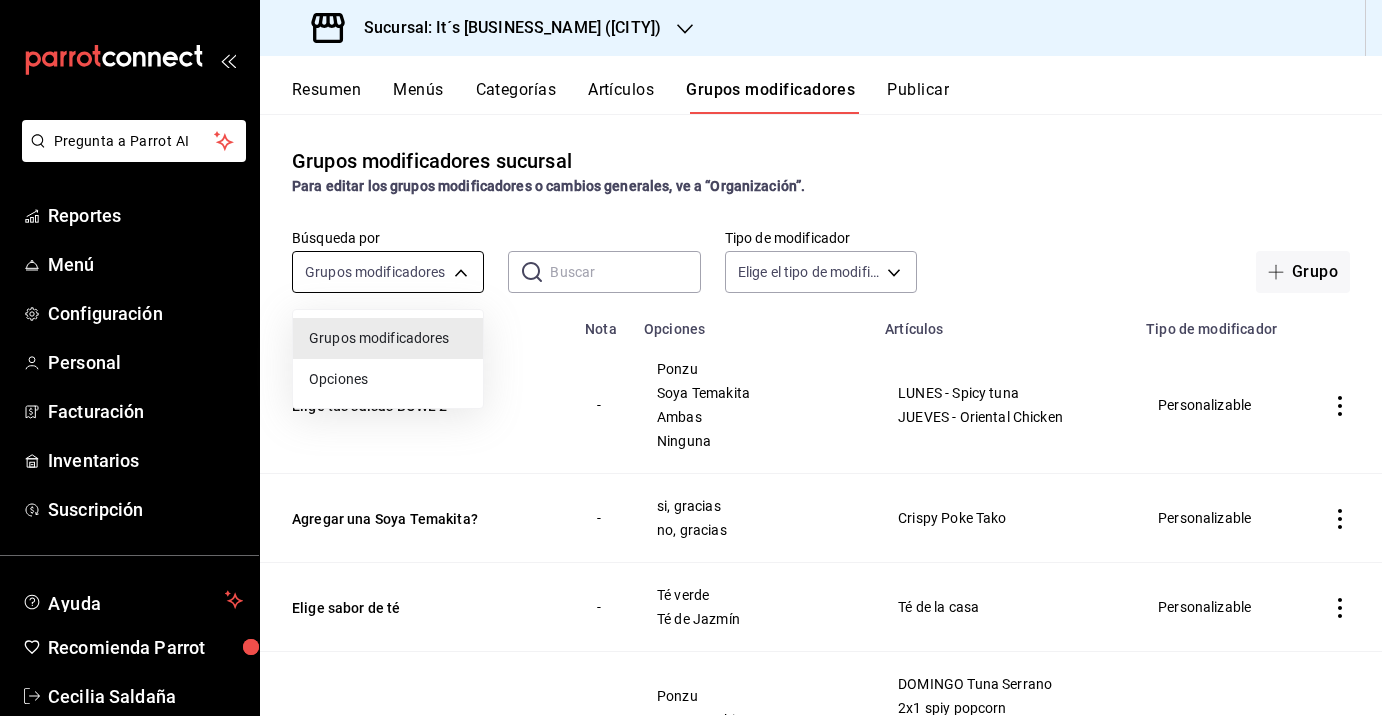 click on "Pregunta a Parrot AI Reportes Menú Configuración Personal Facturación Inventarios Suscripción Ayuda Recomienda Parrot [NAME] Sugerir nueva función Sucursal: It´s [BUSINESS_NAME] ([CITY]) Resumen Menús Categorías Artículos Grupos modificadores Publicar Grupos modificadores sucursal Para editar los grupos modificadores o cambios generales, ve a “Organización”. Búsqueda por Grupos modificadores GROUP Tipo de modificador Elige el tipo de modificador Grupo Nombre Nota Opciones Artículos Tipo de modificador Elige tus salsas BOWL 2 - Ponzu Soya Temakita Ambas Ninguna LUNES - Spicy tuna JUEVES - Oriental Chicken Personalizable Agregar una Soya Temakita? - si, gracias no, gracias Crispy Poke Tako Personalizable Elige sabor de té - Té verde Té de Jazmín Té de la casa Personalizable Bowl 2 elige tus salsas - Ponzu Soya temakita Amabas Ninguna DOMINGO Tuna Serrano 2x1 spiy popcorn MARTES - Crispy rice atun VIERNES - Ahi tuna Ver más... Personalizable - Ponzu Amabas -" at bounding box center [691, 358] 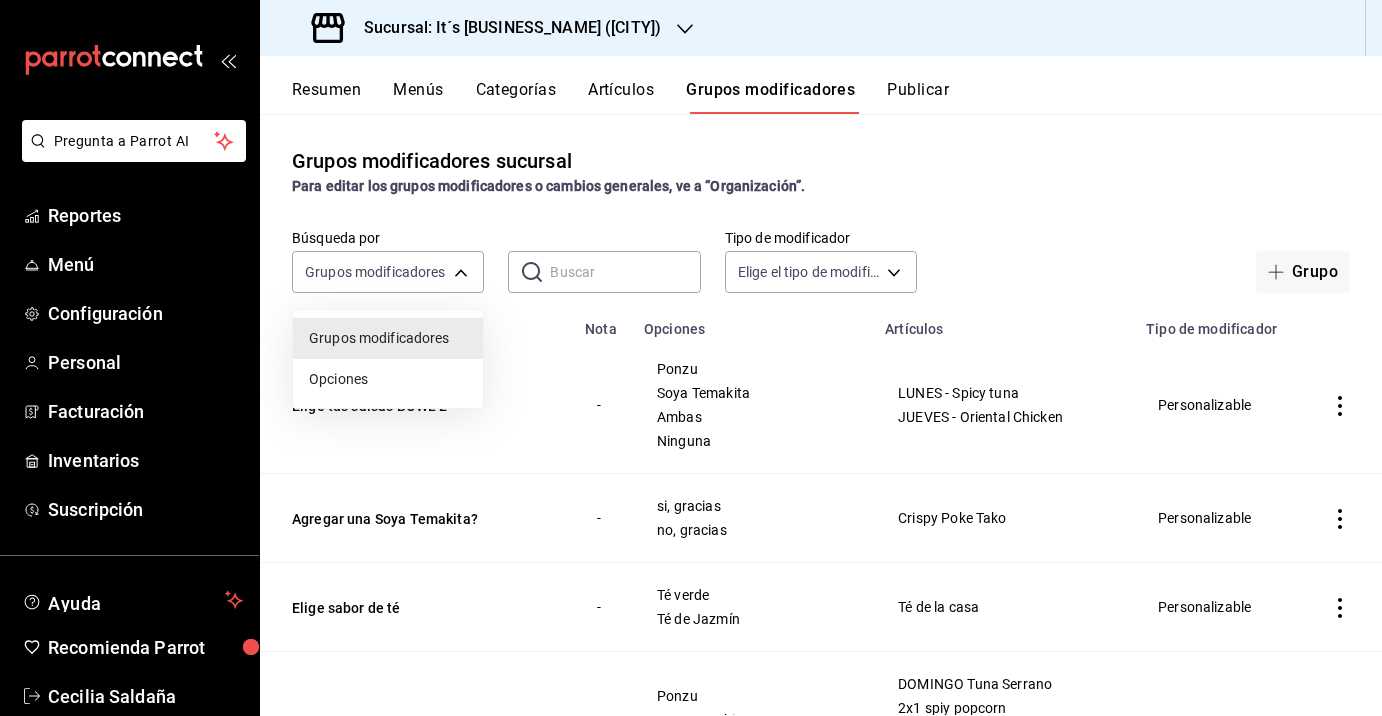 click at bounding box center [691, 358] 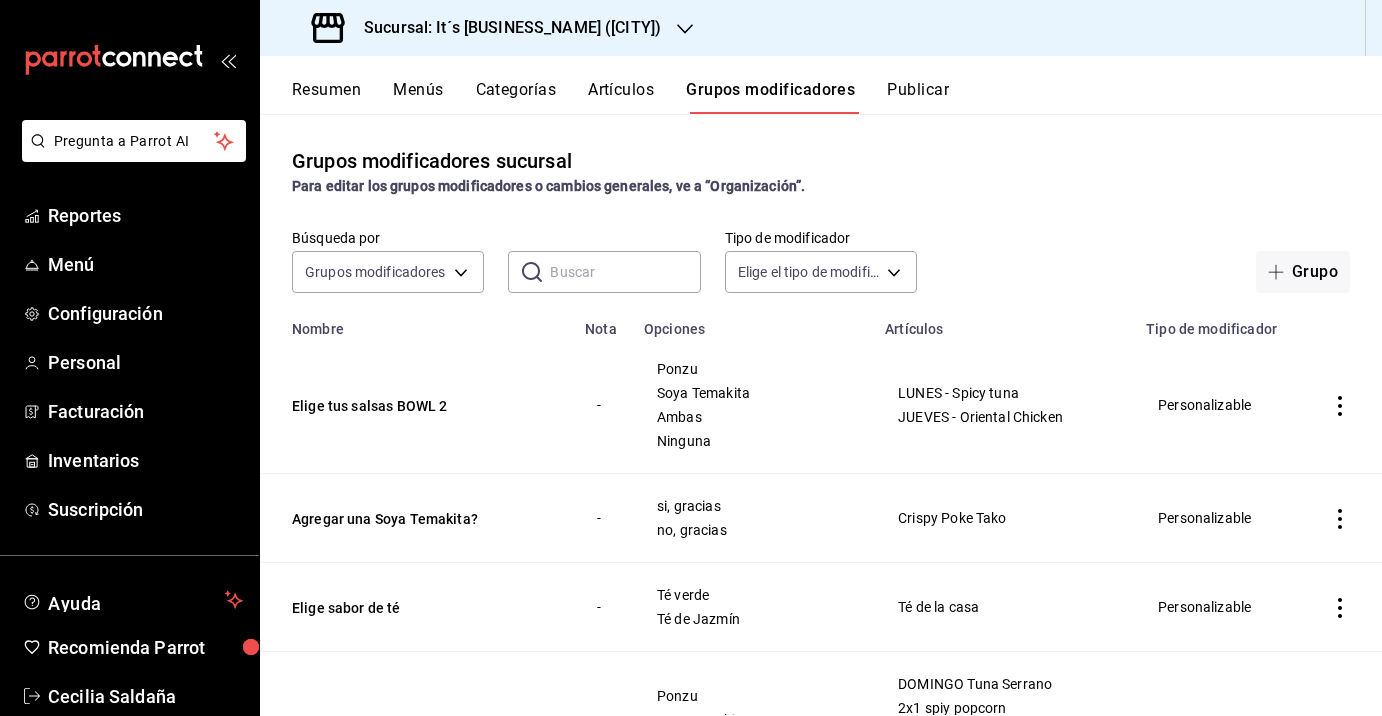 click at bounding box center [625, 272] 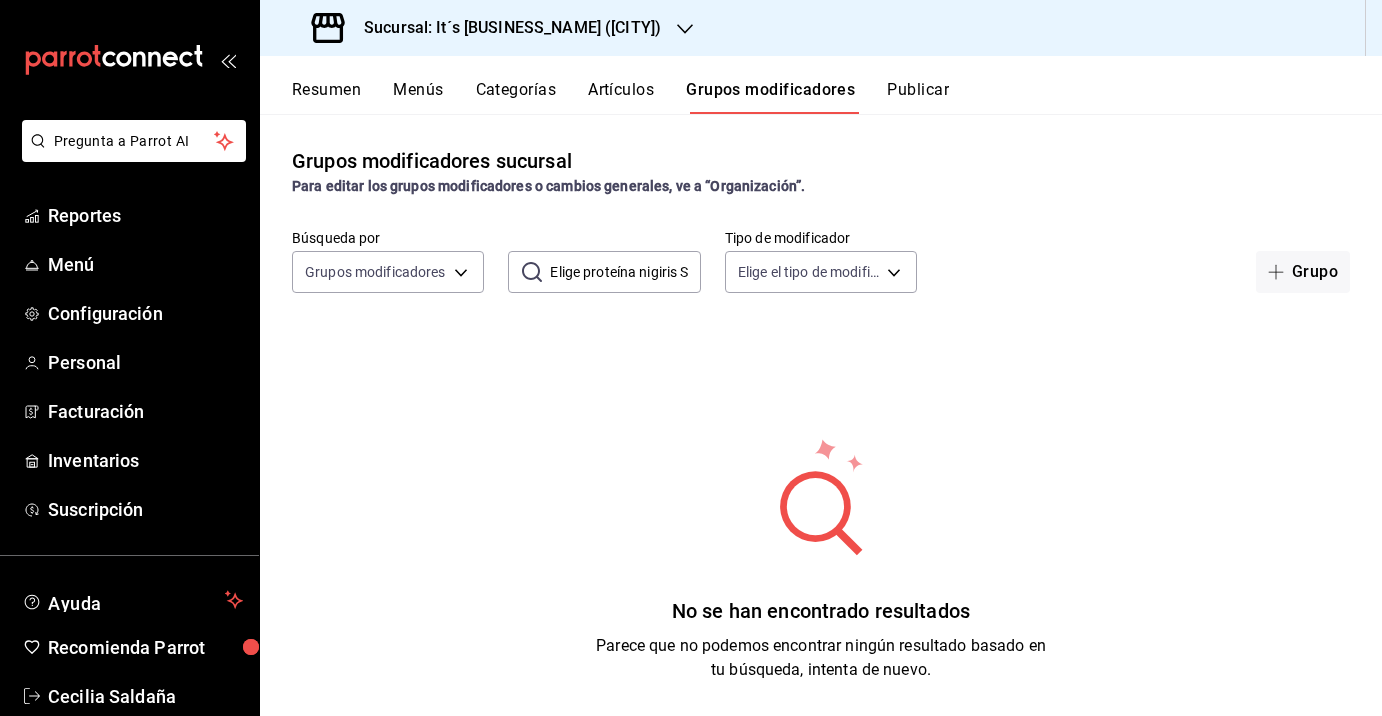 scroll, scrollTop: 0, scrollLeft: 6, axis: horizontal 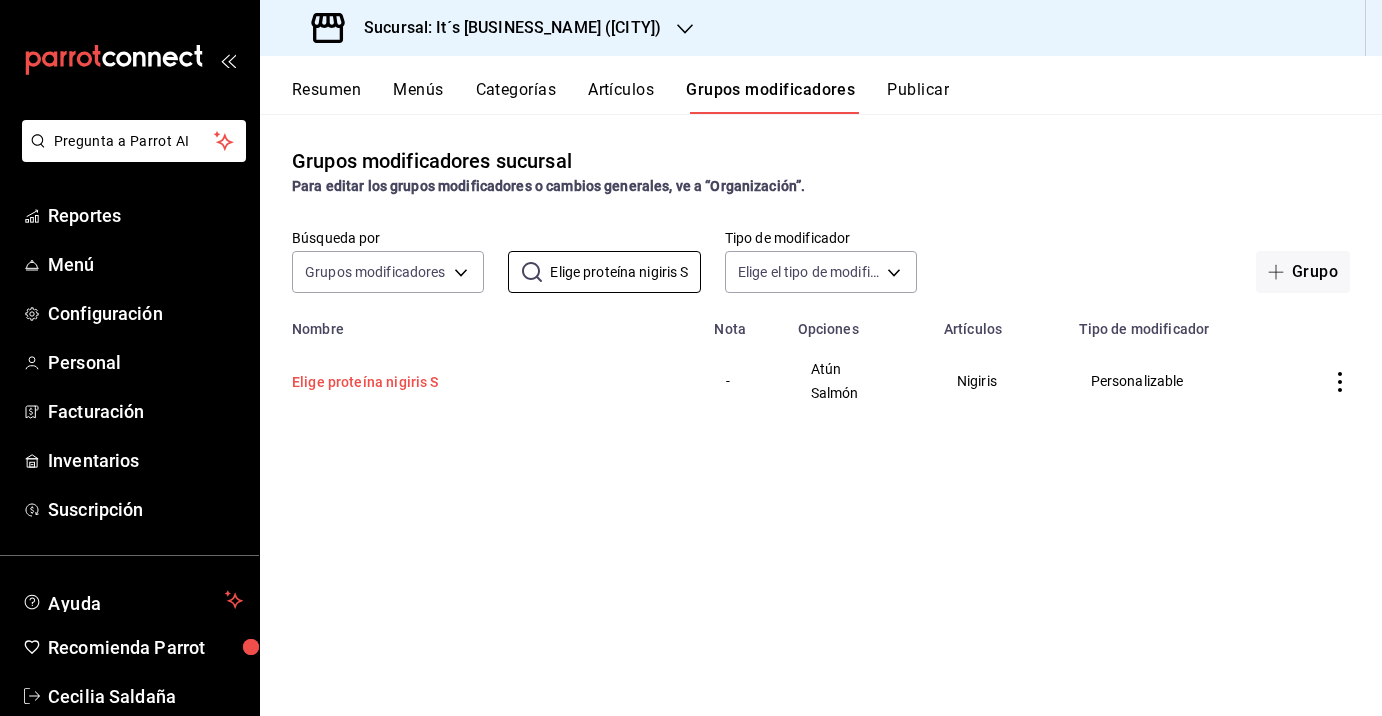 type on "Elige proteína nigiris S" 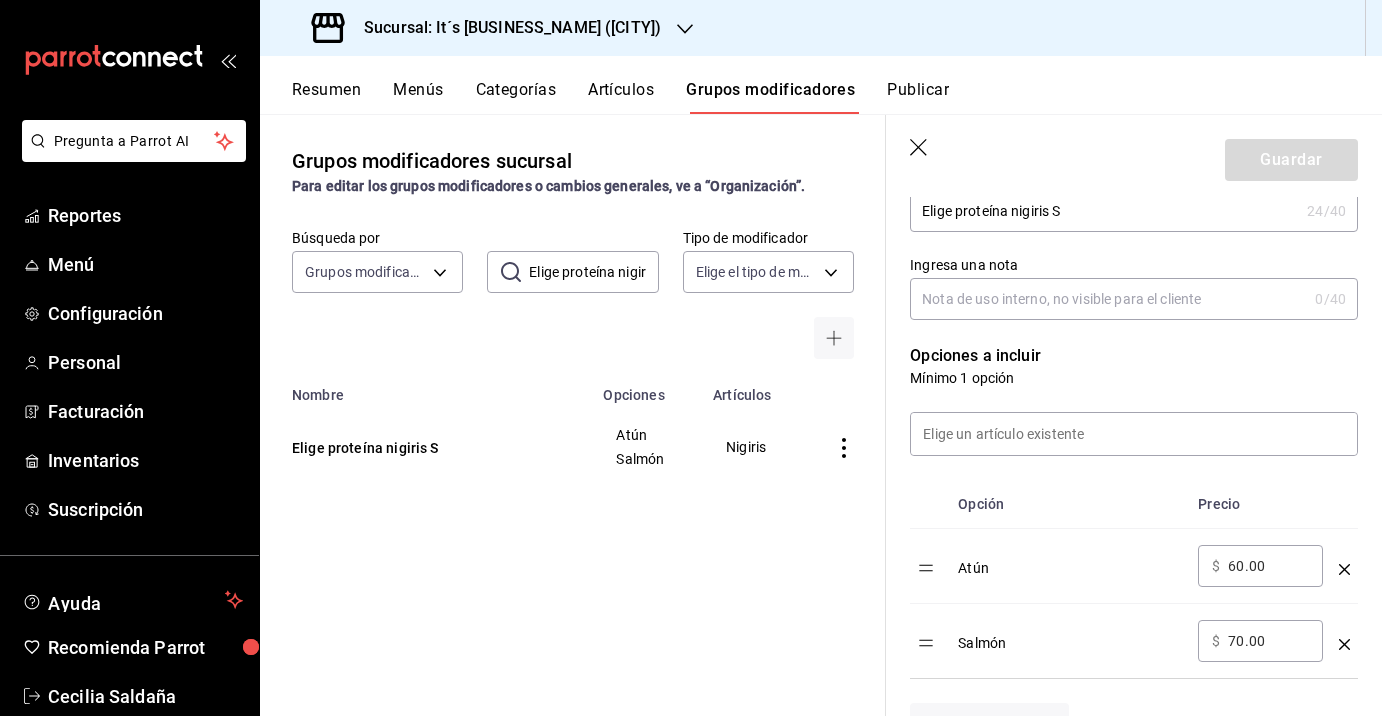scroll, scrollTop: 671, scrollLeft: 0, axis: vertical 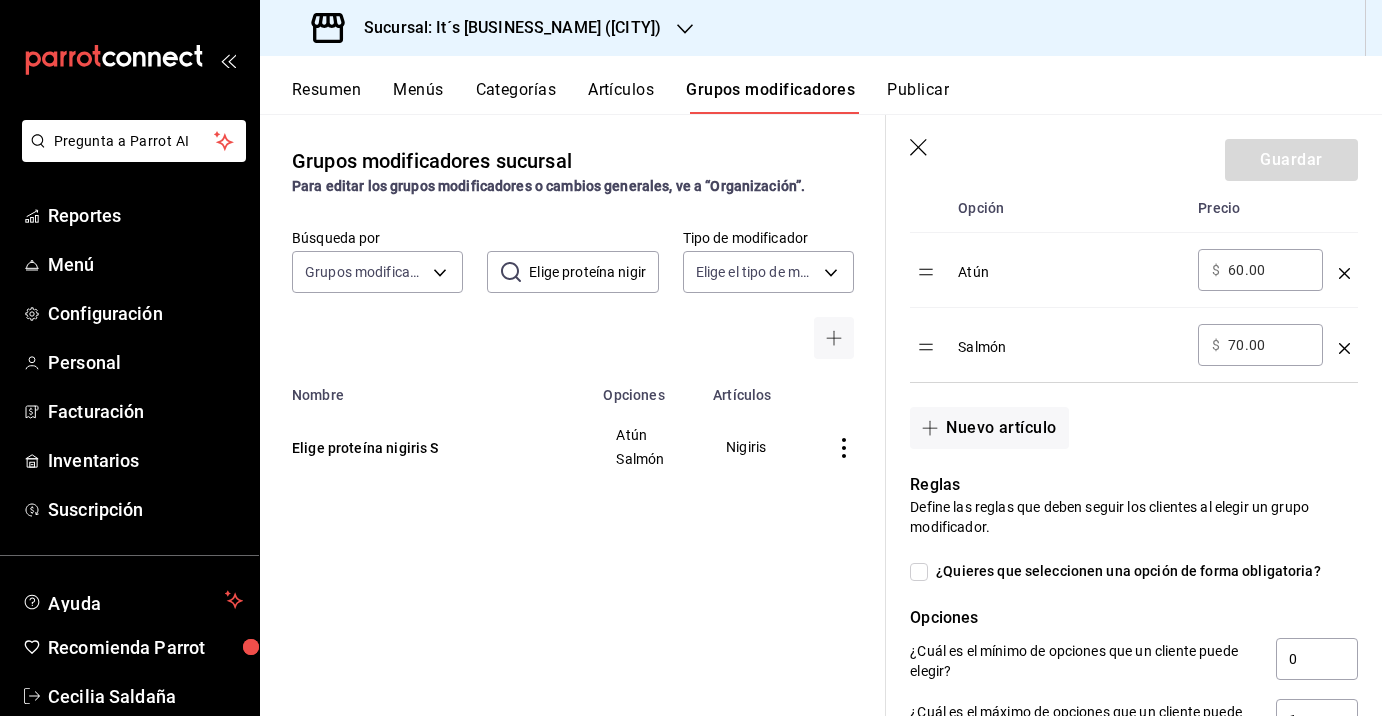 click on "60.00" at bounding box center [1268, 270] 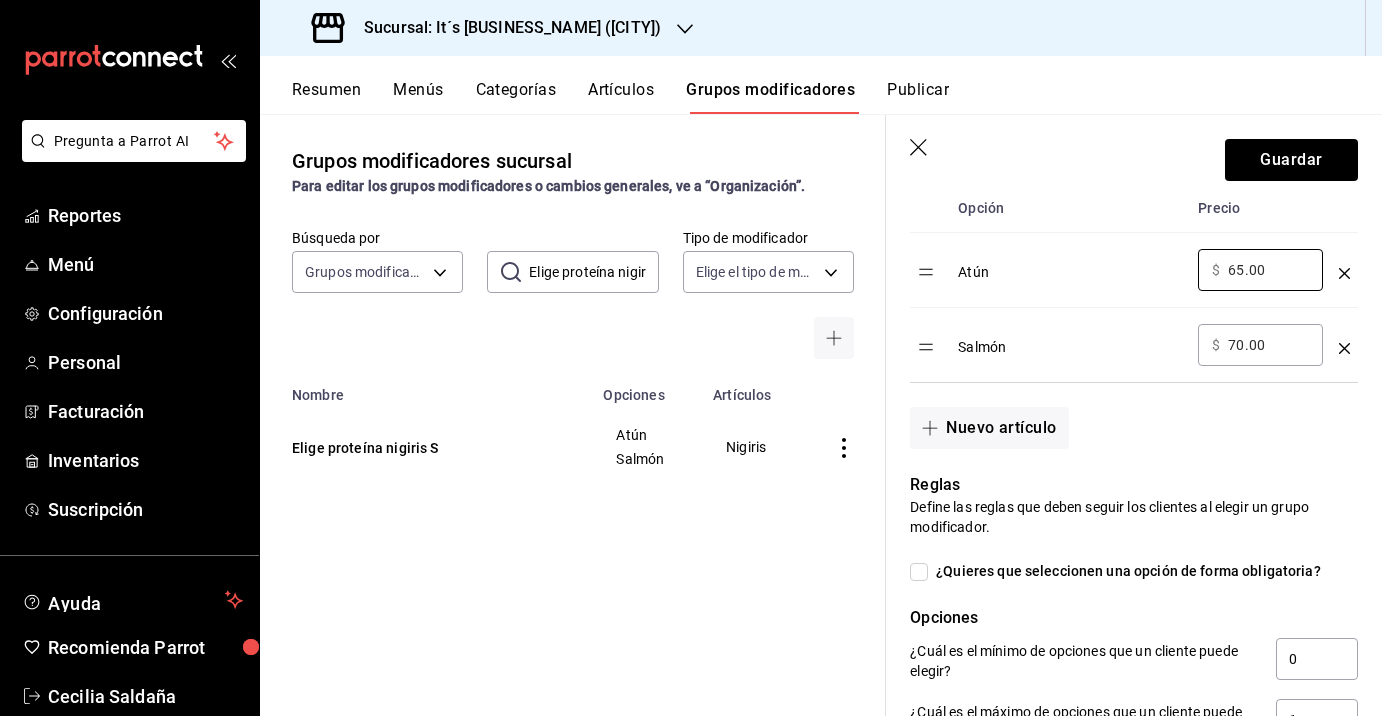 type on "65.00" 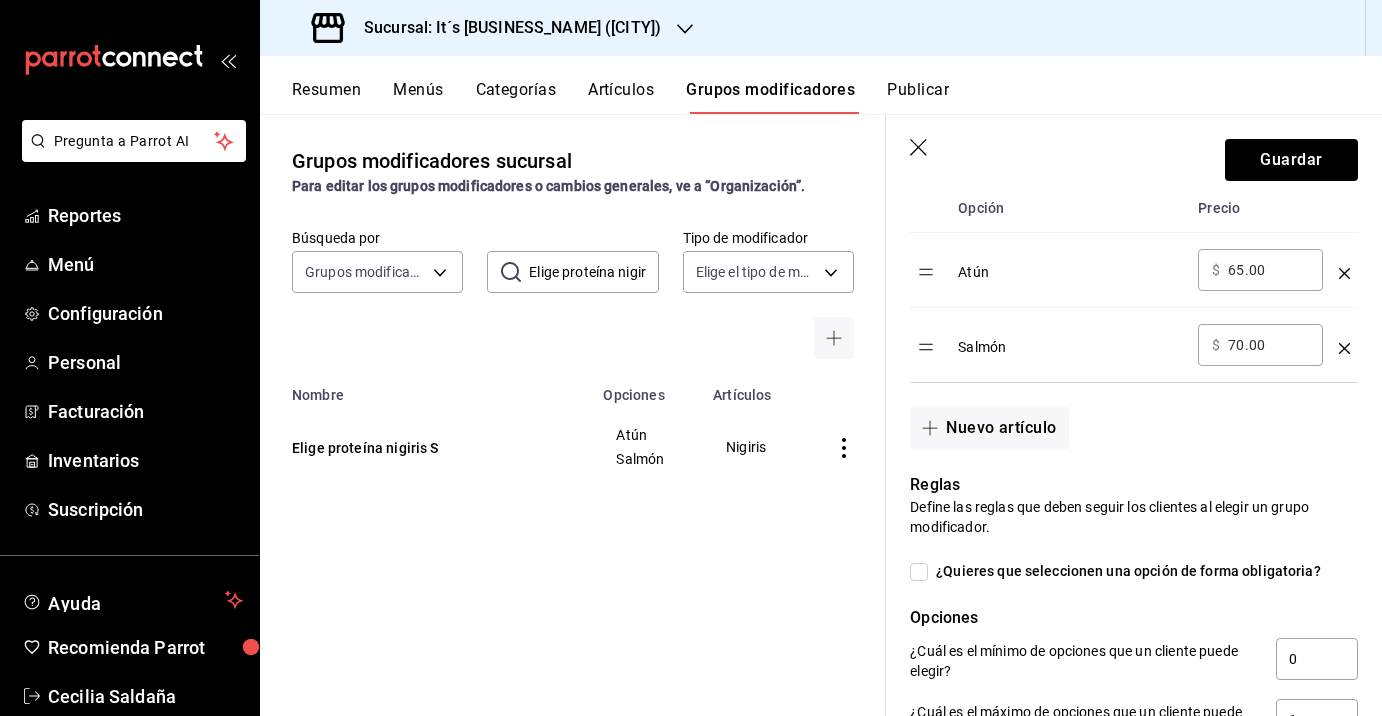 click on "70.00" at bounding box center (1268, 345) 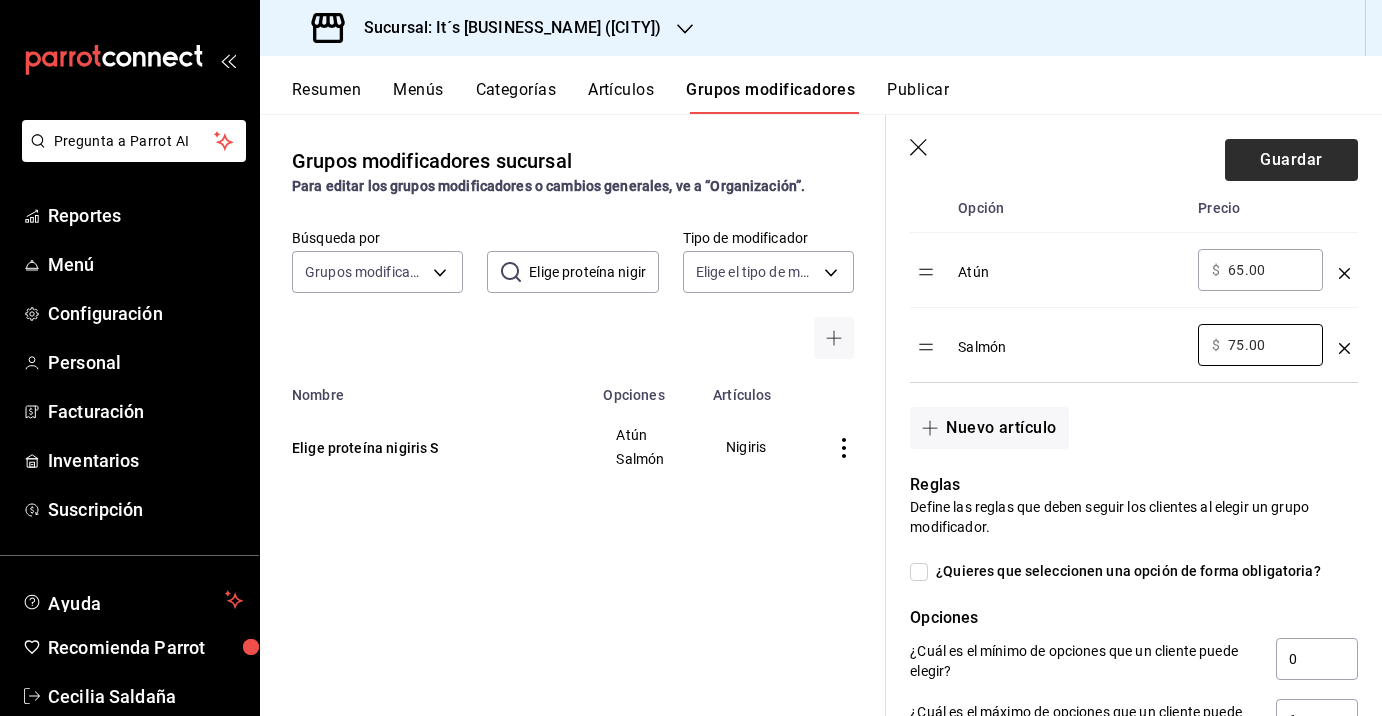 type on "75.00" 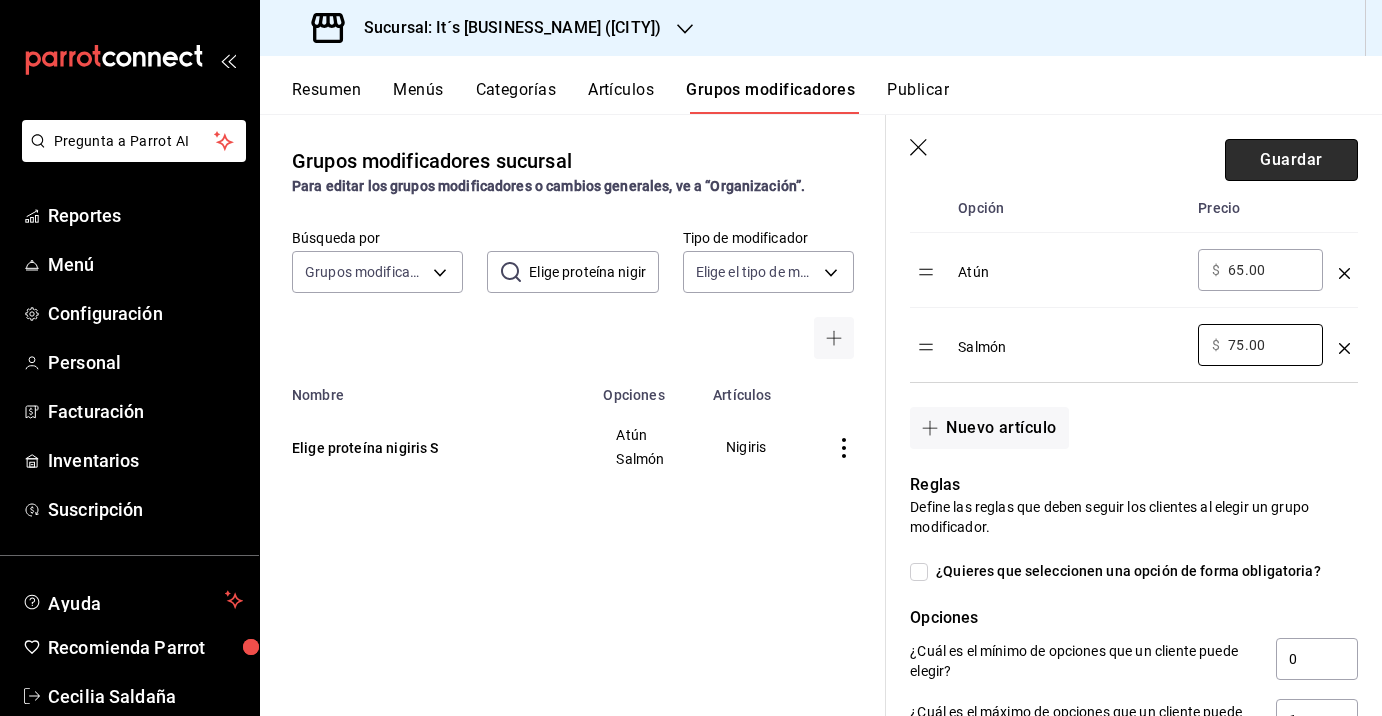 click on "Guardar" at bounding box center [1291, 160] 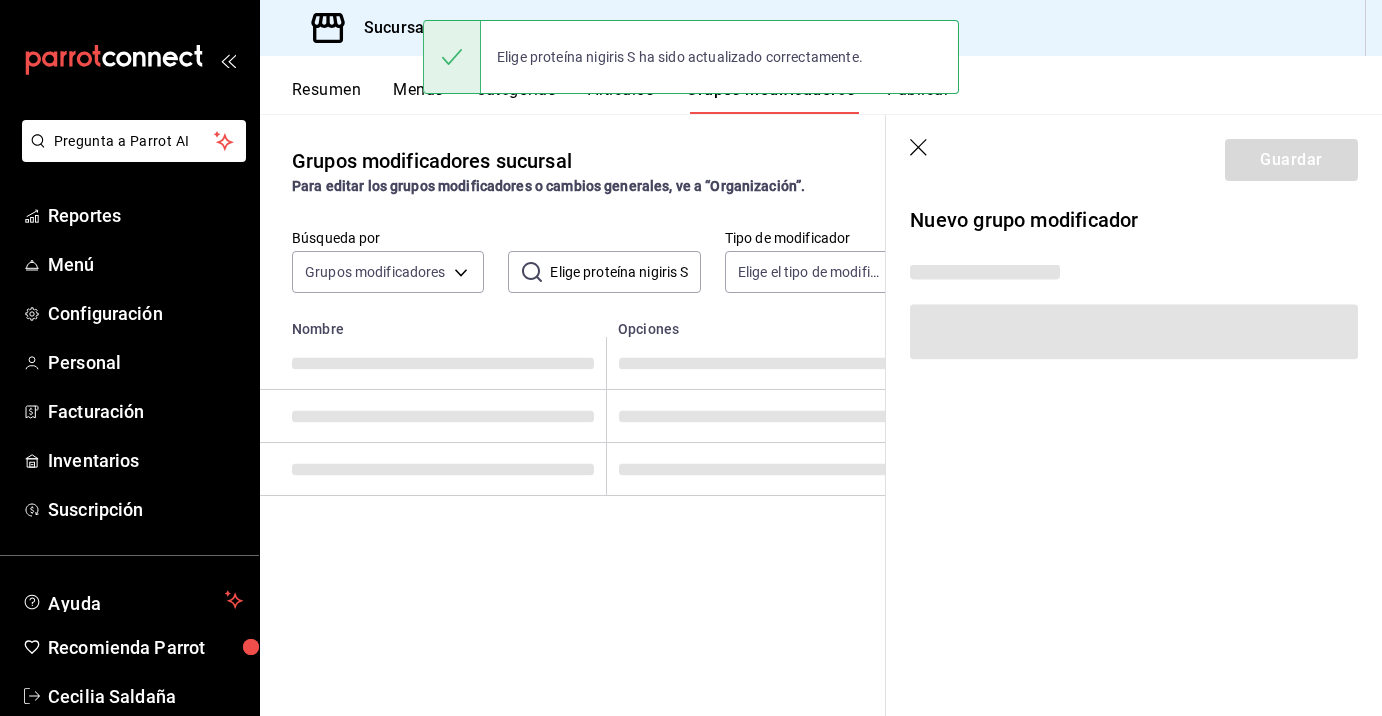 scroll, scrollTop: 0, scrollLeft: 0, axis: both 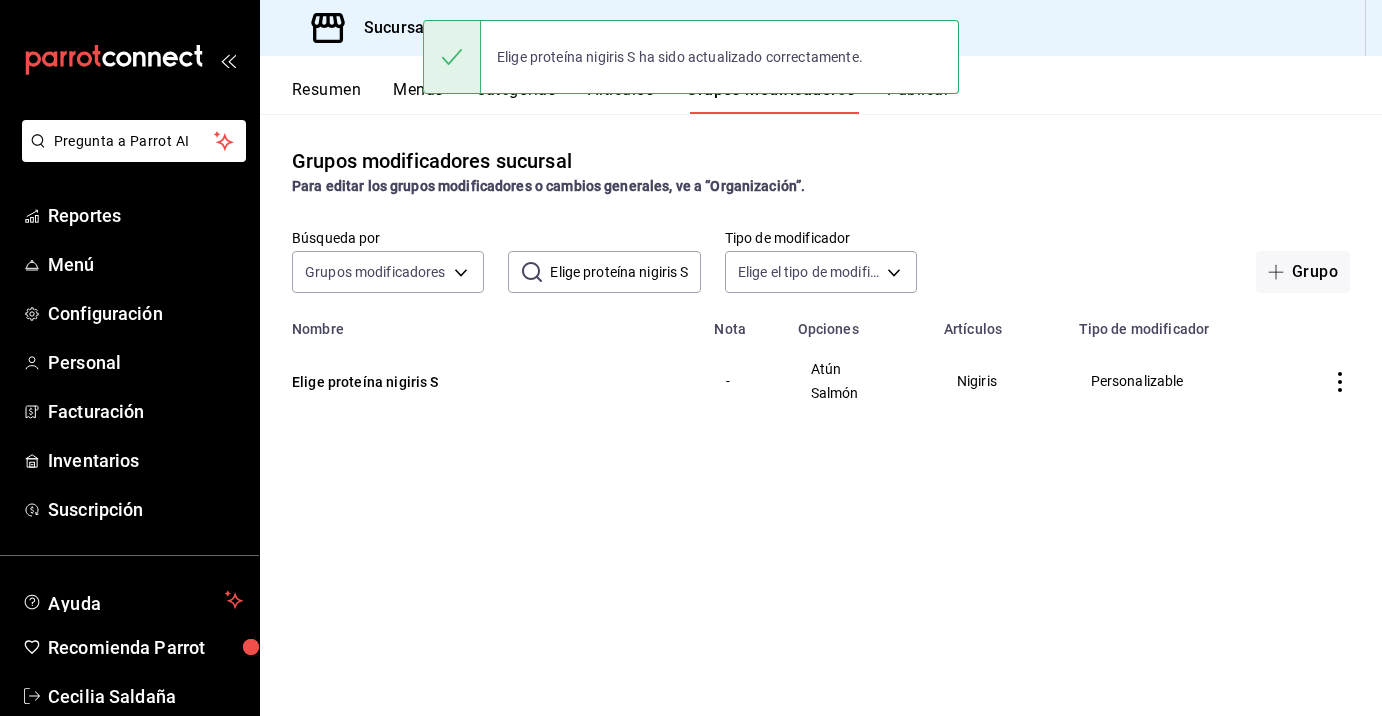 click on "Elige proteína nigiris S" at bounding box center [625, 272] 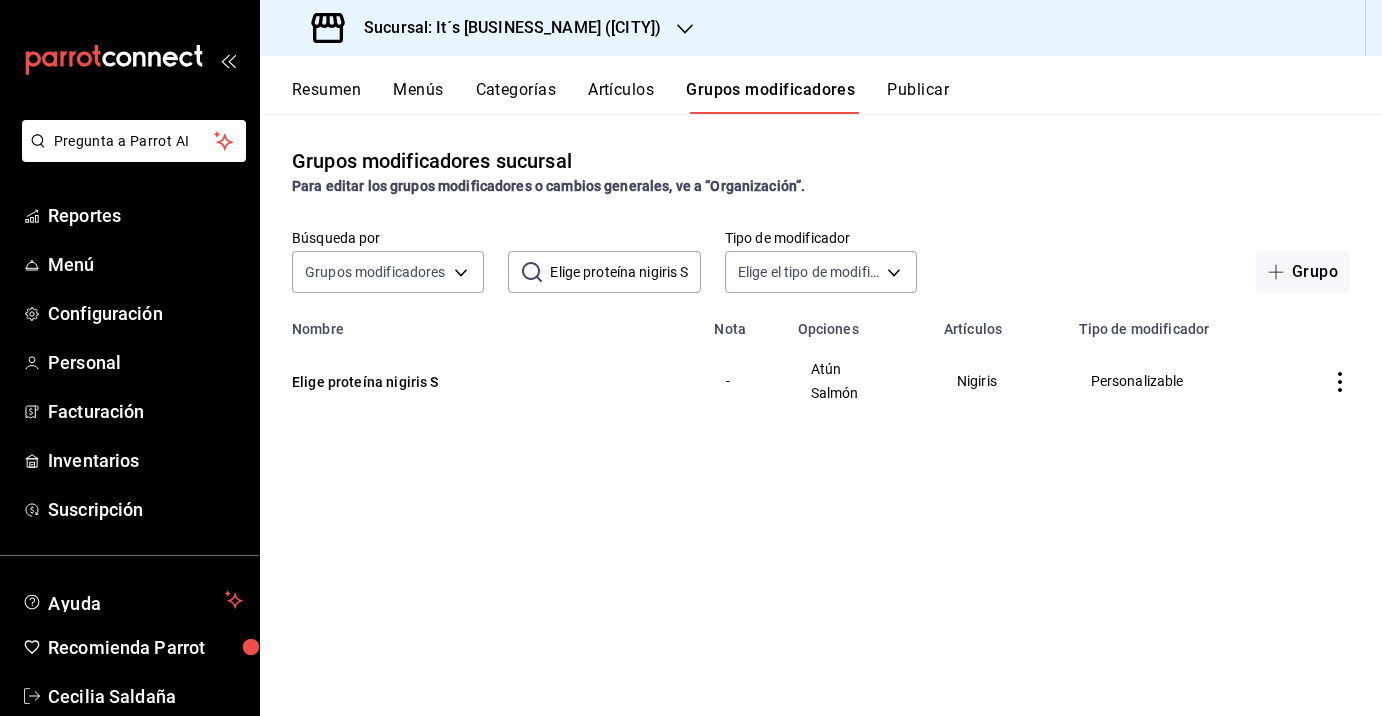 click on "Elige proteína nigiris S" at bounding box center [625, 272] 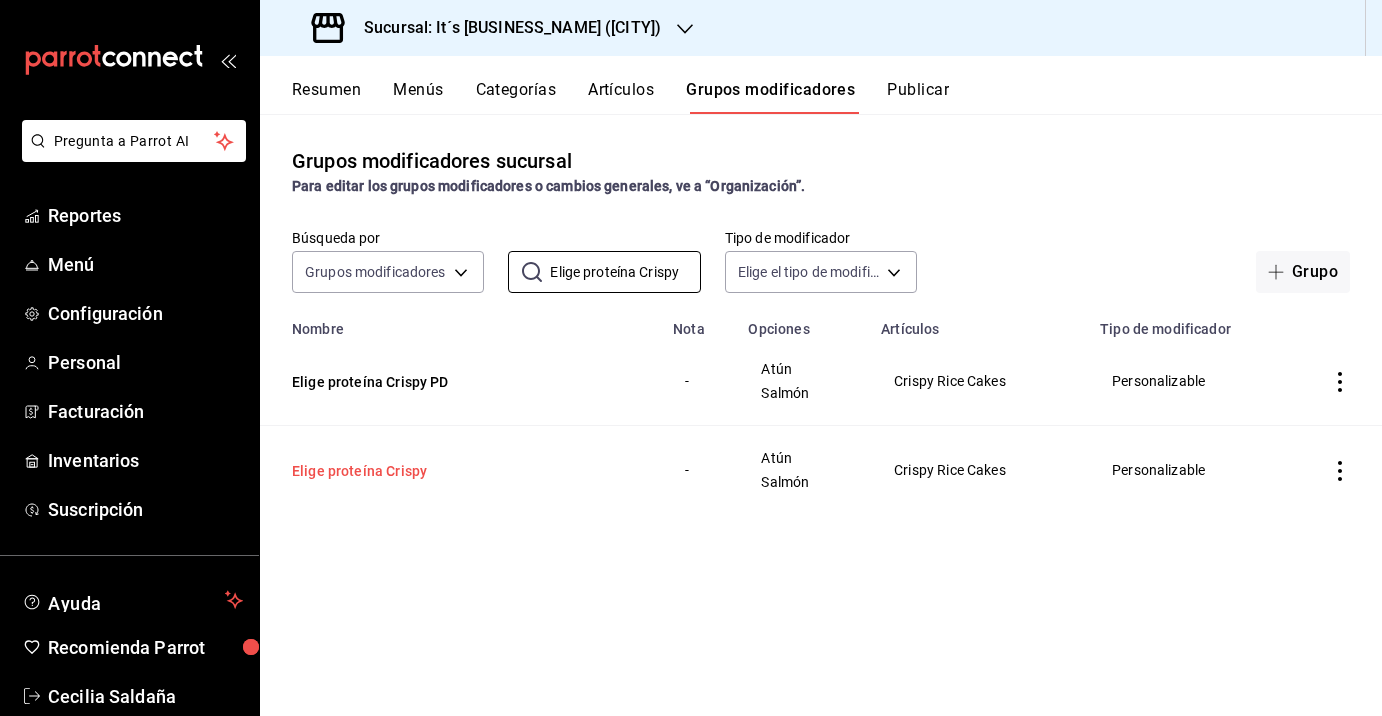 type on "Elige proteína Crispy" 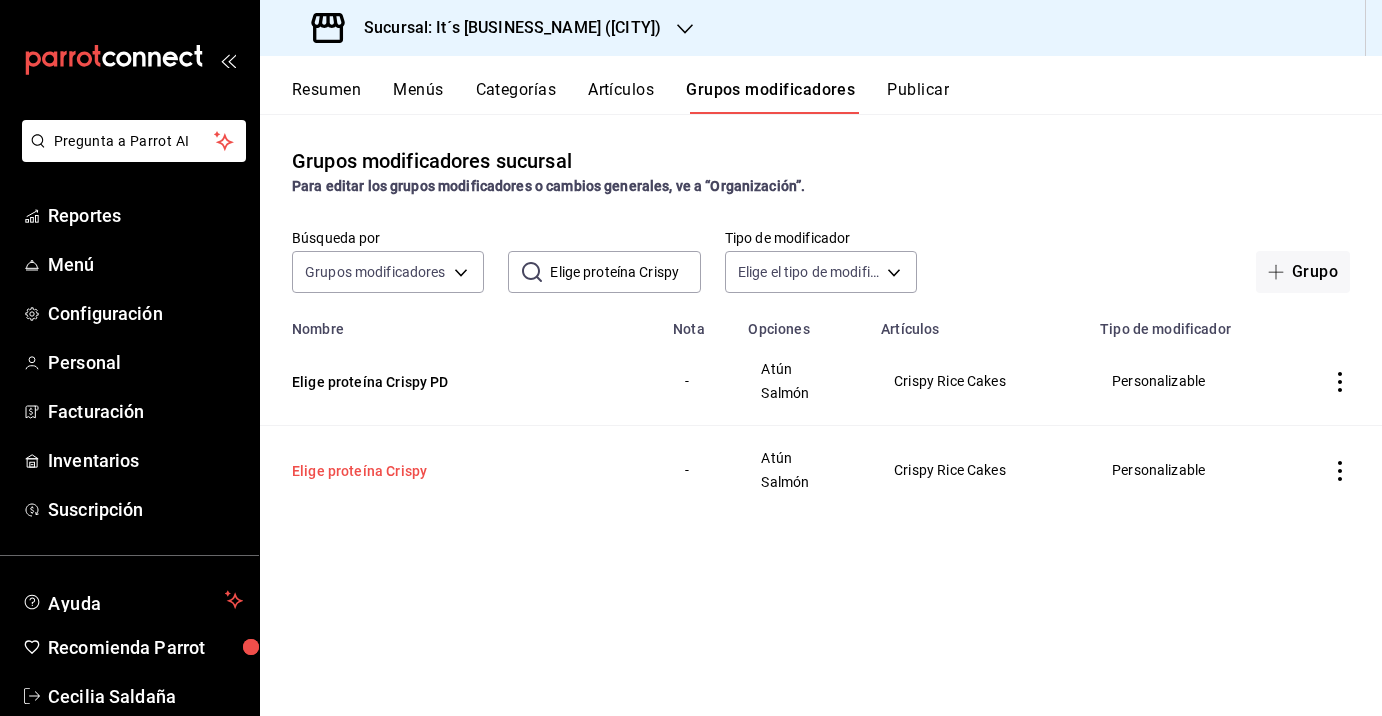 click on "Elige proteína Crispy" at bounding box center (412, 471) 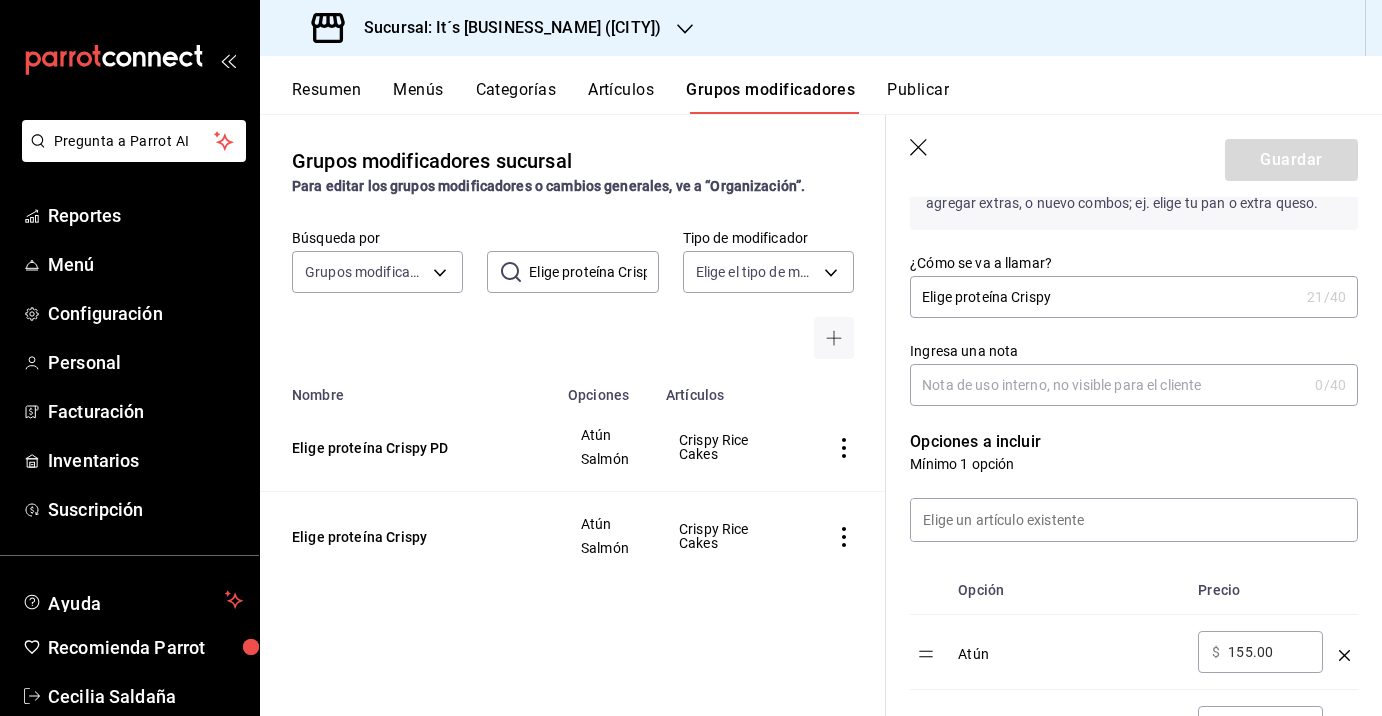 scroll, scrollTop: 455, scrollLeft: 0, axis: vertical 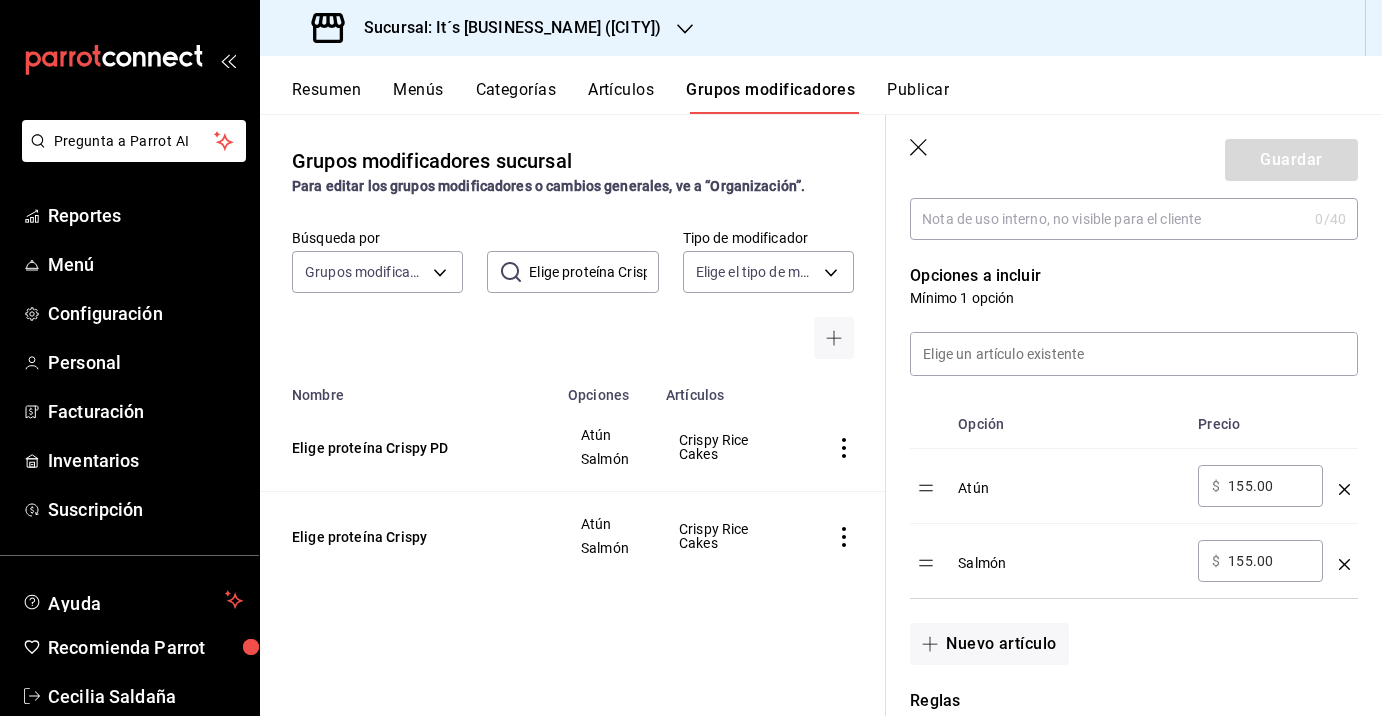 click on "155.00" at bounding box center [1268, 561] 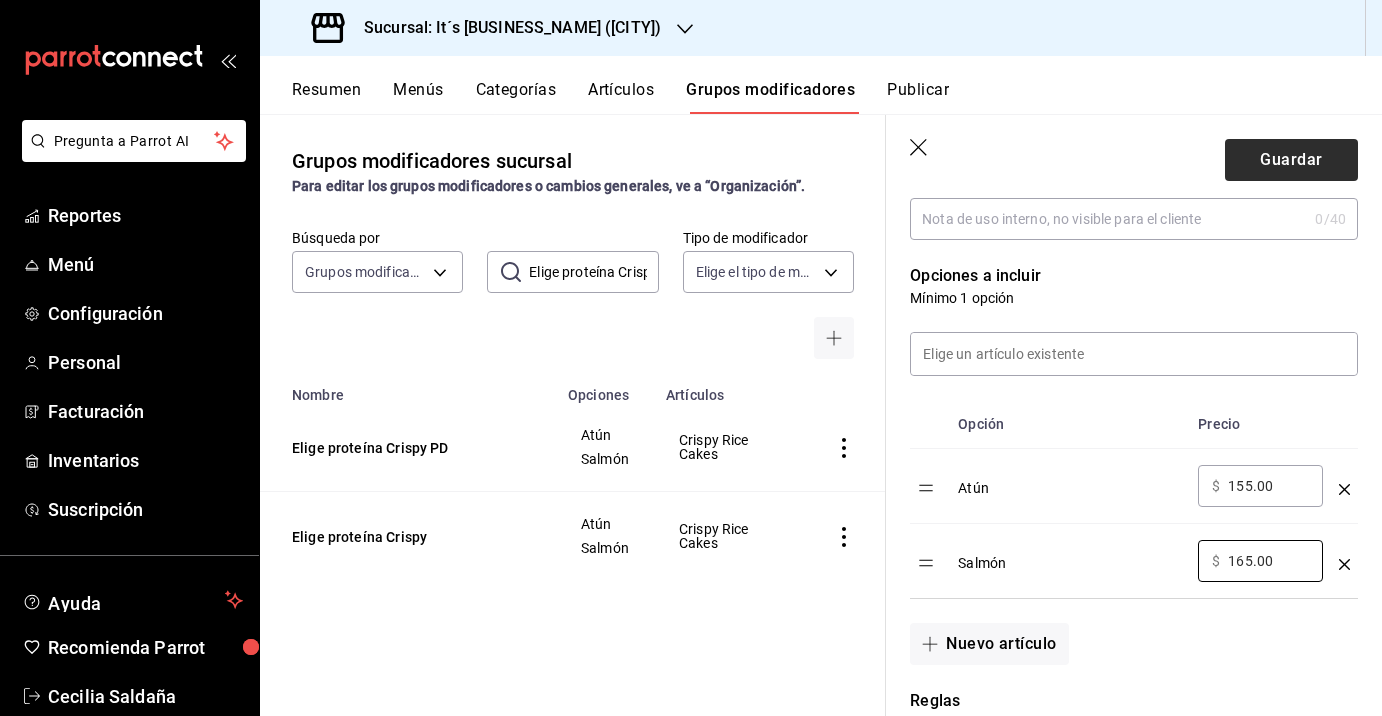 type on "165.00" 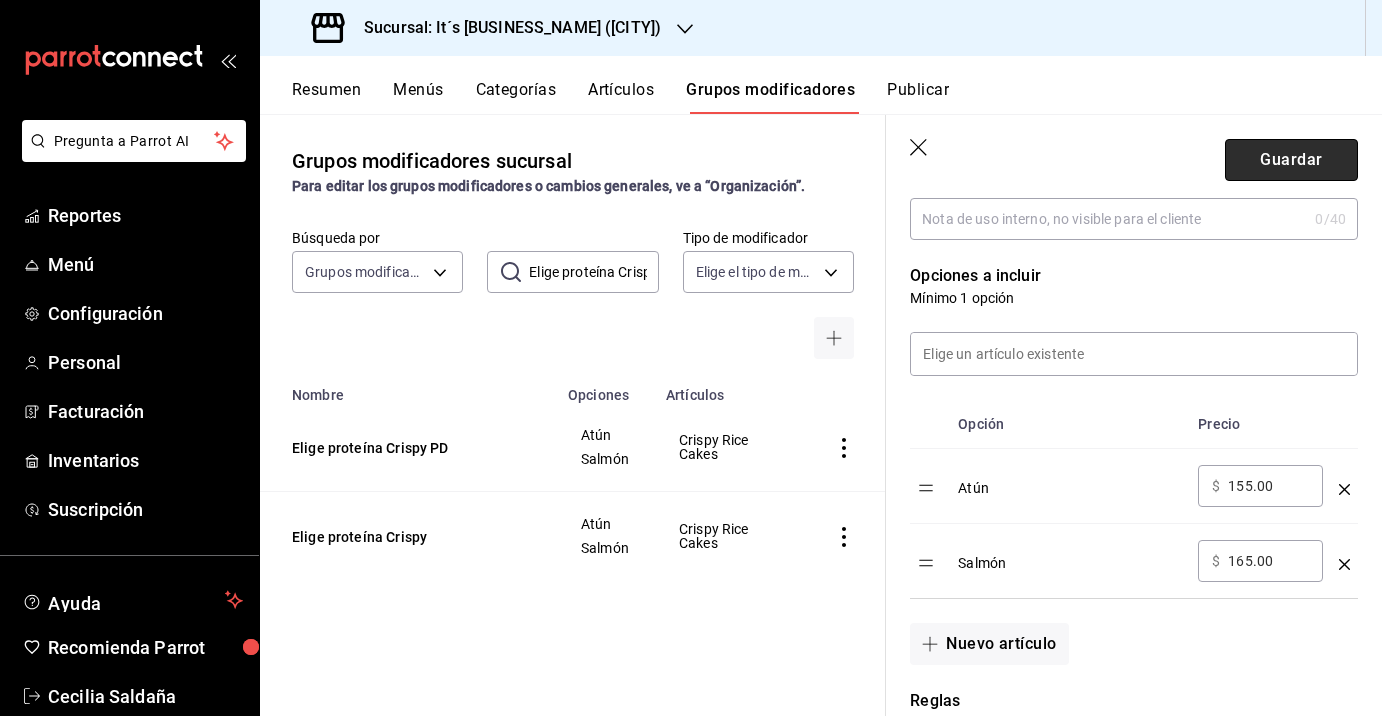 click on "Guardar" at bounding box center (1291, 160) 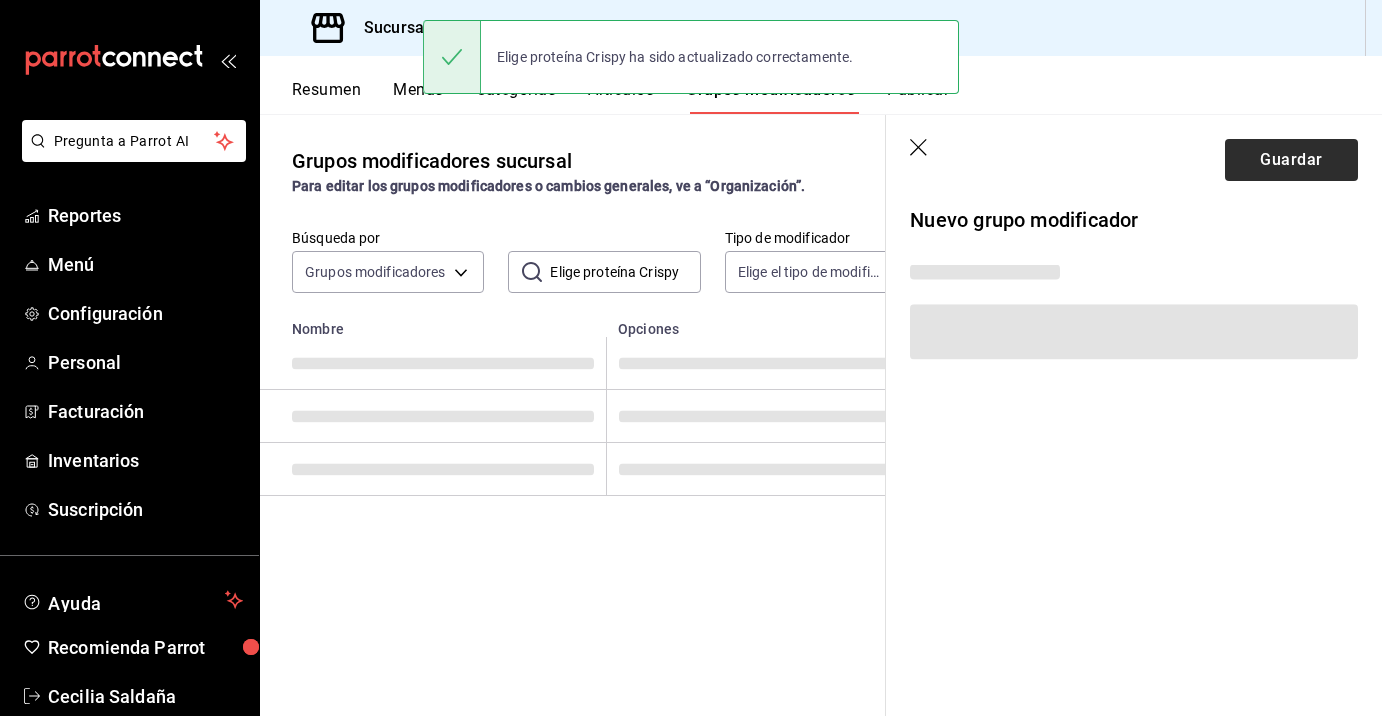 scroll, scrollTop: 0, scrollLeft: 0, axis: both 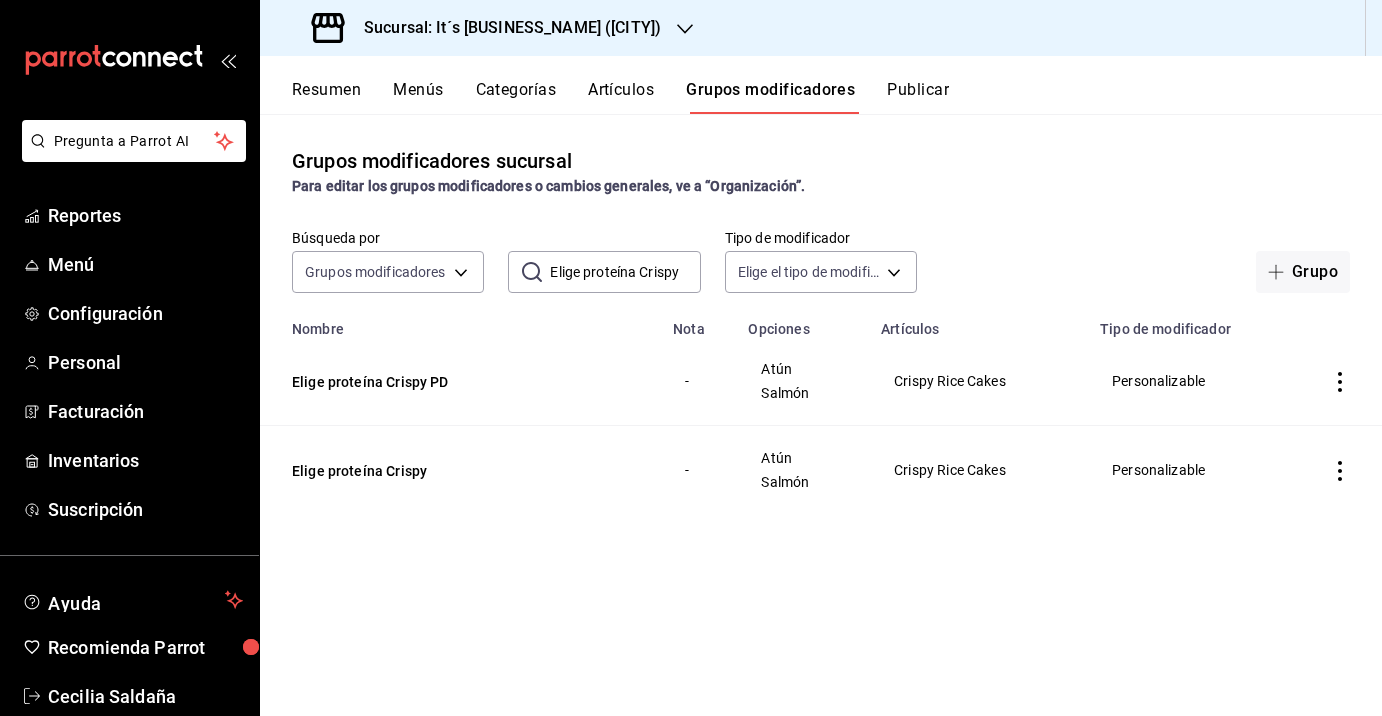 click on "Elige proteína Crispy" at bounding box center (625, 272) 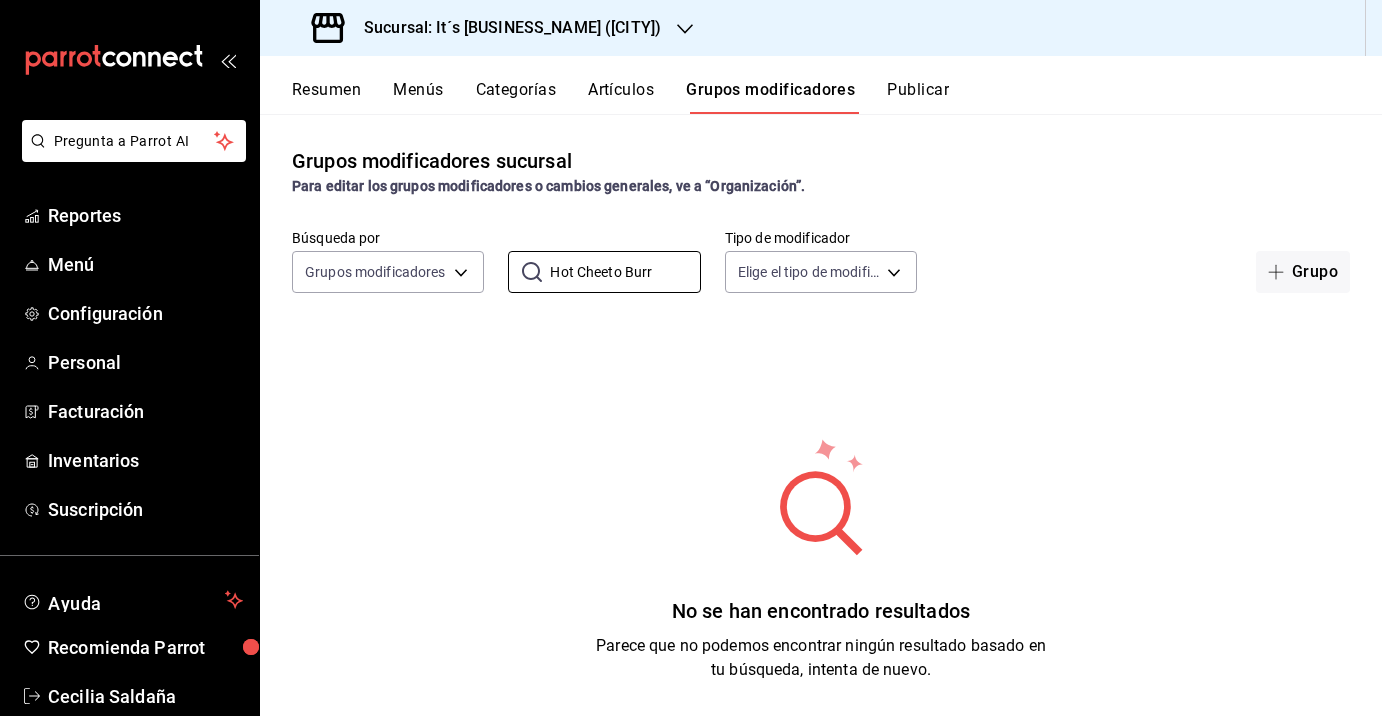 type on "Hot Cheeto Burr" 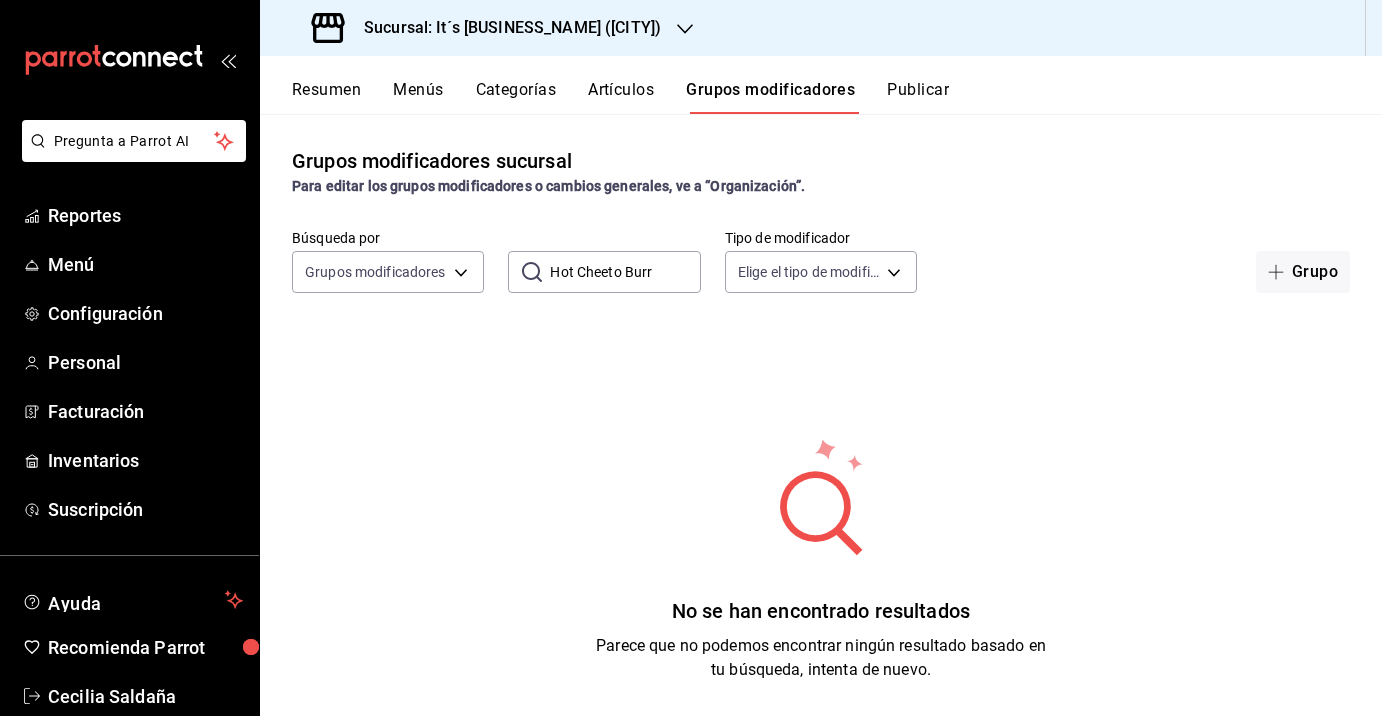 click on "Artículos" at bounding box center [621, 97] 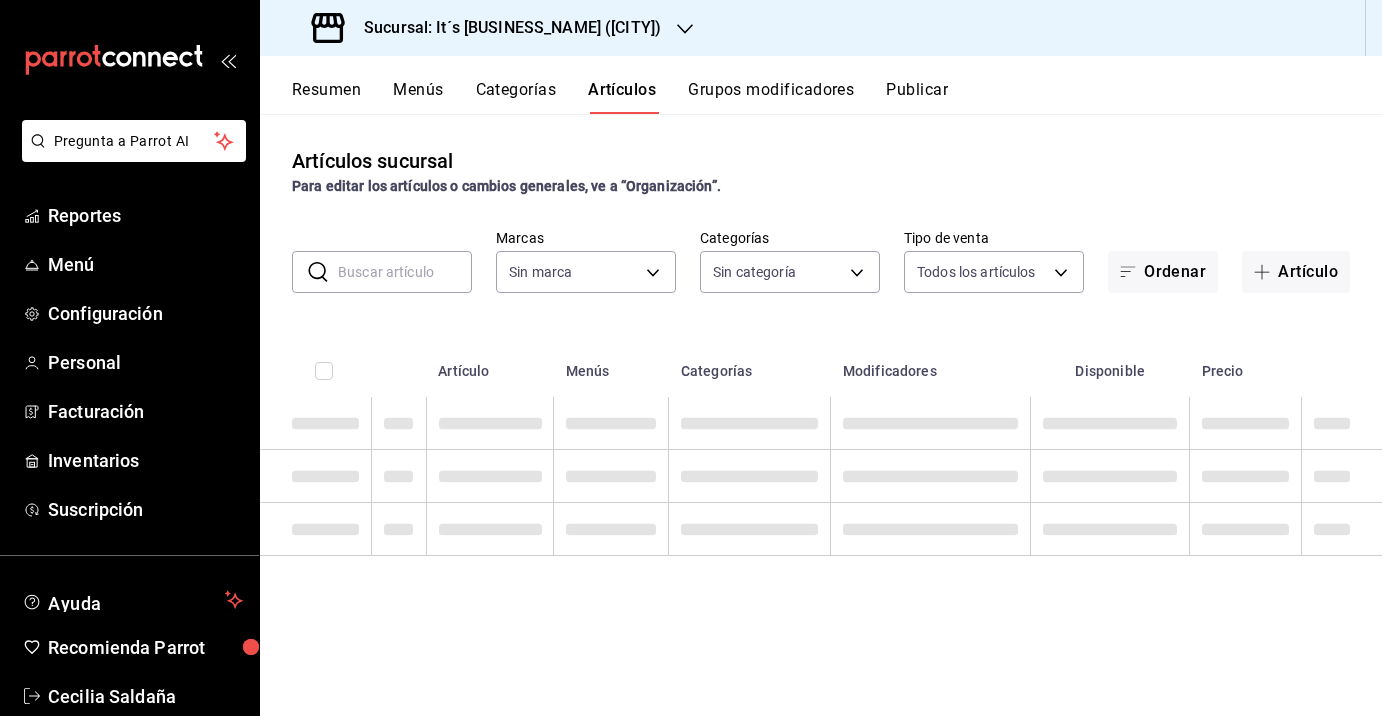 type on "4fb1468a-51ad-4e2a-bdff-e70bd968cb0a" 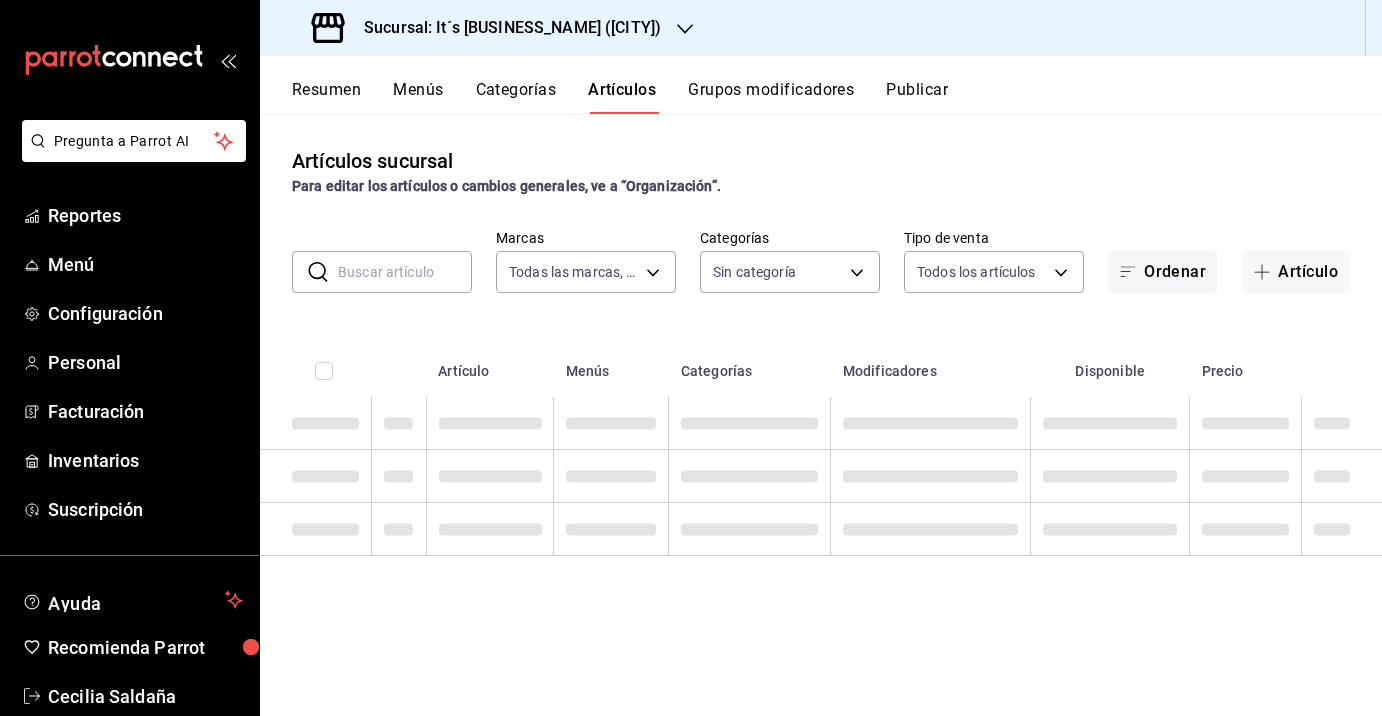 click at bounding box center [405, 272] 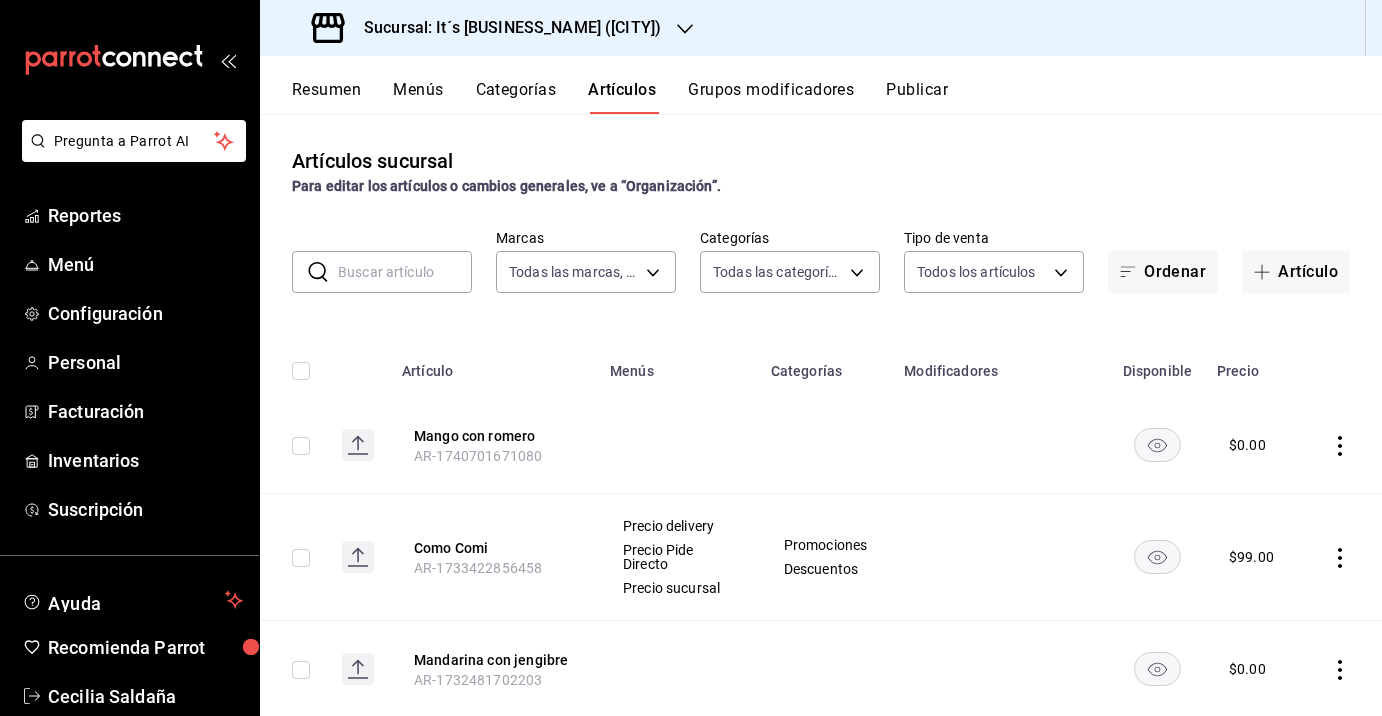type on "c8ead4be-ba59-4eca-b040-0d14efdafe56,ea79ad7e-8852-4034-ae9e-ac7c817e0dcb,2f82a0c9-59fe-4caa-844b-dc3558dbd1c7,cfb1e1d6-3592-441e-8bde-195b674a17f8,e20c8516-b613-4ba6-a322-984f299f3ee6,1310e3ba-1f9c-4981-82f8-3fe33512bfda,2d338b77-c78a-482b-afa1-ba2f0fa6178c,abfbcb7f-f38f-45ca-bb91-4033795a4f2e,6645fa9e-9f3f-4289-9704-47fbad9ad564,c867bae4-ba6f-4c4d-8b86-4ff876c5d293,4f58fa7f-ab7e-477a-bad7-6a37c518e8b3,3b8fce06-aca1-473c-983b-755fb9d7249a,bb0b55bc-2004-4e5e-af90-739eb2d94b48,5937e63f-cee9-4562-8345-0c4653e1f0be,f8ff19af-5c41-4e7d-ad59-c3f9bc5ceac7,52be02ad-e60e-47d8-ad57-6cdf7adf8e31,ad3e46af-e19f-4a90-b659-89666146d878,99e1a4a7-8401-462f-90c0-7c5cab58c0e1,e33de45f-0ab7-4da1-88dd-42b0f20bb133,a590c03a-fb9a-4233-b6b6-5caac5944c72,f5bd556a-52de-47f3-b2c2-038181737080" 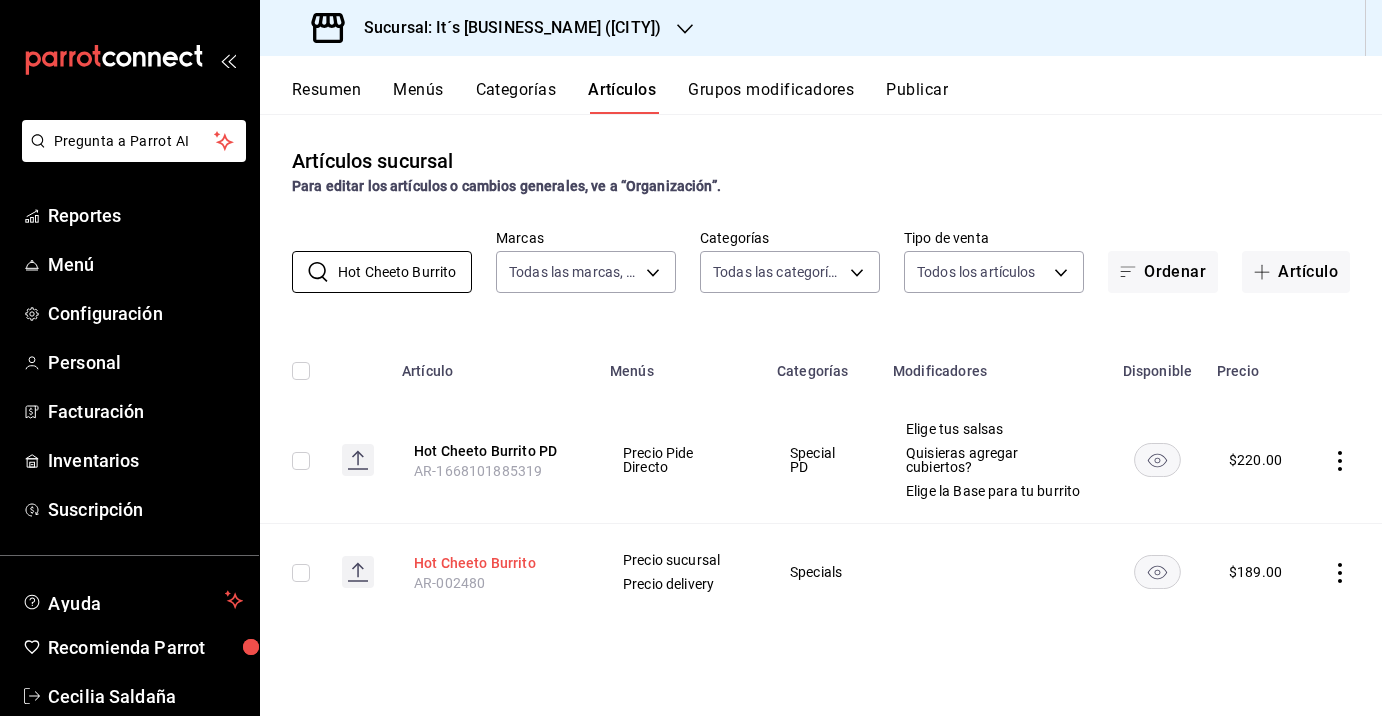type on "Hot Cheeto Burrito" 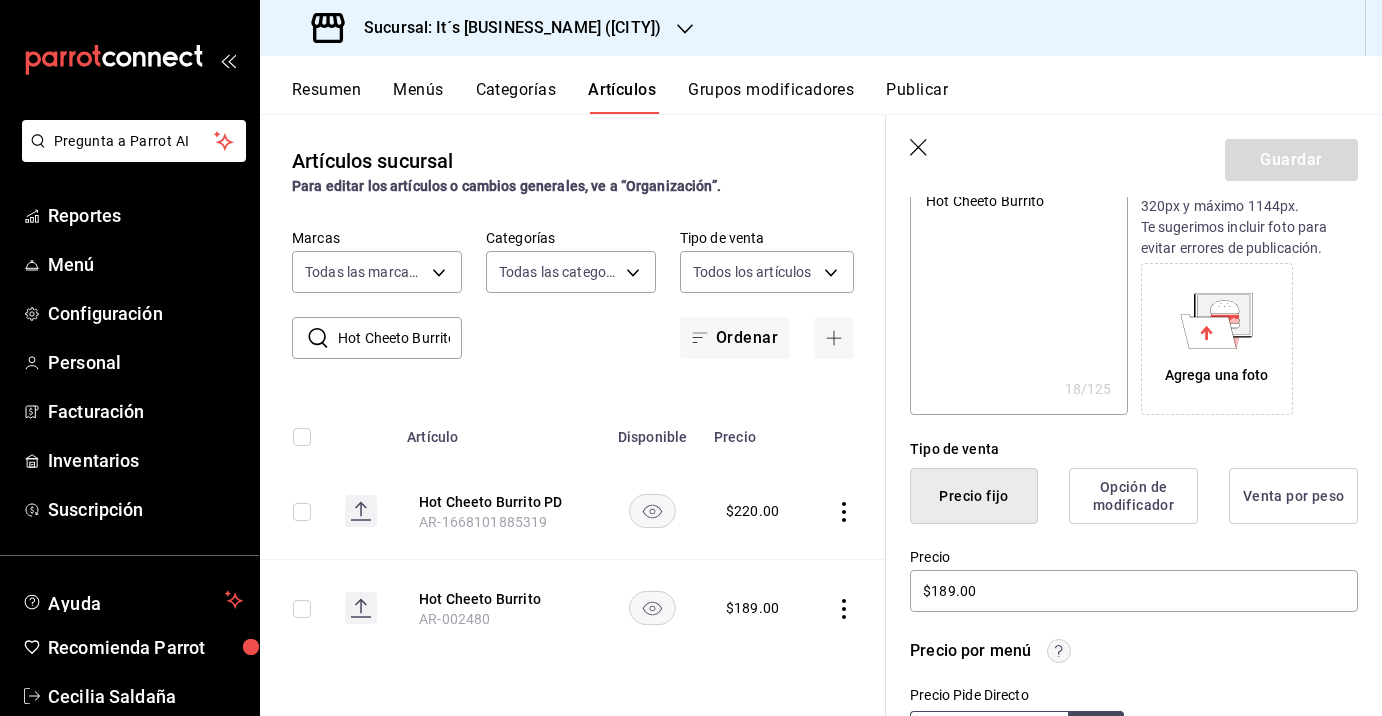 scroll, scrollTop: 373, scrollLeft: 0, axis: vertical 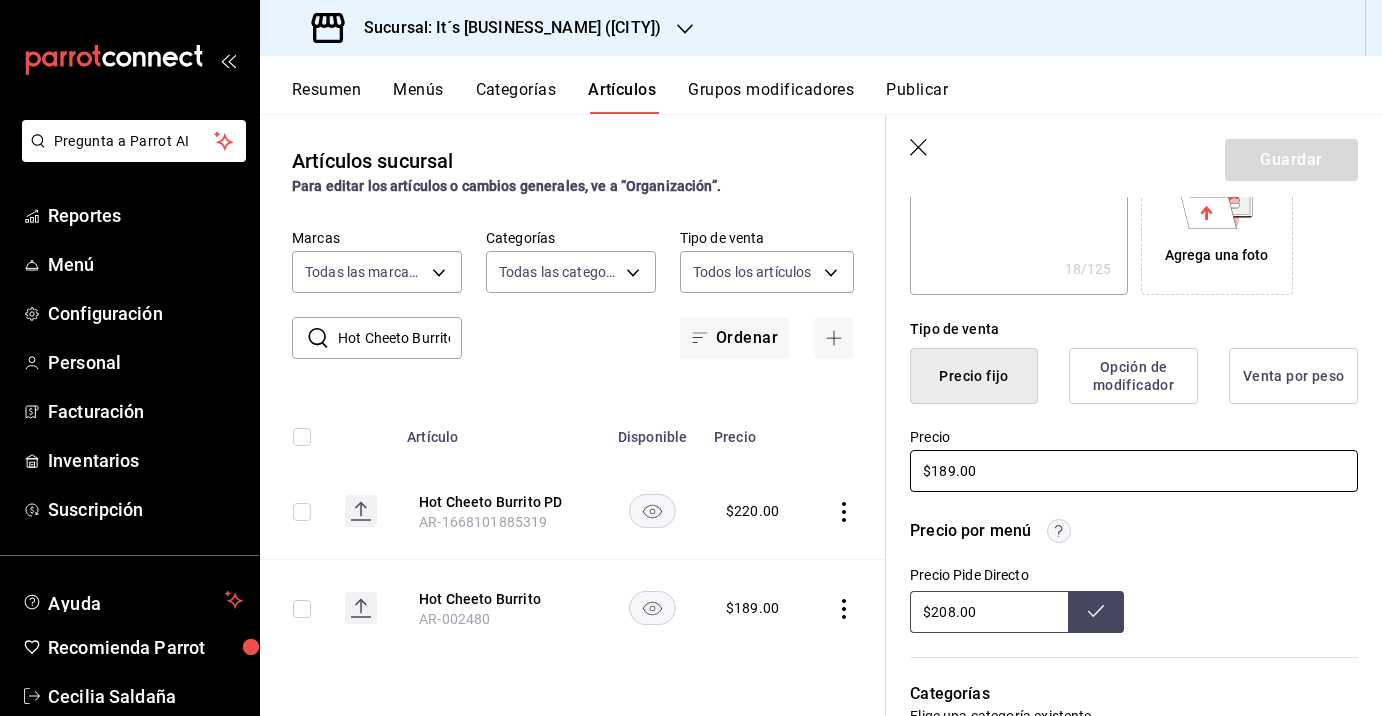 click on "$189.00" at bounding box center [1134, 471] 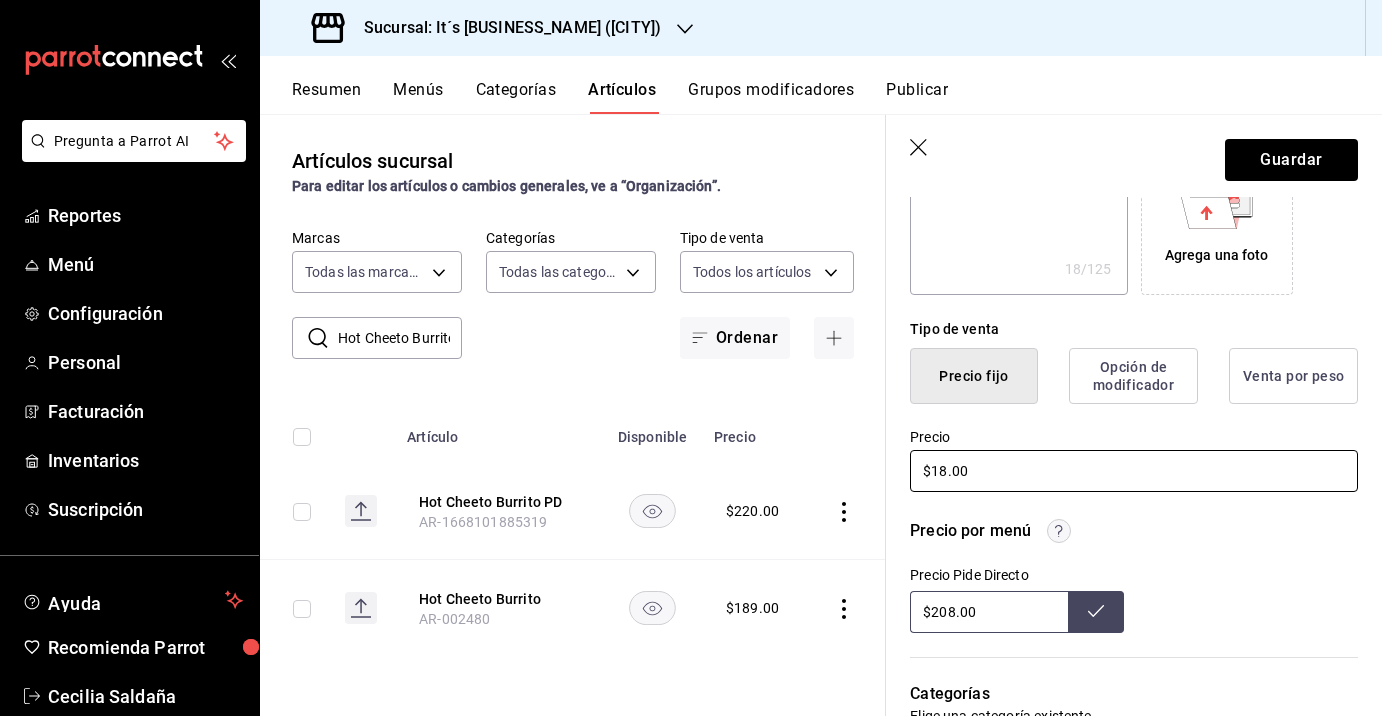 type on "x" 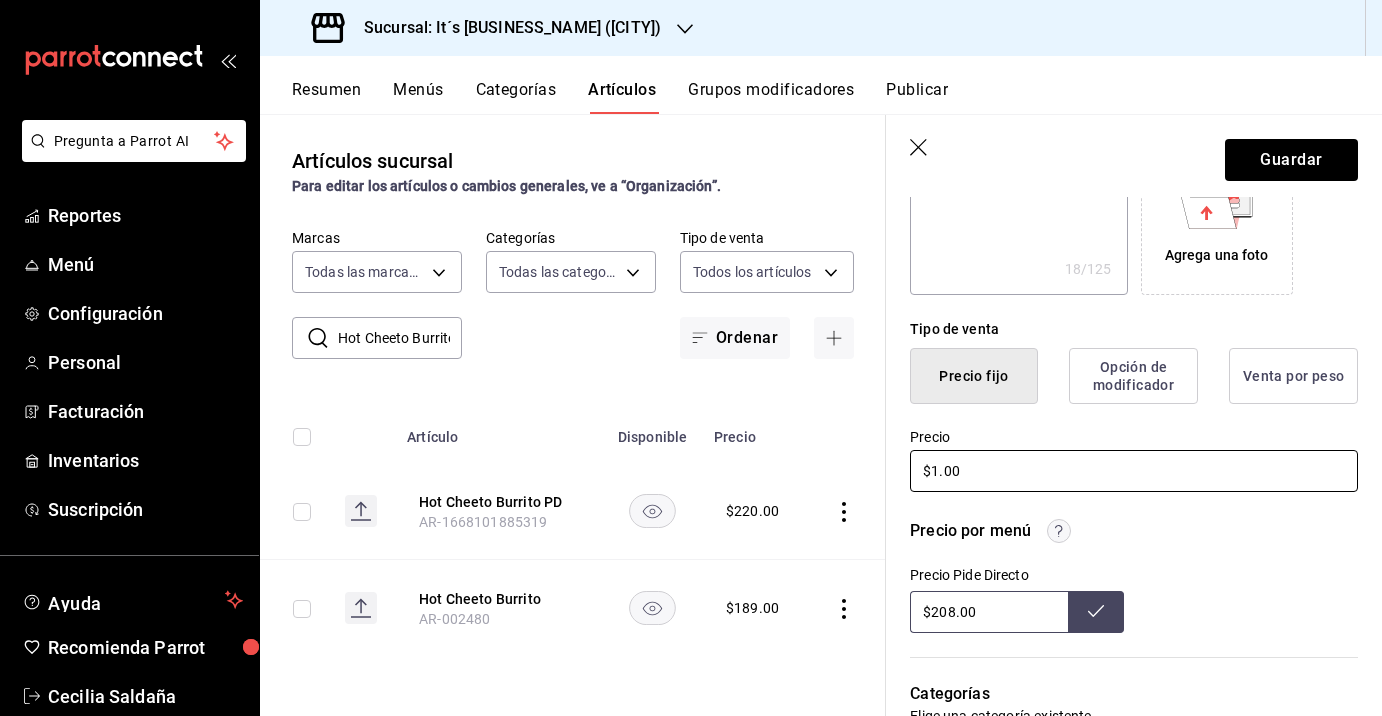 type on "x" 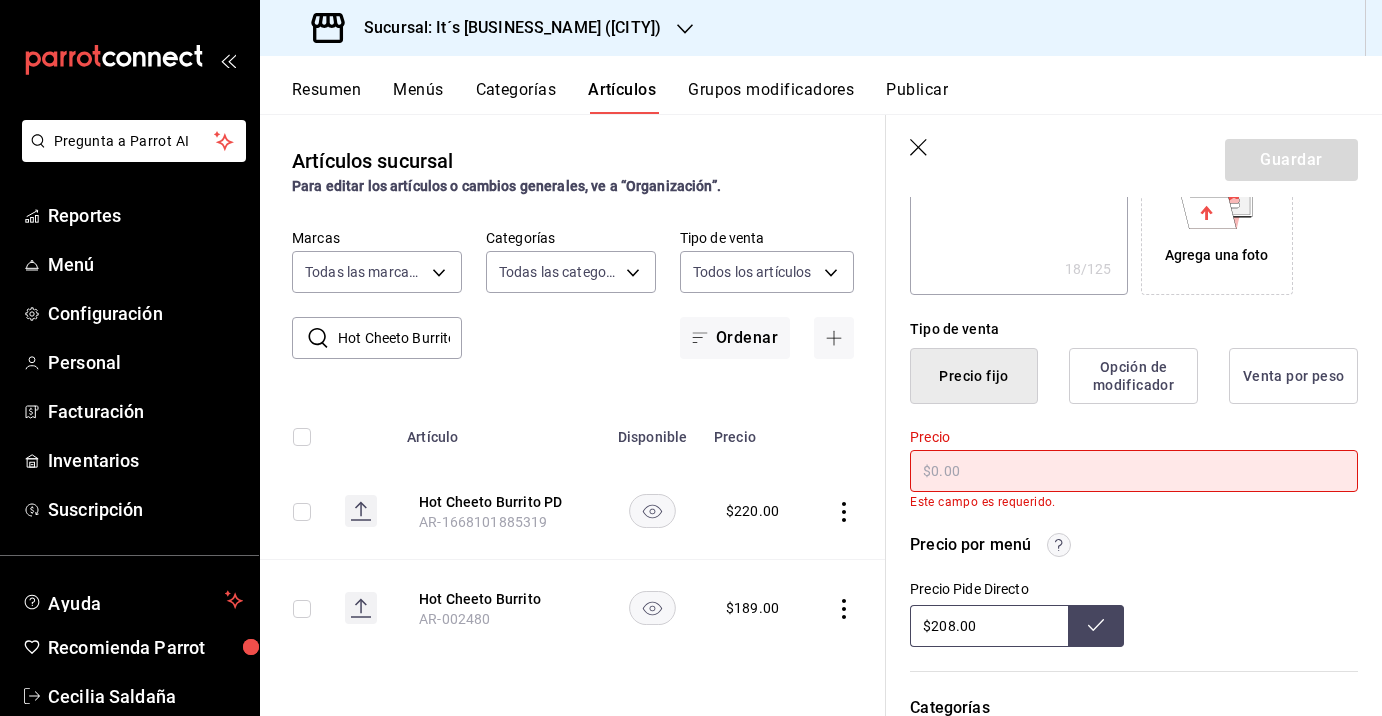 type on "x" 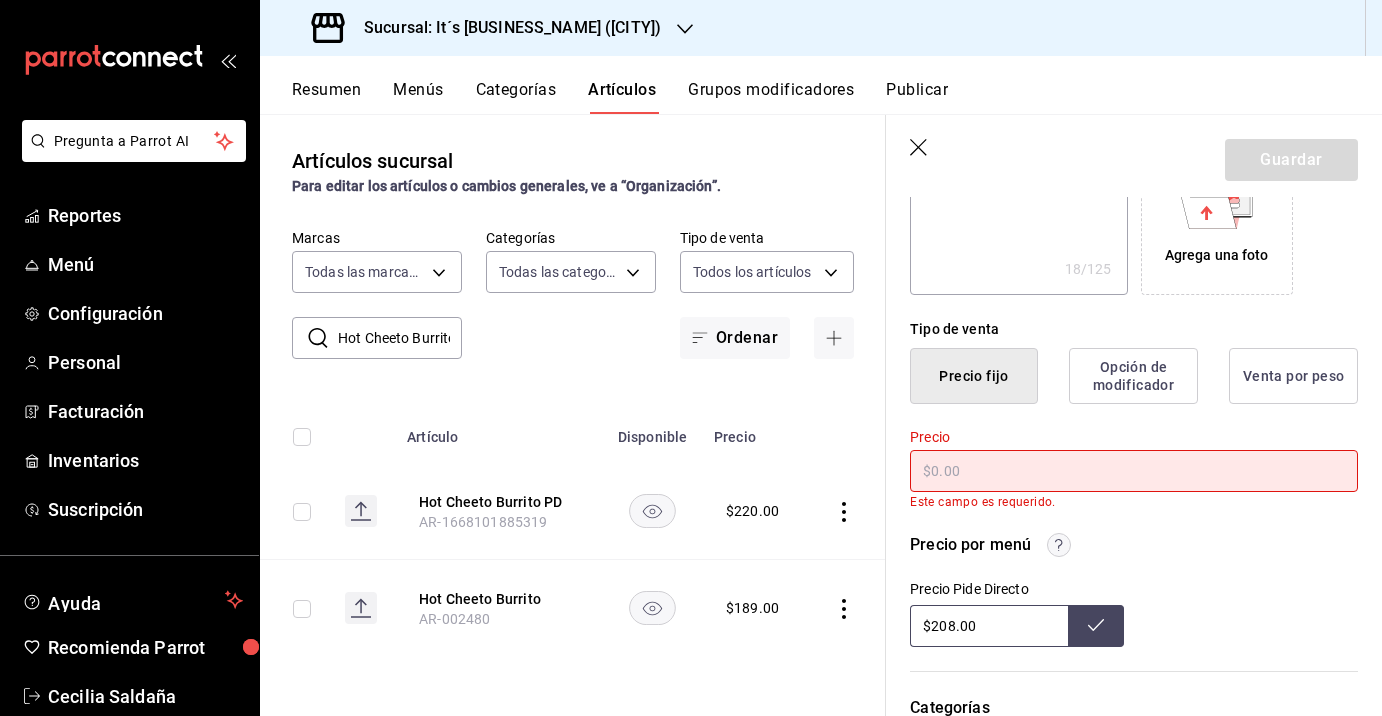 type on "$2.00" 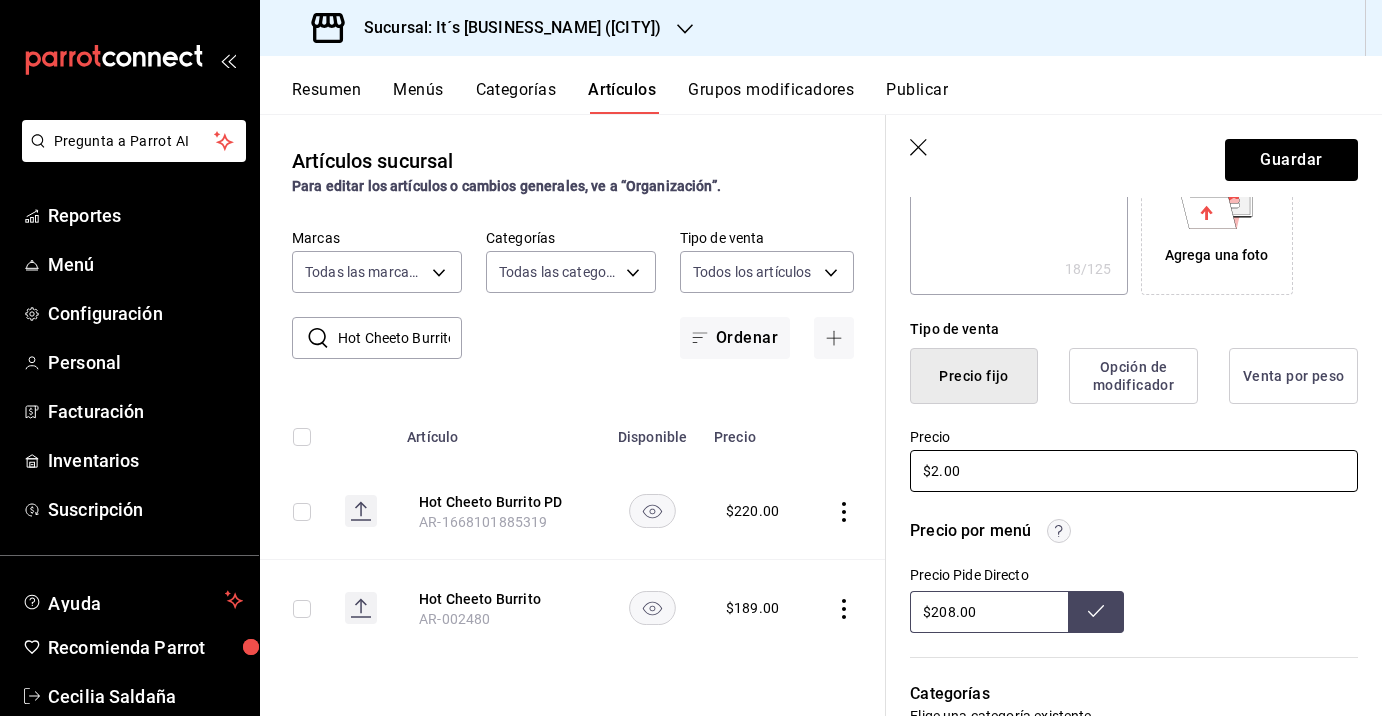 type on "x" 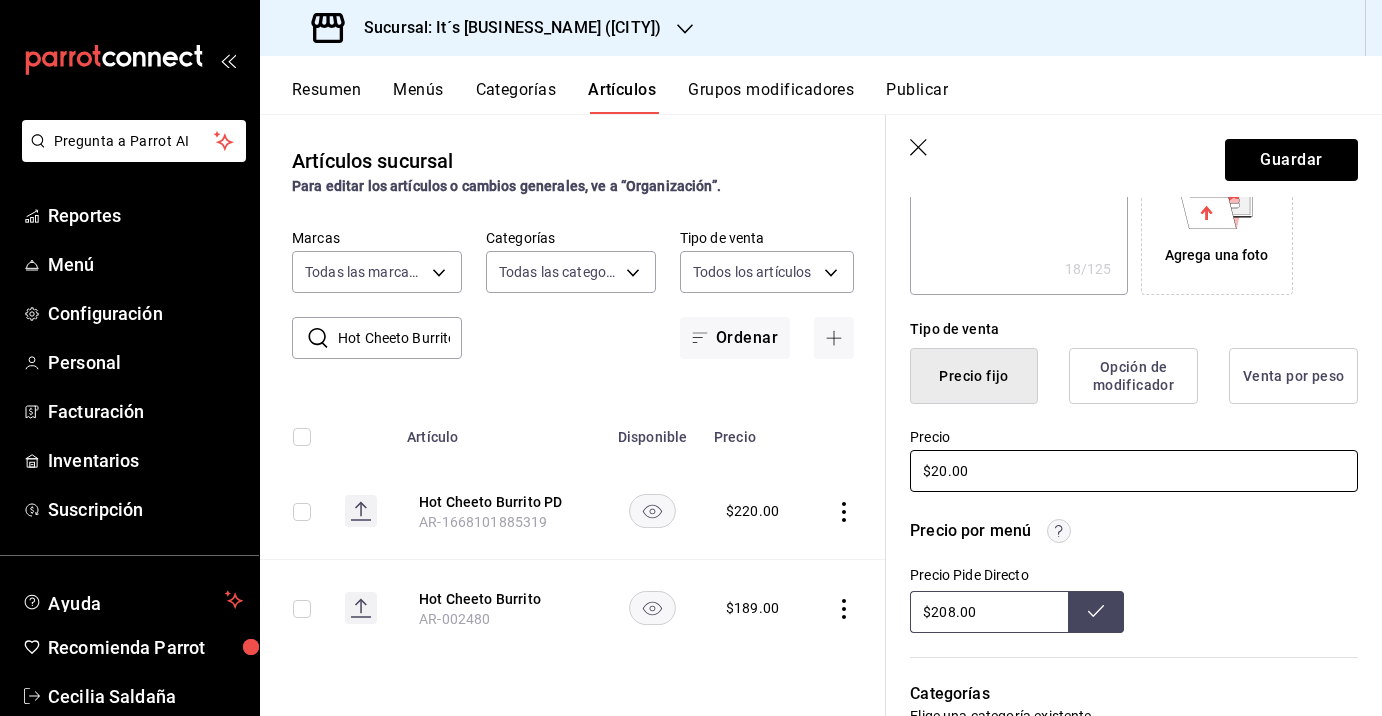 type on "x" 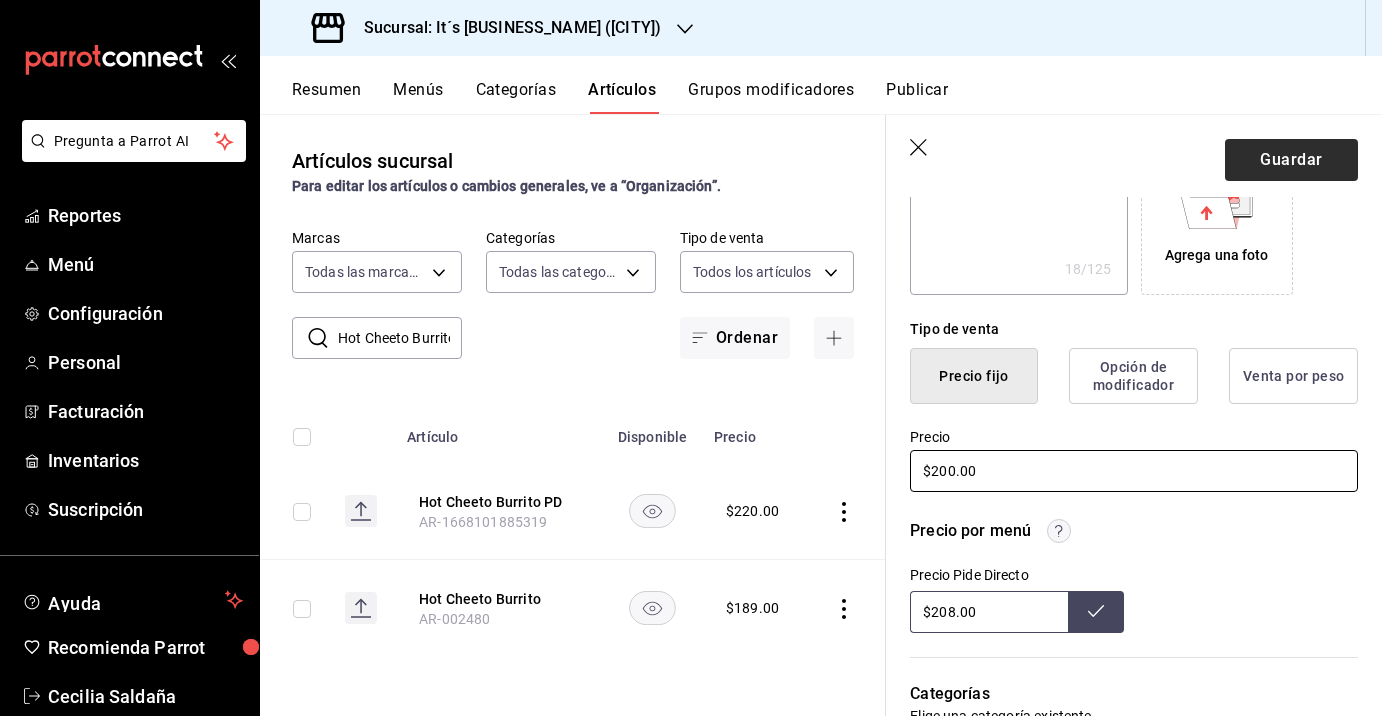type on "$200.00" 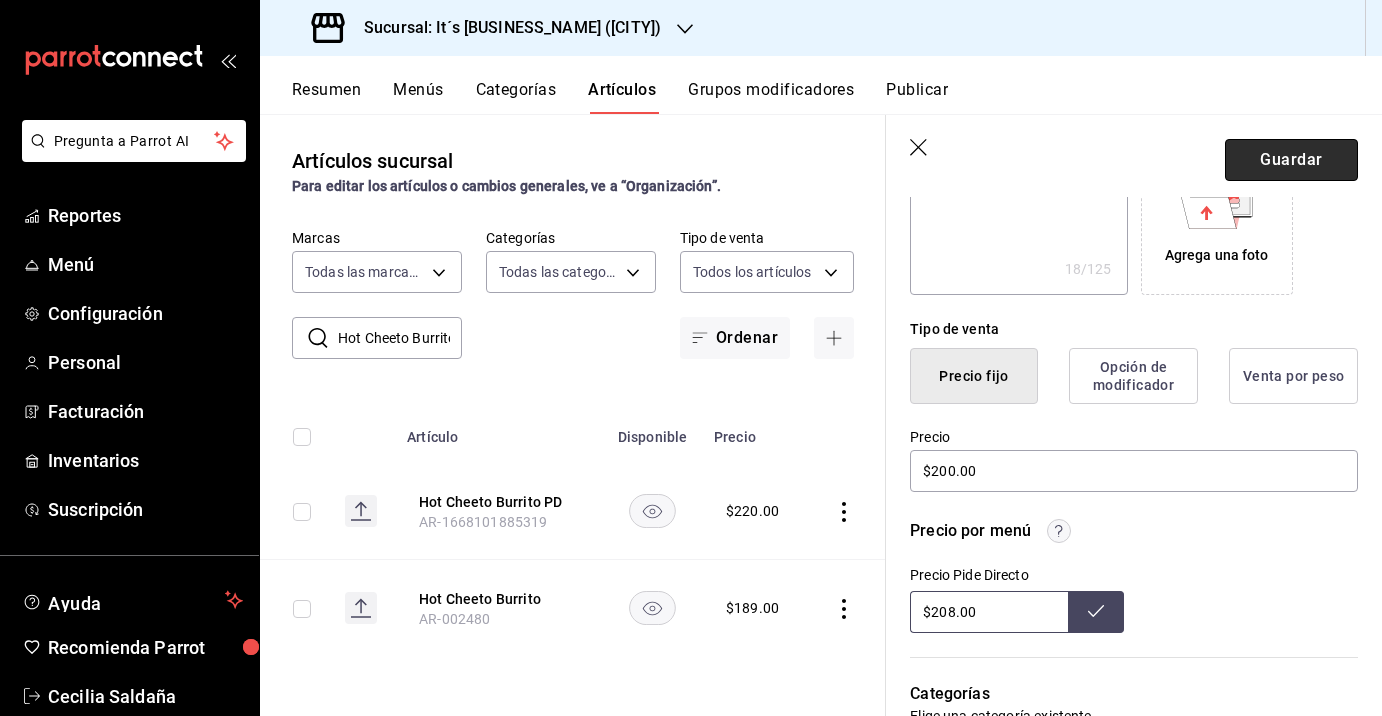 click on "Guardar" at bounding box center [1291, 160] 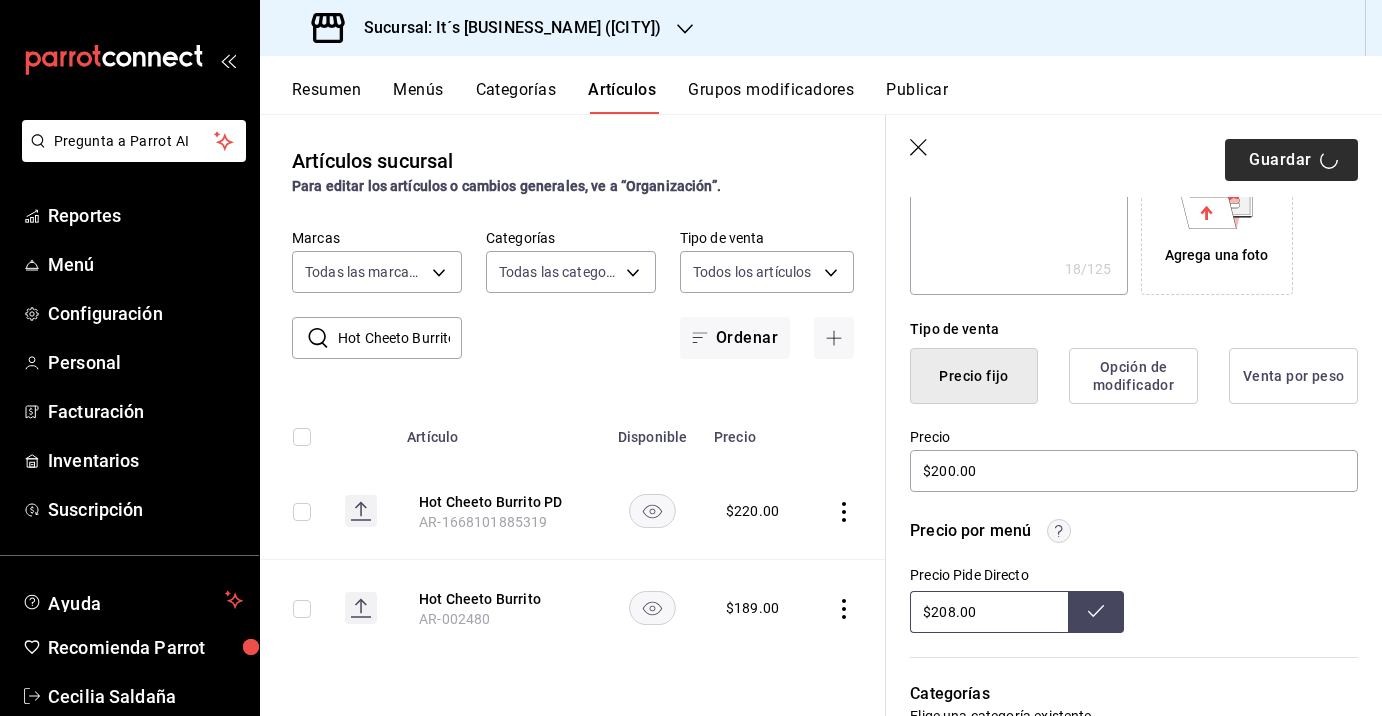 type on "x" 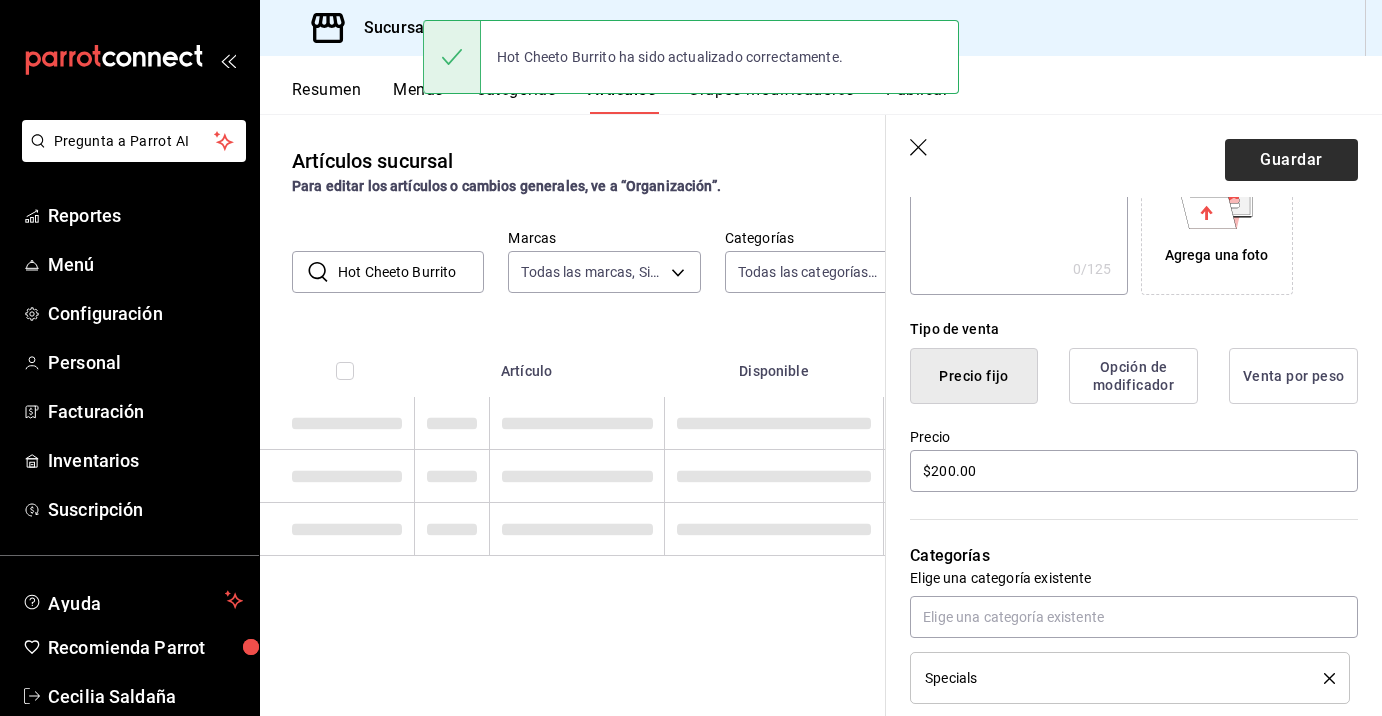 scroll, scrollTop: 0, scrollLeft: 0, axis: both 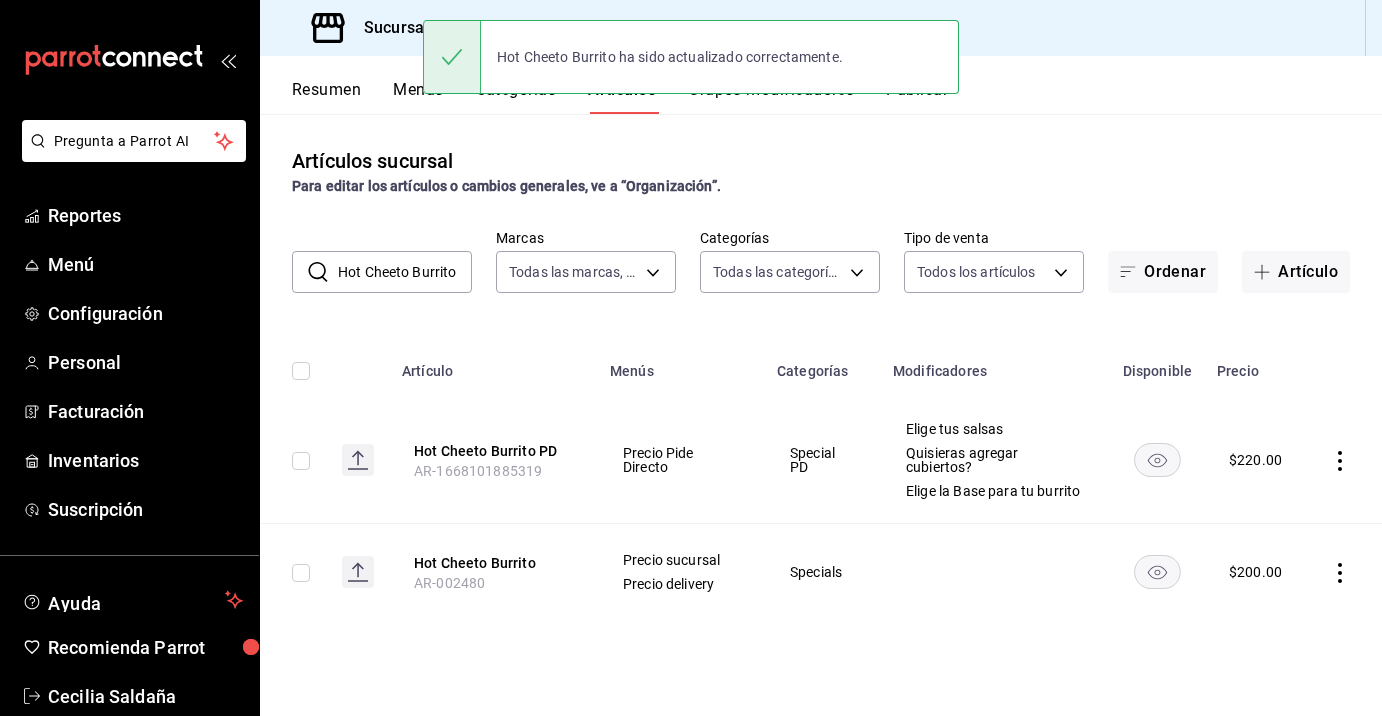 click on "Hot Cheeto Burrito ha sido actualizado correctamente." at bounding box center [691, 57] 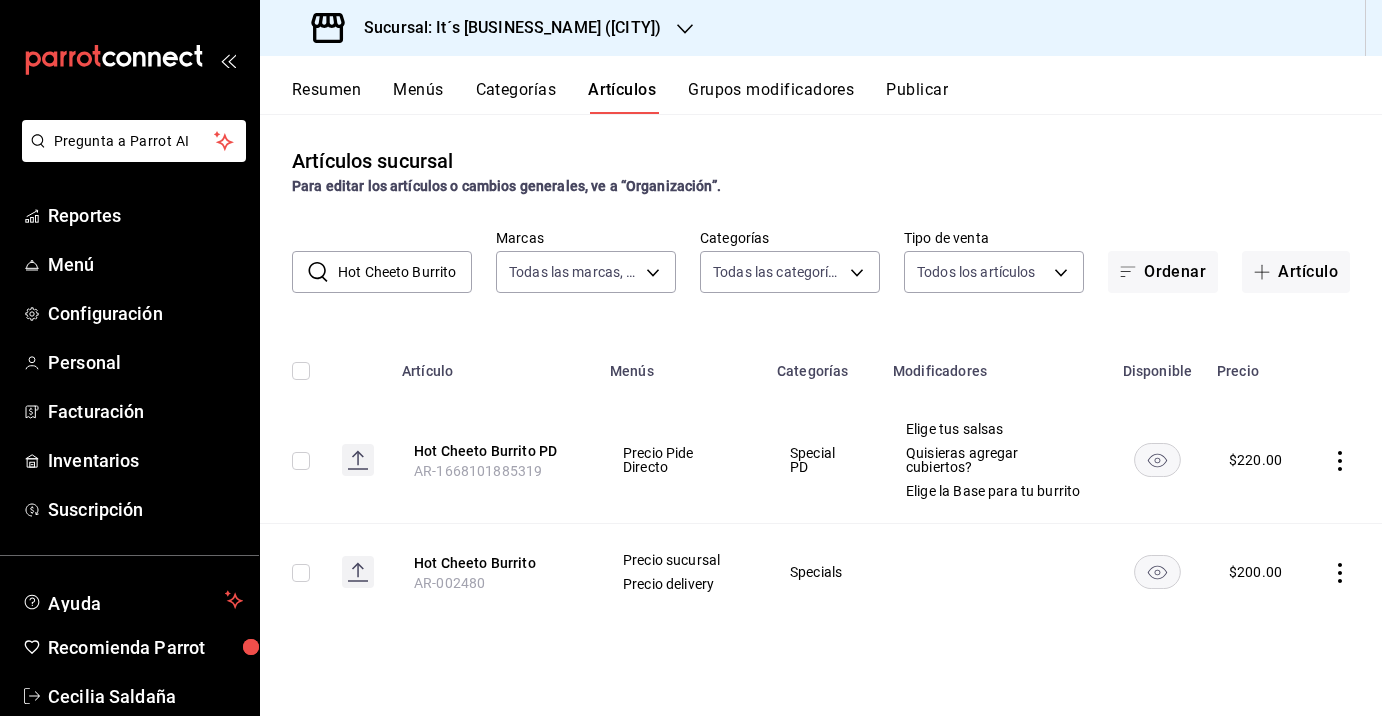click on "Publicar" at bounding box center [917, 97] 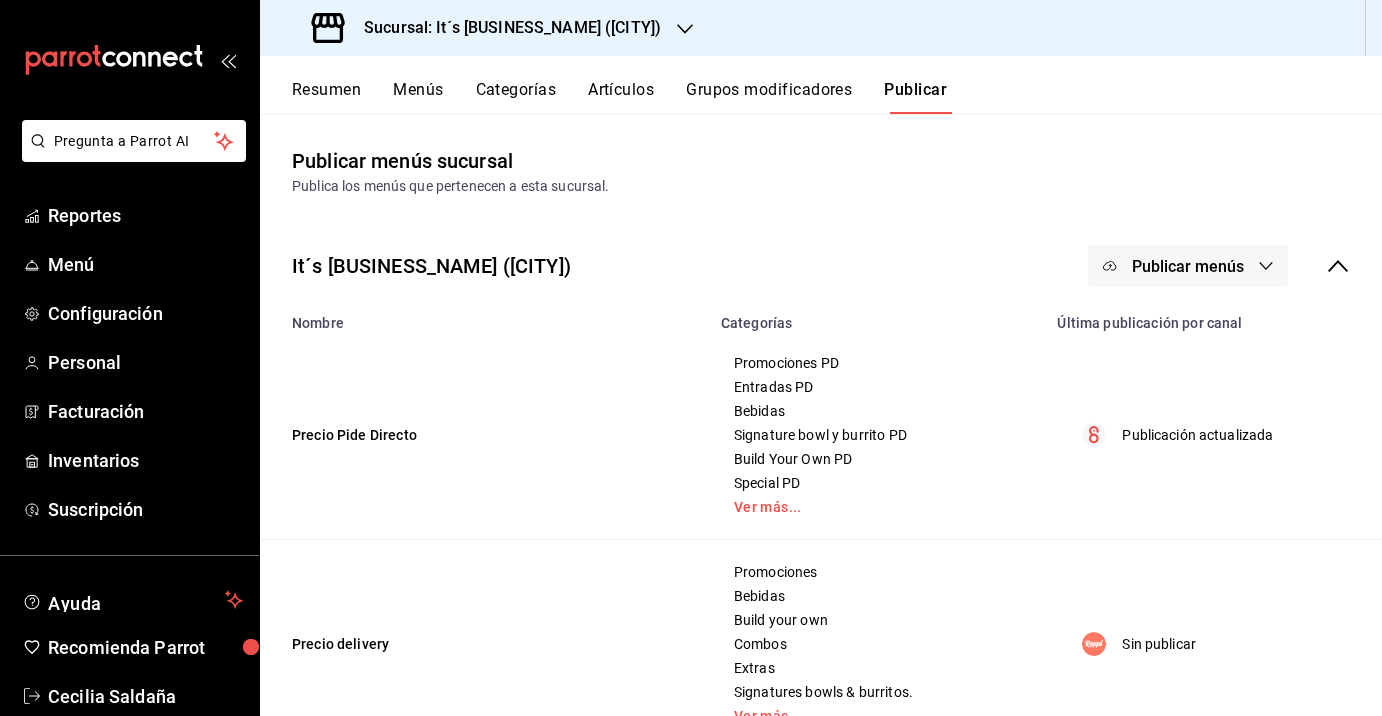 click on "Publicar menús" at bounding box center (1188, 266) 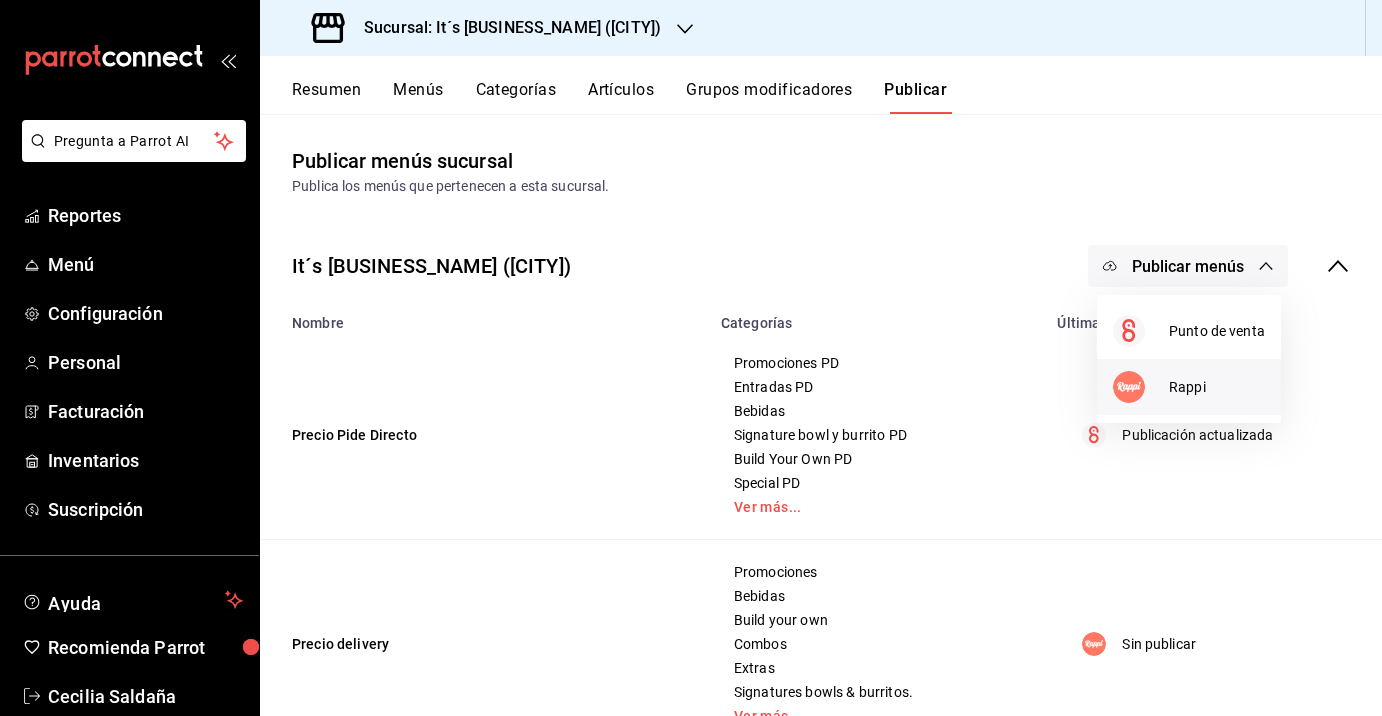 click at bounding box center (1129, 387) 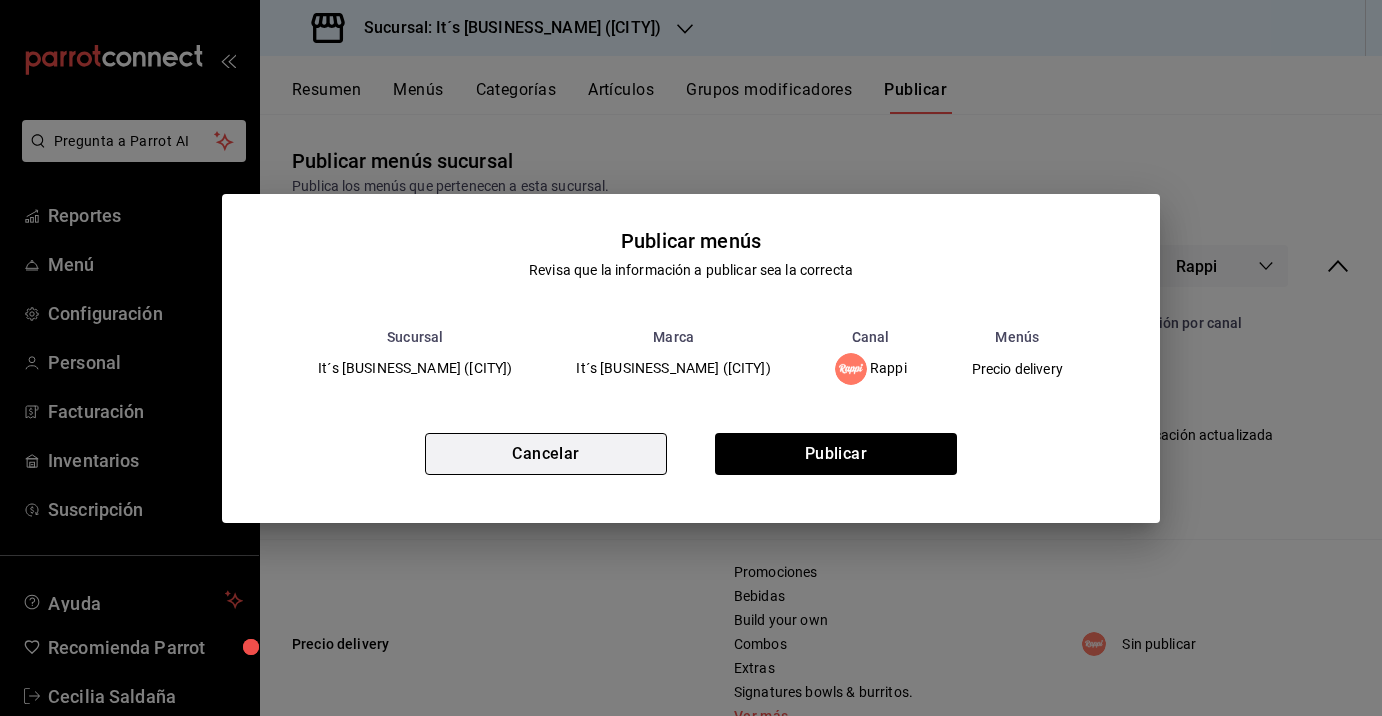 click on "Cancelar" at bounding box center (546, 454) 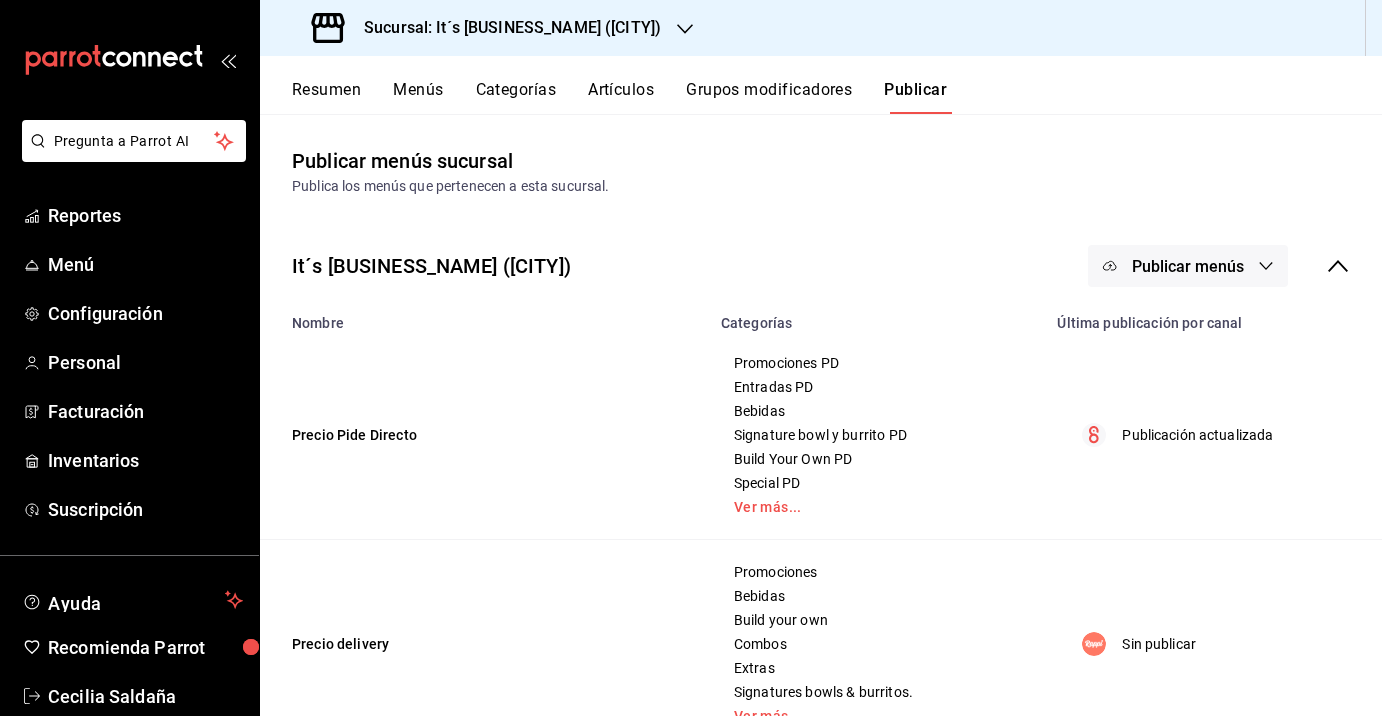 click on "Publicar menús" at bounding box center [1188, 266] 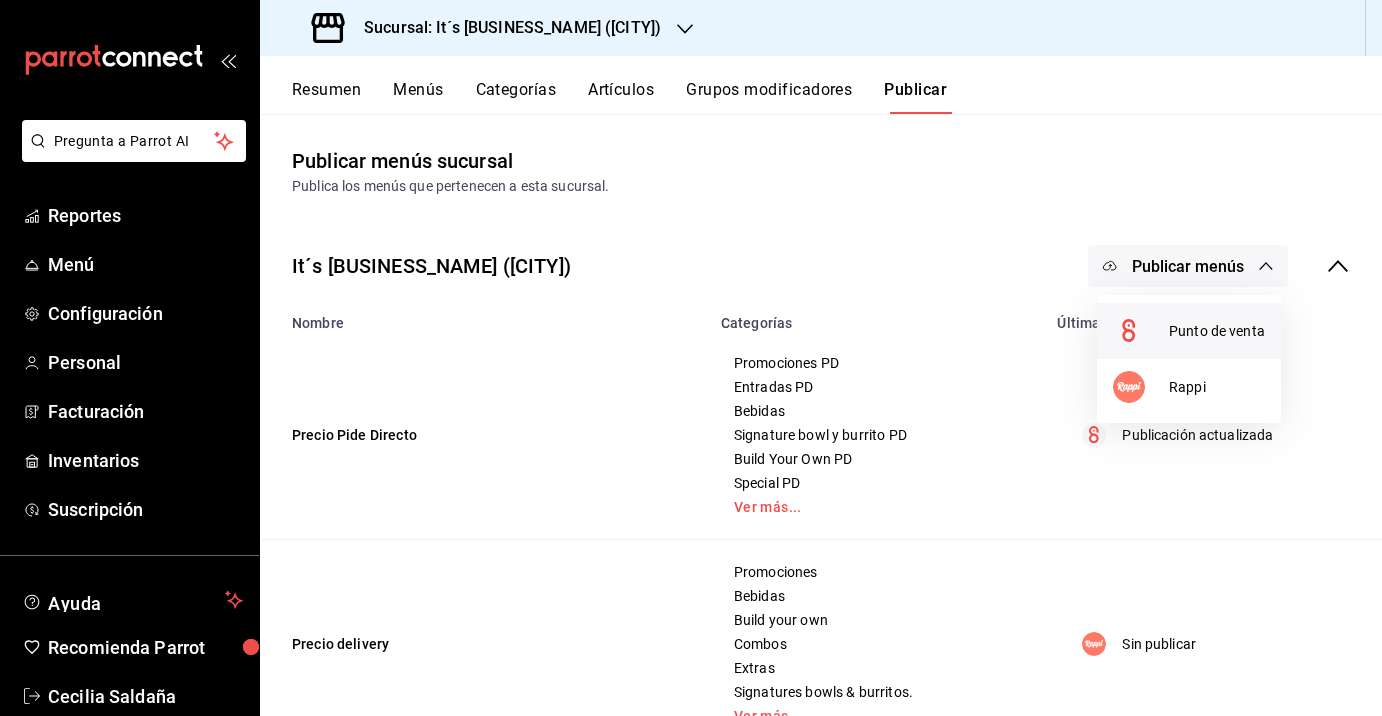 click at bounding box center (1141, 331) 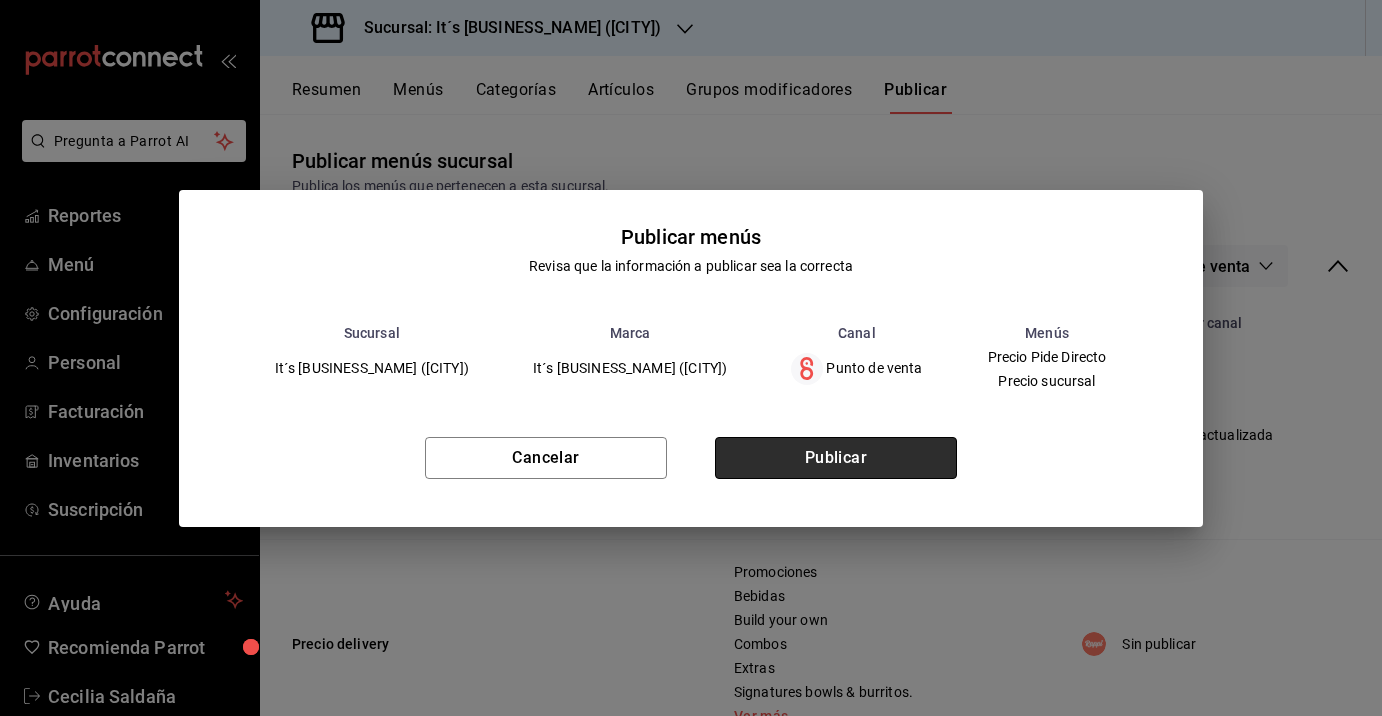click on "Publicar" at bounding box center [836, 458] 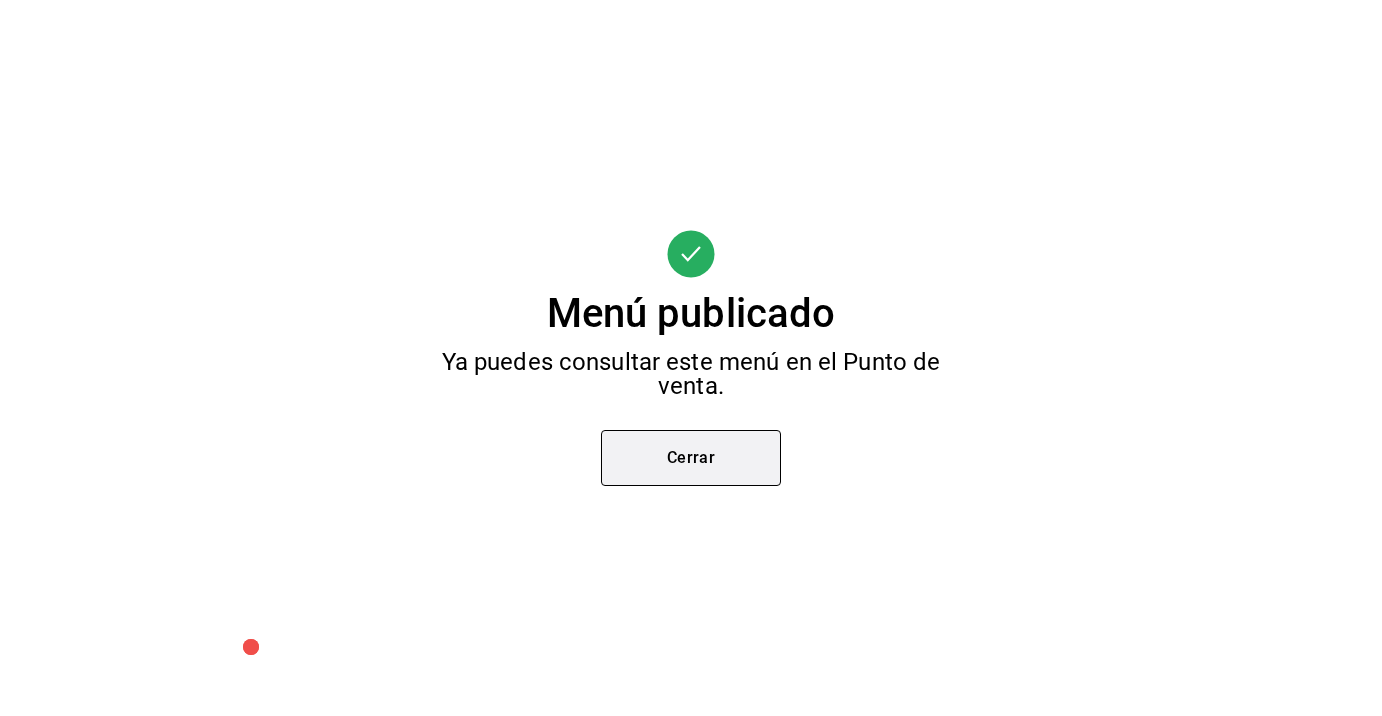 click on "Cerrar" at bounding box center (691, 458) 